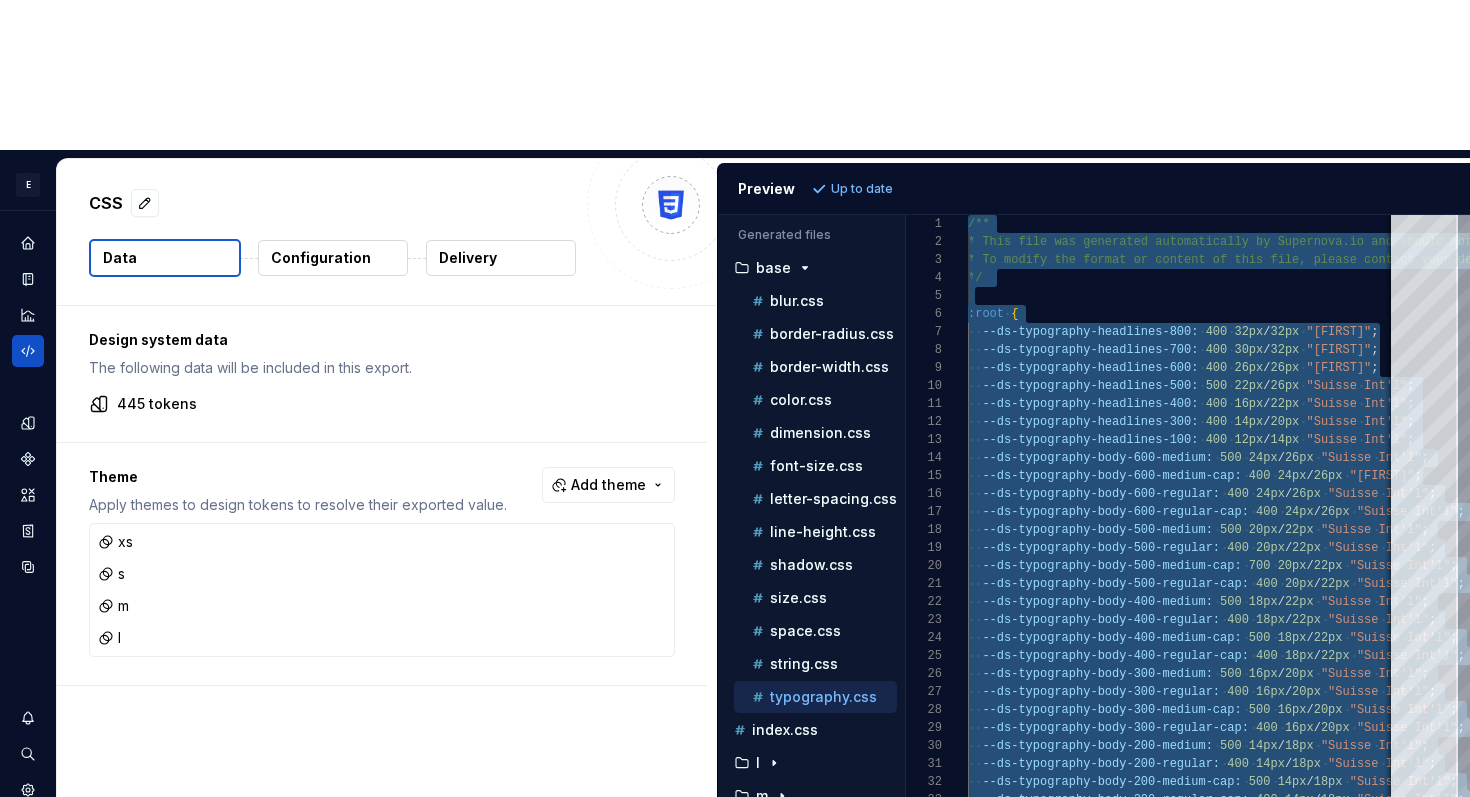 scroll, scrollTop: 0, scrollLeft: 0, axis: both 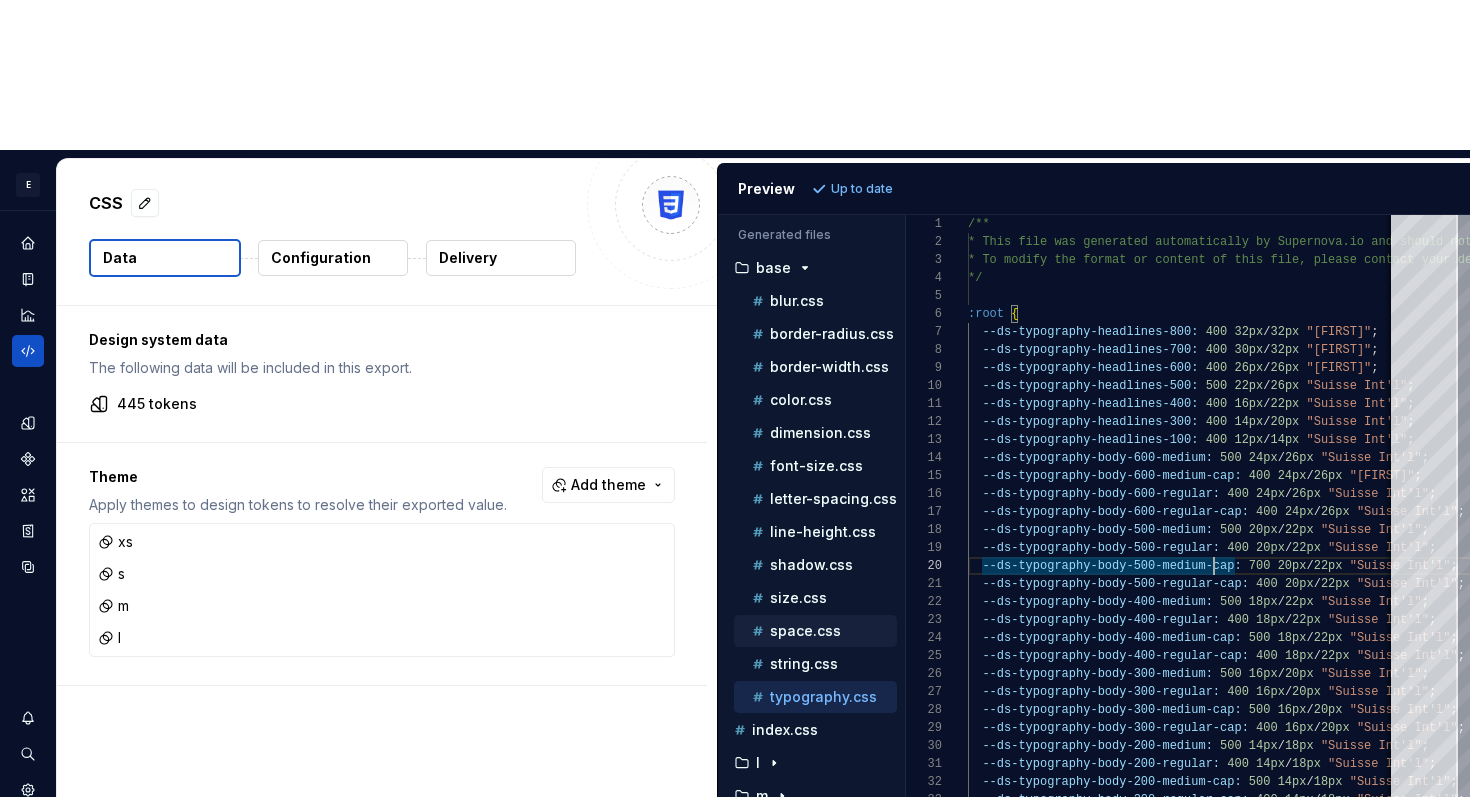 click on "space.css" at bounding box center [822, 631] 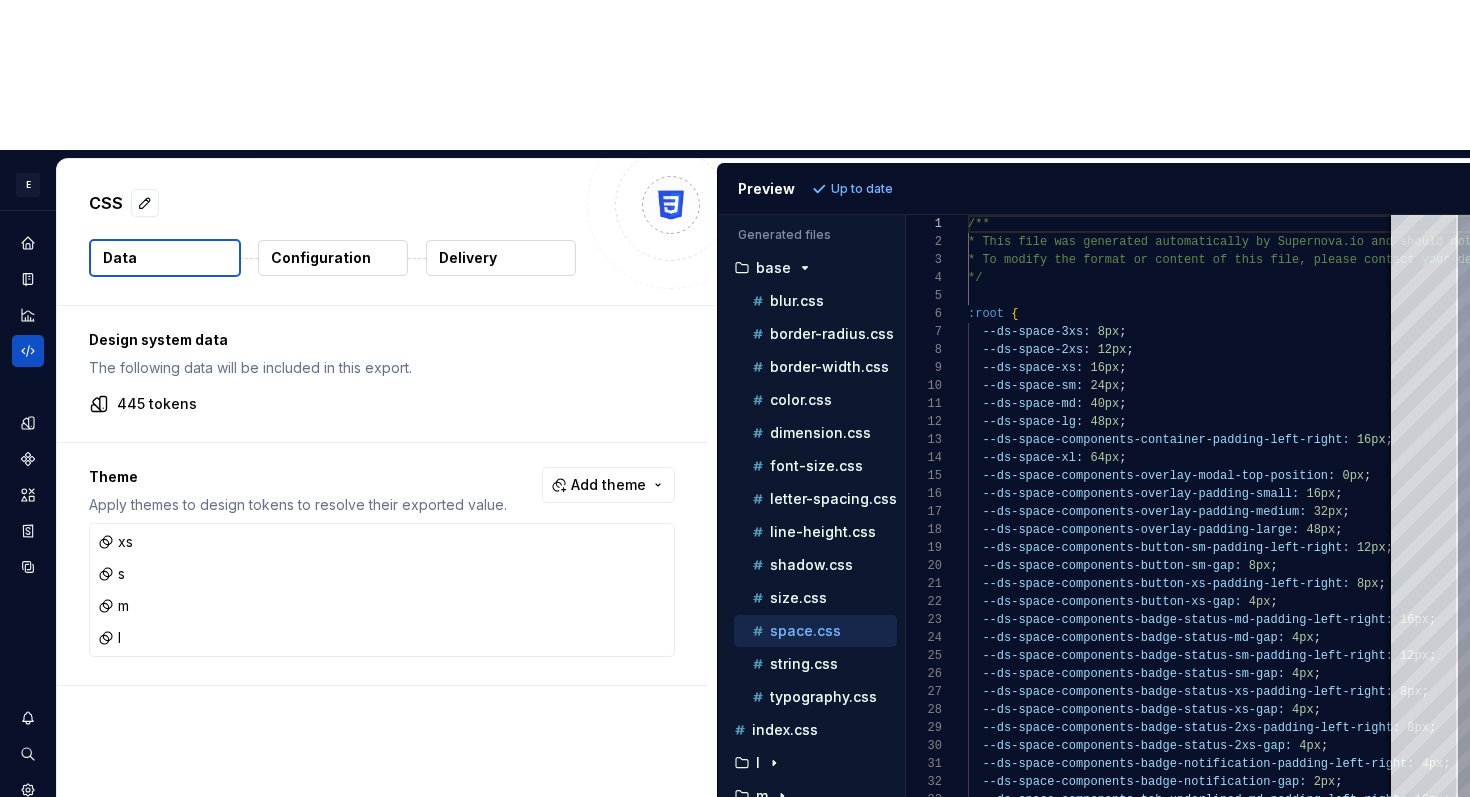 click on "/**  * This file was generated automatically by Supern ova.io and should not be changed manually.  * To modify the format or content of this file, p lease contact your design system team.   */ :root   {    --ds-space-3xs:   8px ;    --ds-space-2xs:   12px ;    --ds-space-xs:   16px ;    --ds-space-sm:   24px ;    --ds-space-md:   40px ;    --ds-space-lg:   48px ;    --ds-space-components-container-padding-left-right :   16px ;    --ds-space-xl:   64px ;    --ds-space-components-overlay-modal-top-position:   0px ;    --ds-space-components-overlay-padding-small:   16px ;    --ds-space-components-overlay-padding-medium:   32px ;    --ds-space-components-overlay-padding-large:   48px ;    --ds-space-components-button-sm-padding-left-right :   12px ;    --ds-space-components-button-sm-gap:   8px ;    --ds-space-components-button-xs-padding-left-right :   8px ;    --ds-space-components-button-xs-gap:   4px ;    -right:   16px ;" at bounding box center (1320, 842) 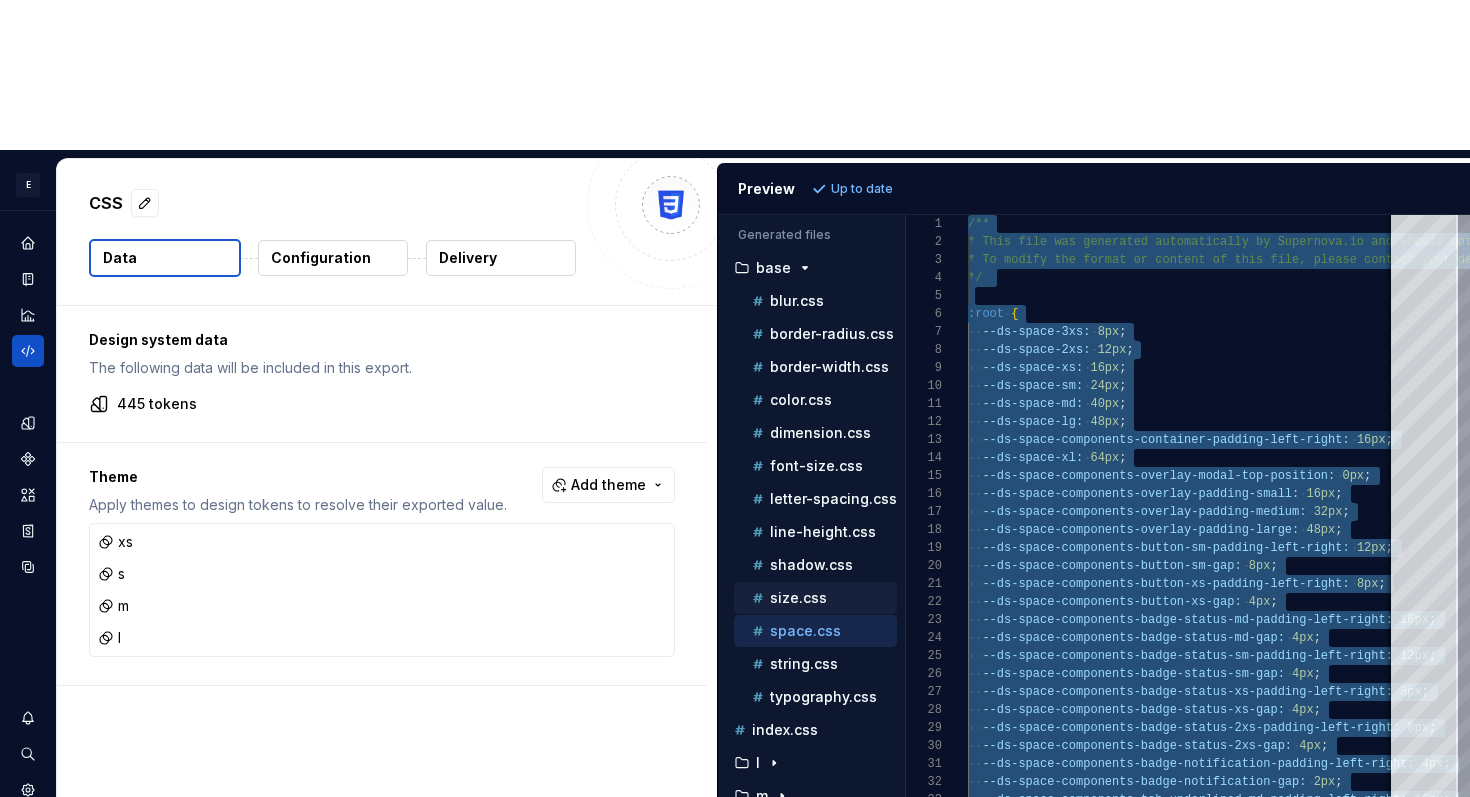 click on "size.css" at bounding box center [798, 598] 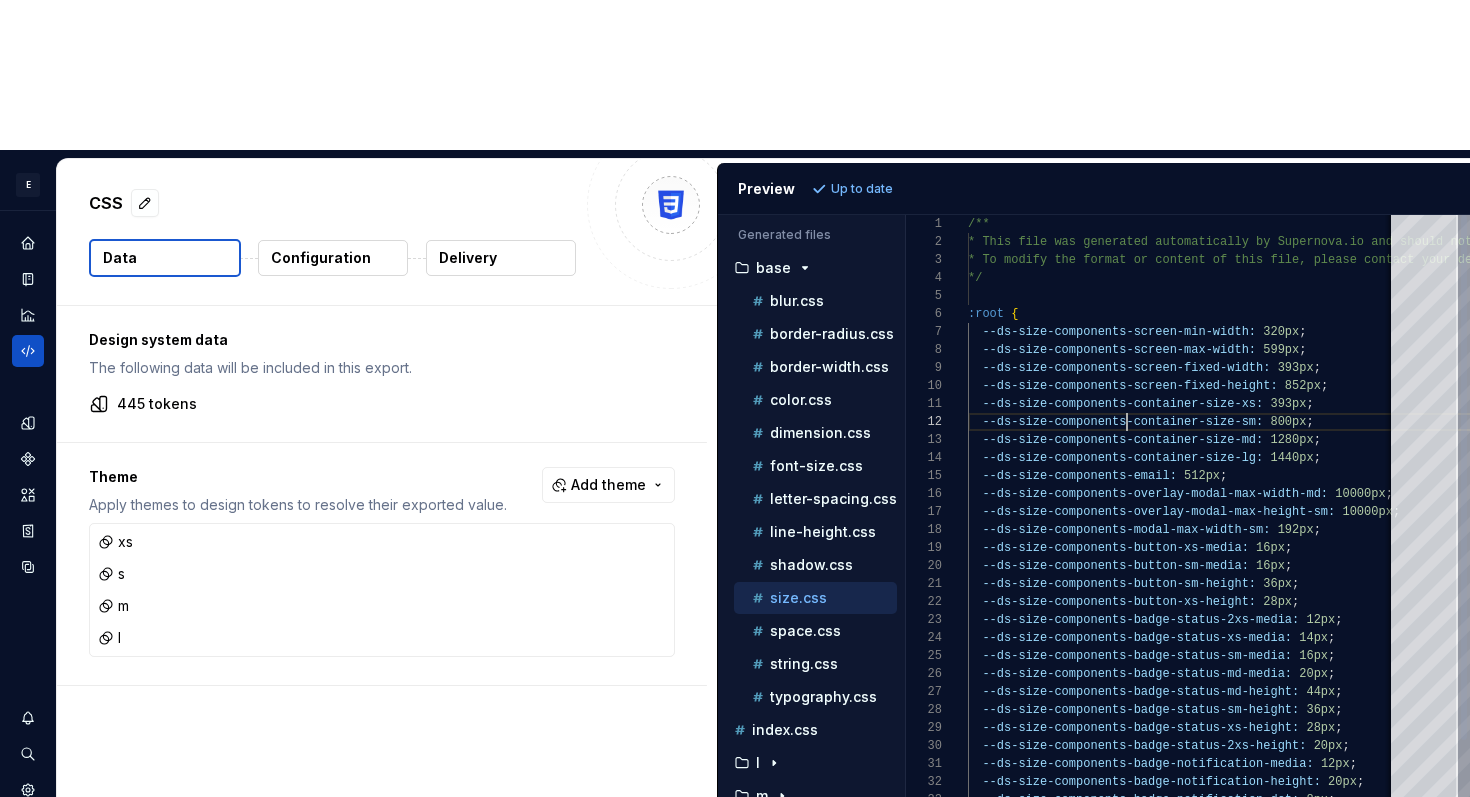 click on "/**  * This file was generated automatically by Supern ova.io and should not be changed manually.  * To modify the format or content of this file, p lease contact your design system team.   */ :root   {    --ds-size-components-screen-min-width:   [NUMBER]px ;    --ds-size-components-screen-max-width:   [NUMBER]px ;    --ds-size-components-screen-fixed-width:   [NUMBER]px ;    --ds-size-components-screen-fixed-height:   [NUMBER]px ;    --ds-size-components-container-size-xs:   [NUMBER]px ;    --ds-size-components-container-size-sm:   [NUMBER]px ;    --ds-size-components-container-size-md:   [NUMBER]px ;    --ds-size-components-container-size-lg:   [NUMBER]px ;    --ds-size-components-email:   [NUMBER]px ;    --ds-size-components-overlay-modal-max-width-md:   [NUMBER]px ;    --ds-size-components-overlay-modal-max-height-sm:   [NUMBER]px ;    --ds-size-components-modal-max-width-sm:   [NUMBER]px ;    --ds-size-components-button-xs-media:   [NUMBER]px ;    --ds-size-components-button-sm-media:   ;" at bounding box center [1320, 725] 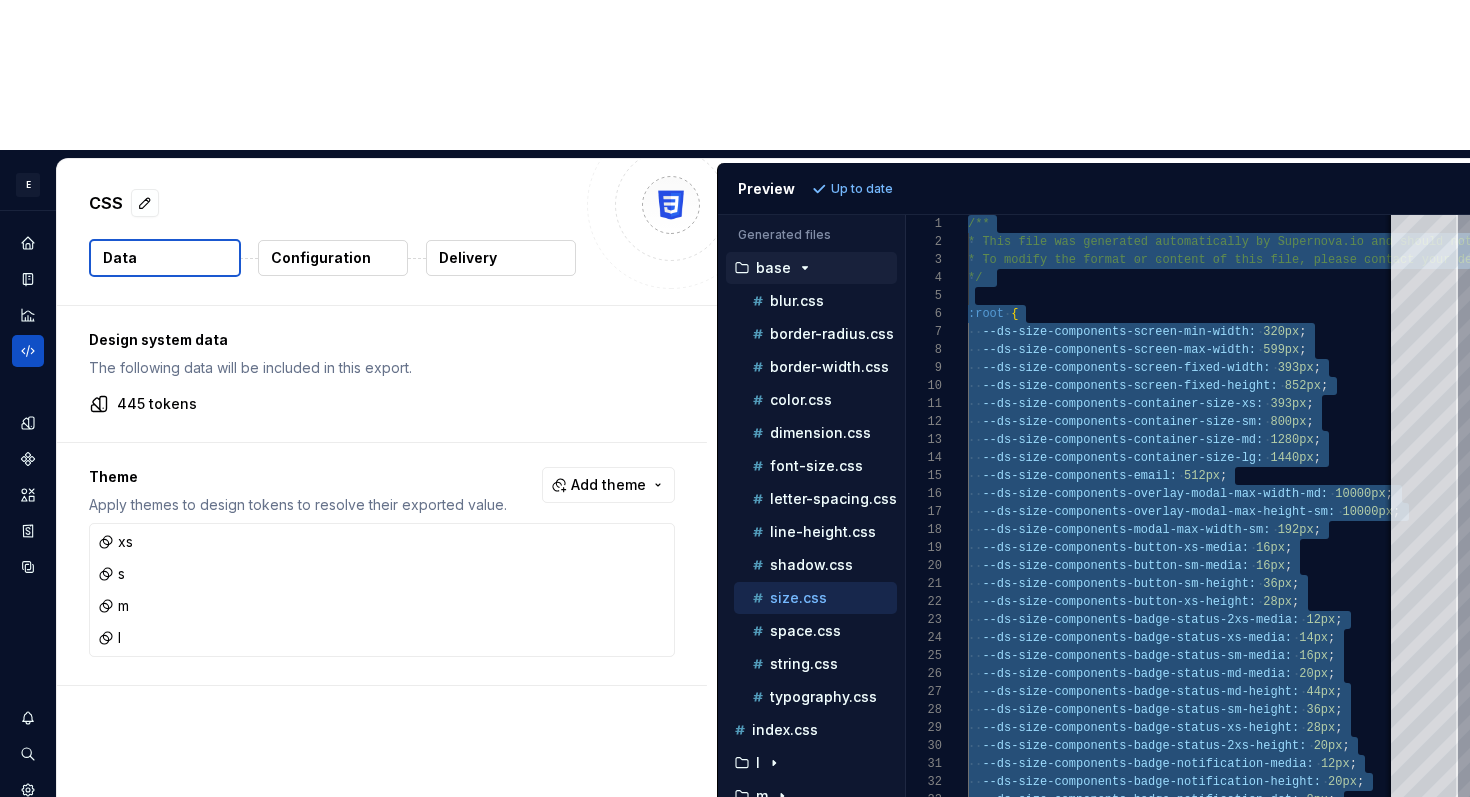 click 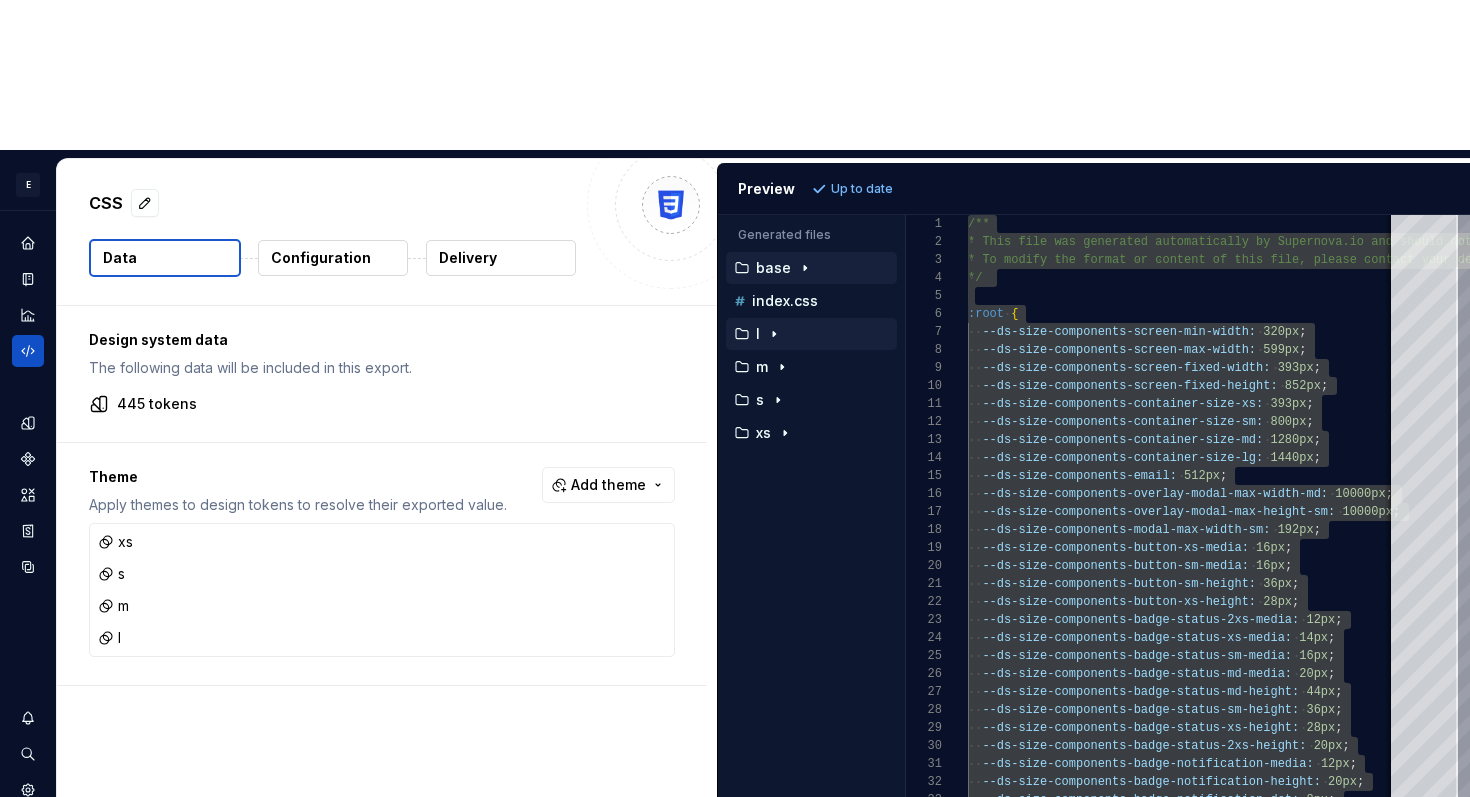 click on "l" at bounding box center (813, 334) 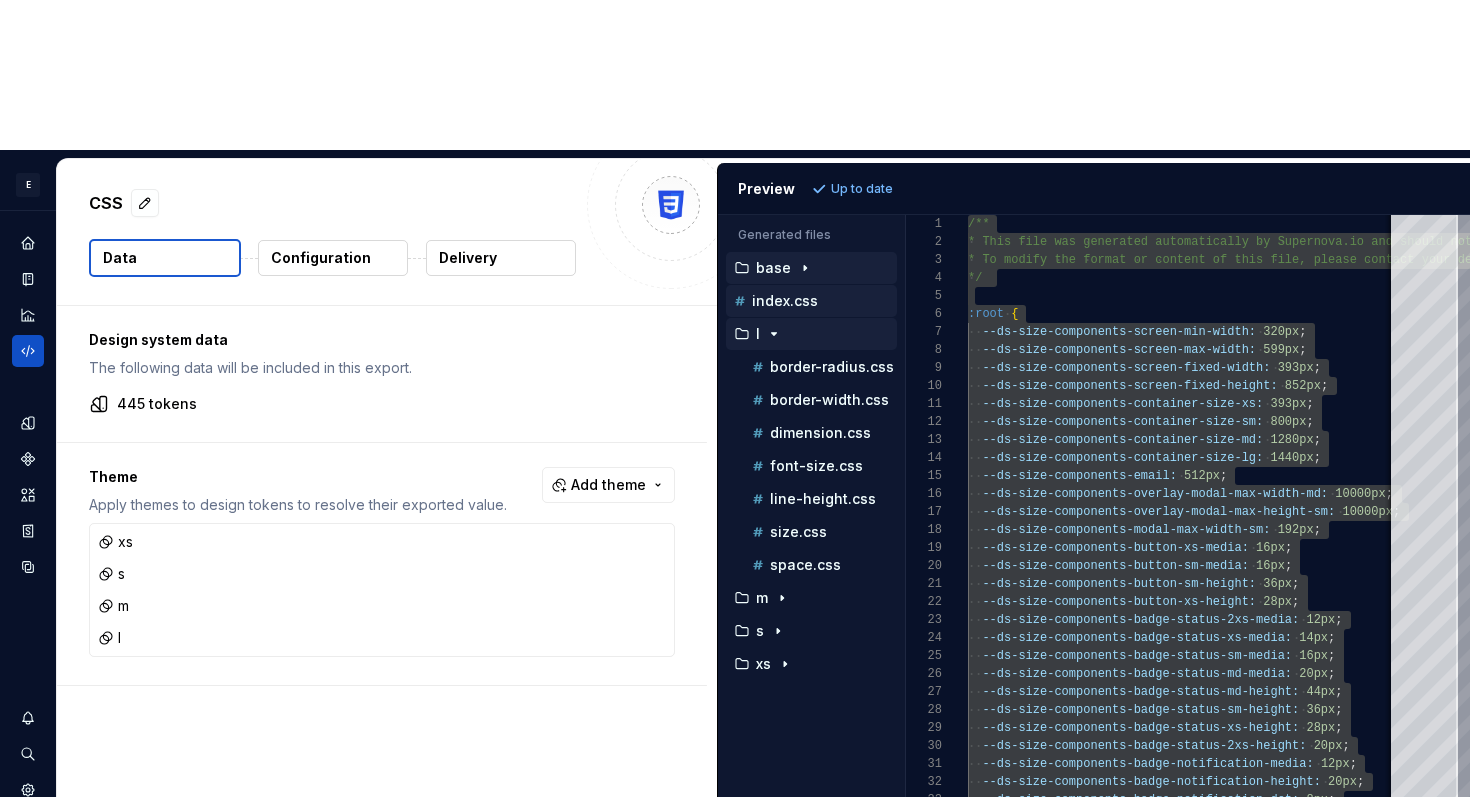 click on "index.css" at bounding box center [785, 301] 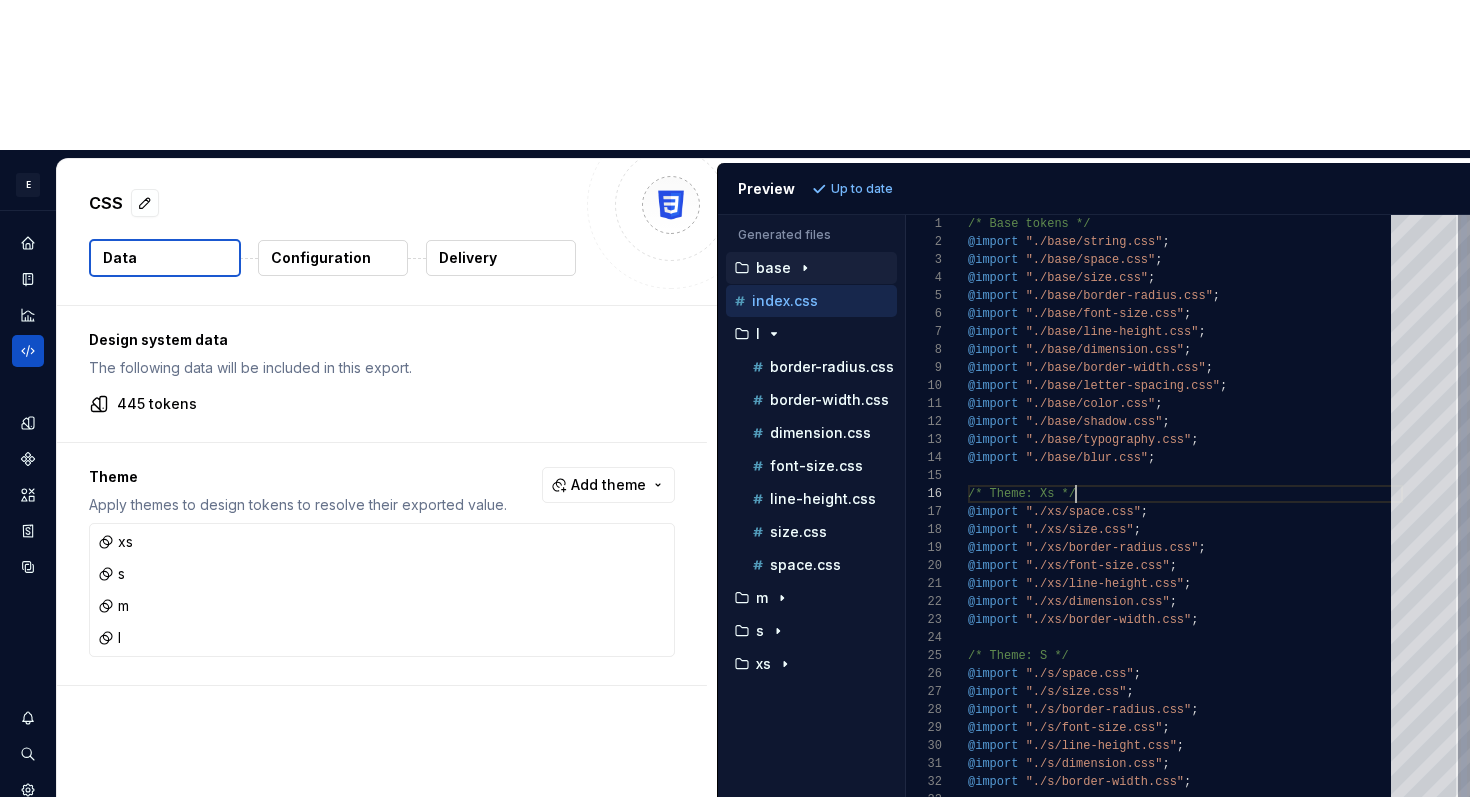 click on "/* Base tokens */ @import   "./base/string.css" ; @import   "./base/space.css" ; @import   "./base/size.css" ; @import   "./base/border-radius.css" ; @import   "./base/font-size.css" ; @import   "./base/line-height.css" ; @import   "./base/dimension.css" ; @import   "./base/border-width.css" ; @import   "./base/letter-spacing.css" ; @import   "./base/color.css" ; @import   "./base/shadow.css" ; @import   "./base/typography.css" ; @import   "./base/blur.css" ; /* Theme: Xs */ @import   "./xs/space.css" ; @import   "./xs/size.css" ; @import   "./xs/border-radius.css" ; @import   "./xs/font-size.css" ; @import   "./xs/line-height.css" ; @import   "./xs/dimension.css" ; @import   "./xs/border-width.css" ; /* Theme: S */ @import   "./s/space.css" ; @import   "./s/size.css" ; @import   "./s/border-radius.css" ; @import   "./s/font-size.css" ; @import   "./s/line-height.css" ; @import   "./s/dimension.css" ; @import   "./s/border-width.css" ; /* Theme: M */ @import   ; @import" at bounding box center [1185, 665] 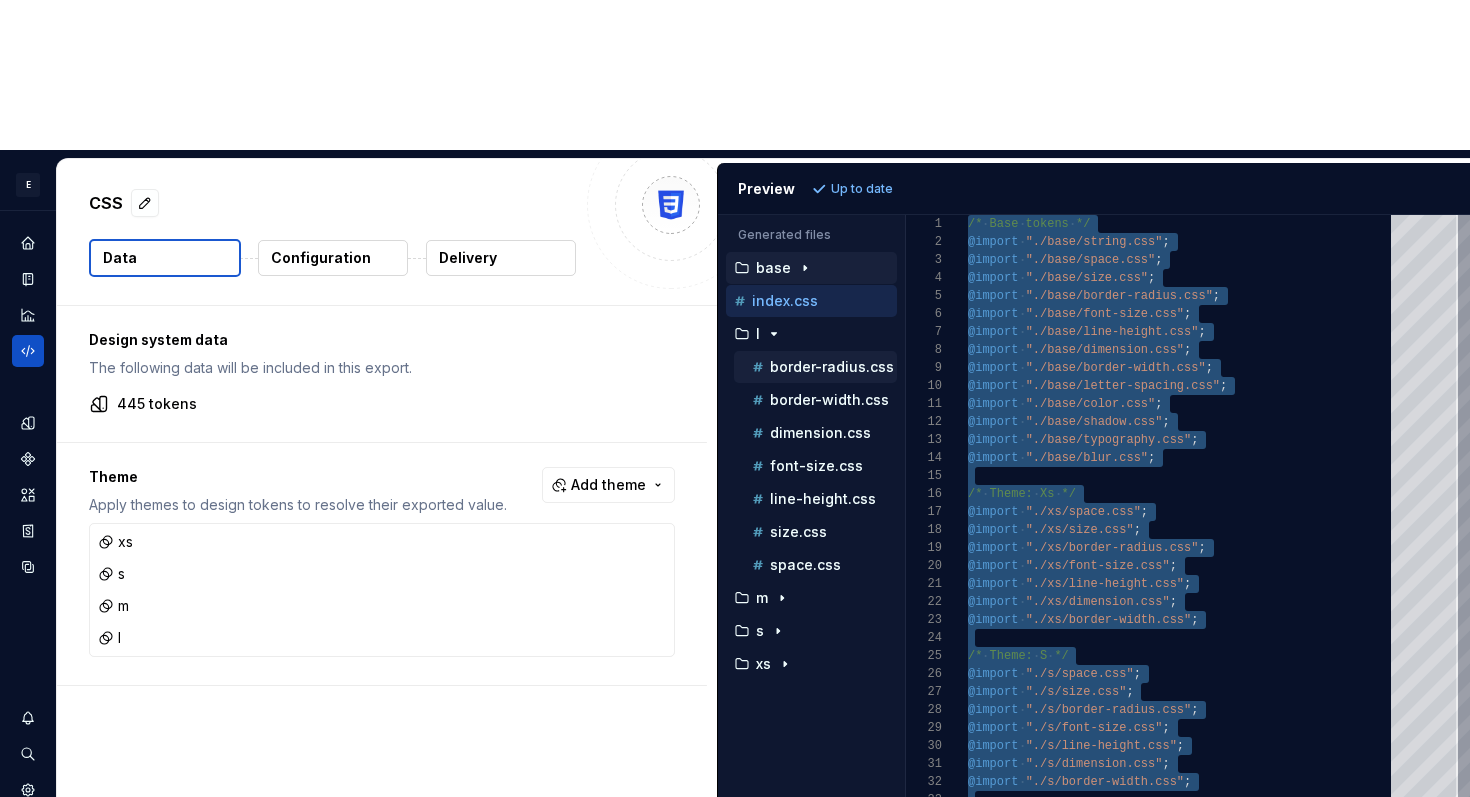 click on "border-radius.css" at bounding box center [832, 367] 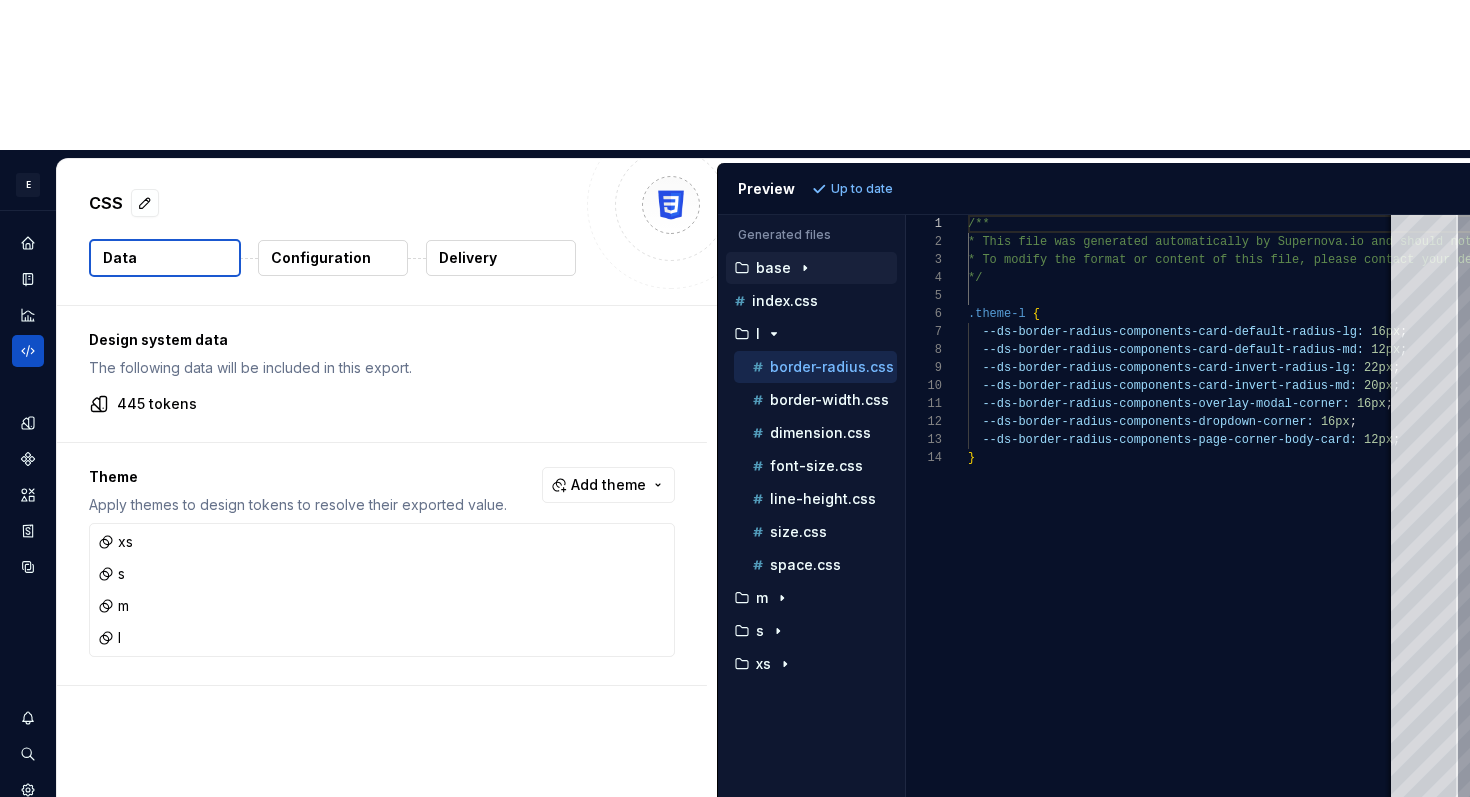 click on "/**  * This file was generated automatically by Supern ova.io and should not be changed manually.  * To modify the format or content of this file, p lease contact your design system team.   */ .theme-l   {    --ds-border-radius-components-card-default-radius- lg:   [NUMBER]px ;    --ds-border-radius-components-card-default-radius- md:   [NUMBER]px ;    --ds-border-radius-components-card-invert-radius-l g:   [NUMBER]px ;    --ds-border-radius-components-card-invert-radius-m d:   [NUMBER]px ;    --ds-border-radius-components-overlay-modal-corner :   [NUMBER]px ;    --ds-border-radius-components-dropdown-corner:   [NUMBER]px ;    --ds-border-radius-components-page-corner-body-car d:   [NUMBER]px ; }" at bounding box center (1320, 581) 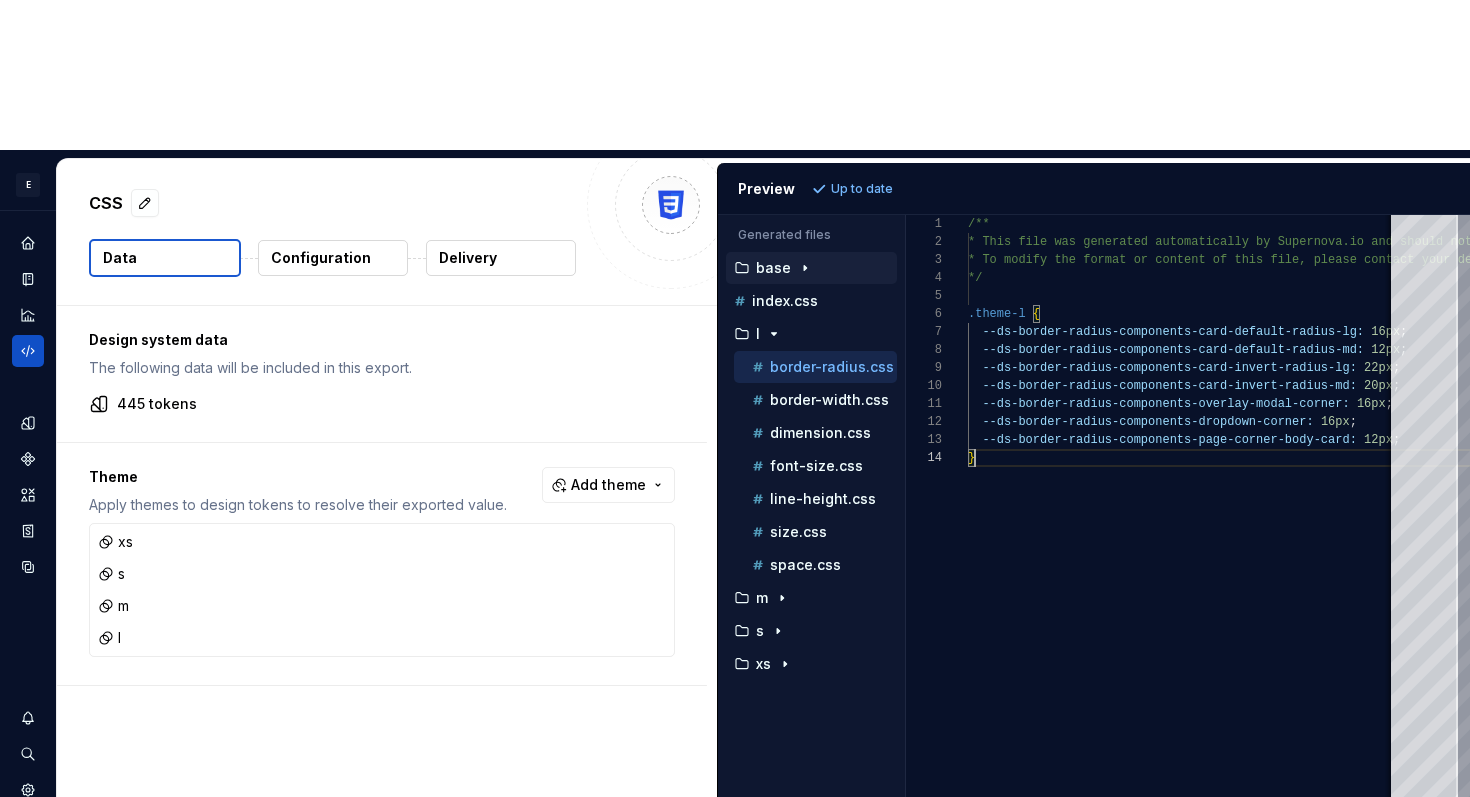 scroll, scrollTop: 54, scrollLeft: 7, axis: both 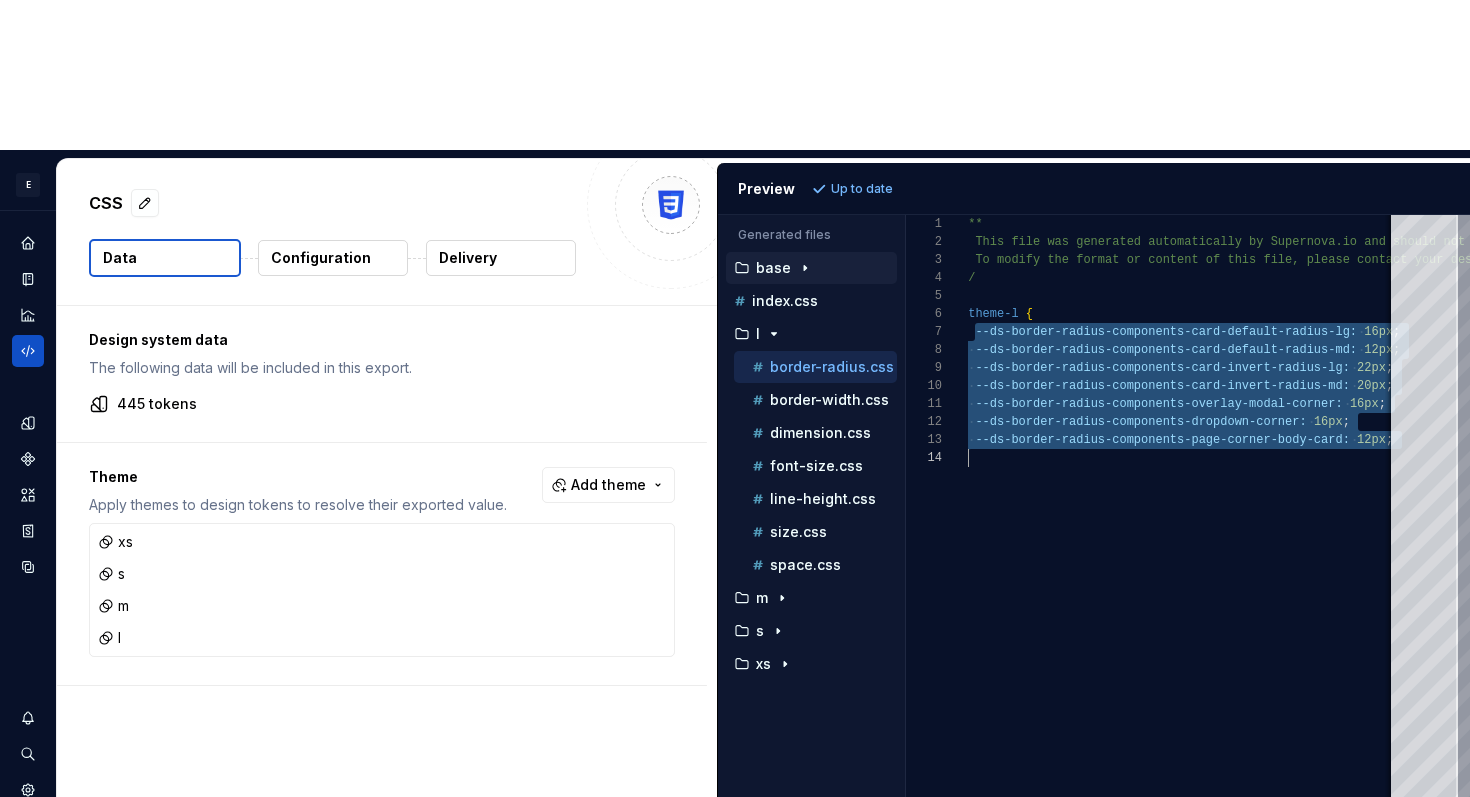 drag, startPoint x: 982, startPoint y: 179, endPoint x: 1469, endPoint y: 299, distance: 501.56656 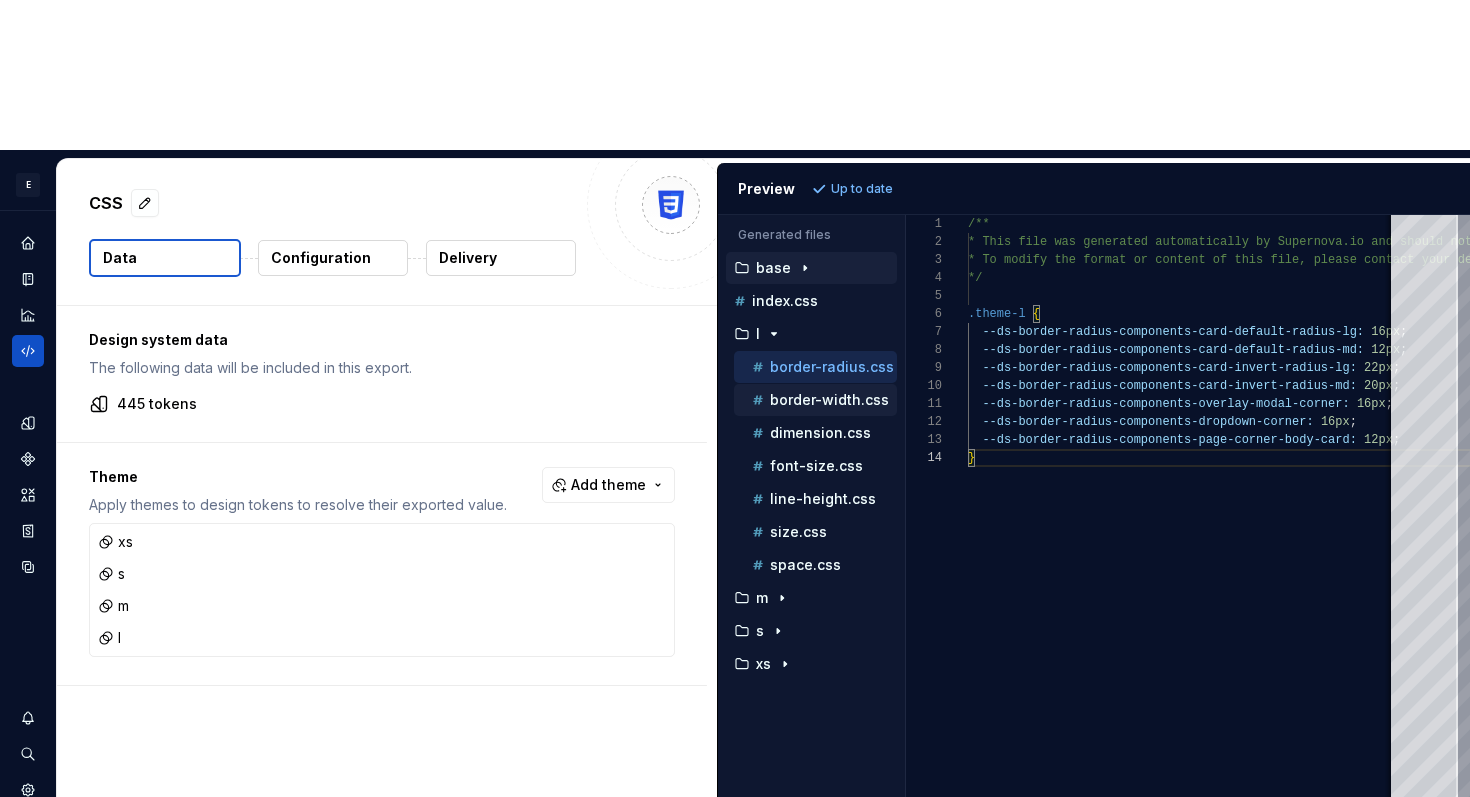 click on "border-width.css" at bounding box center (829, 400) 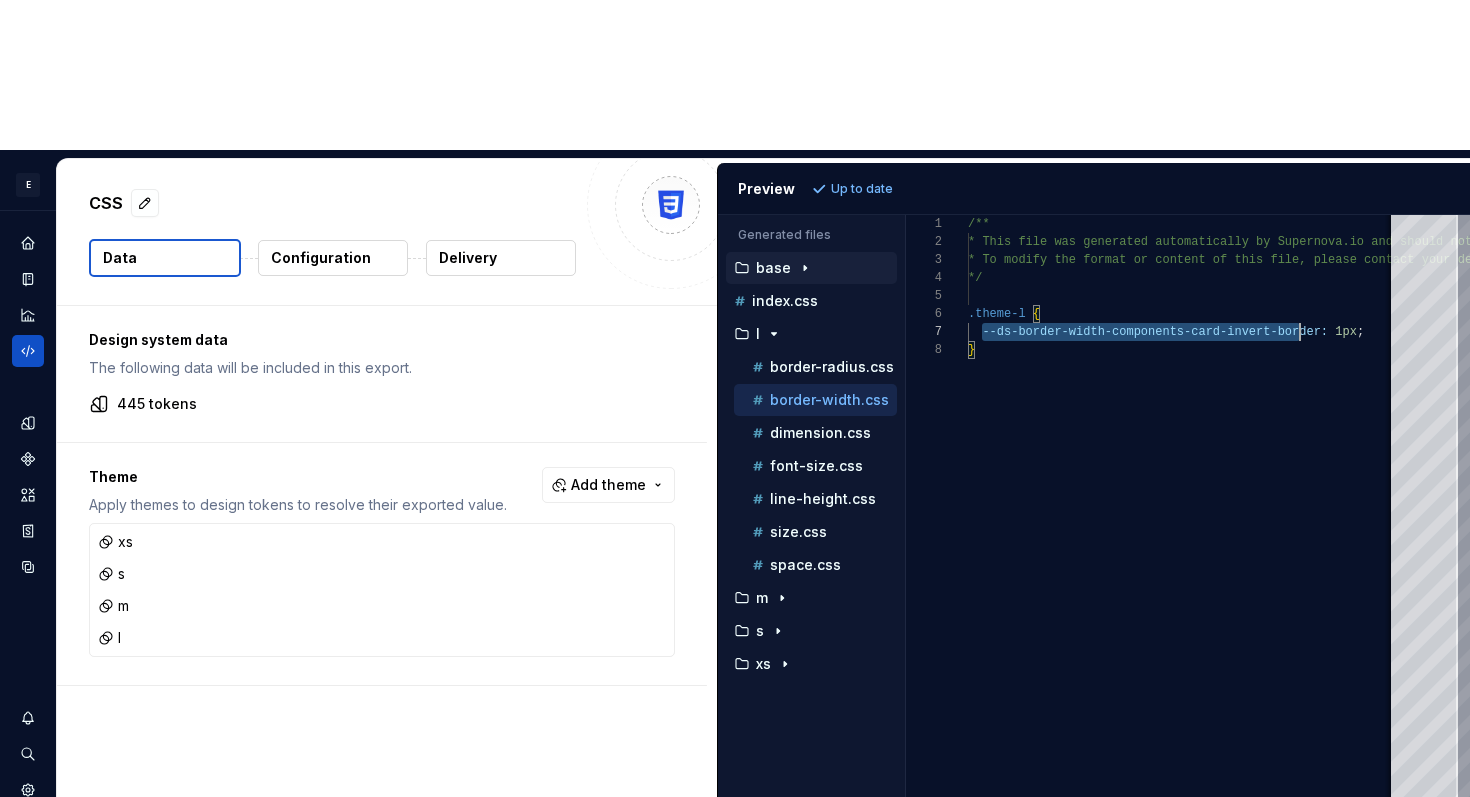 scroll, scrollTop: 108, scrollLeft: 7, axis: both 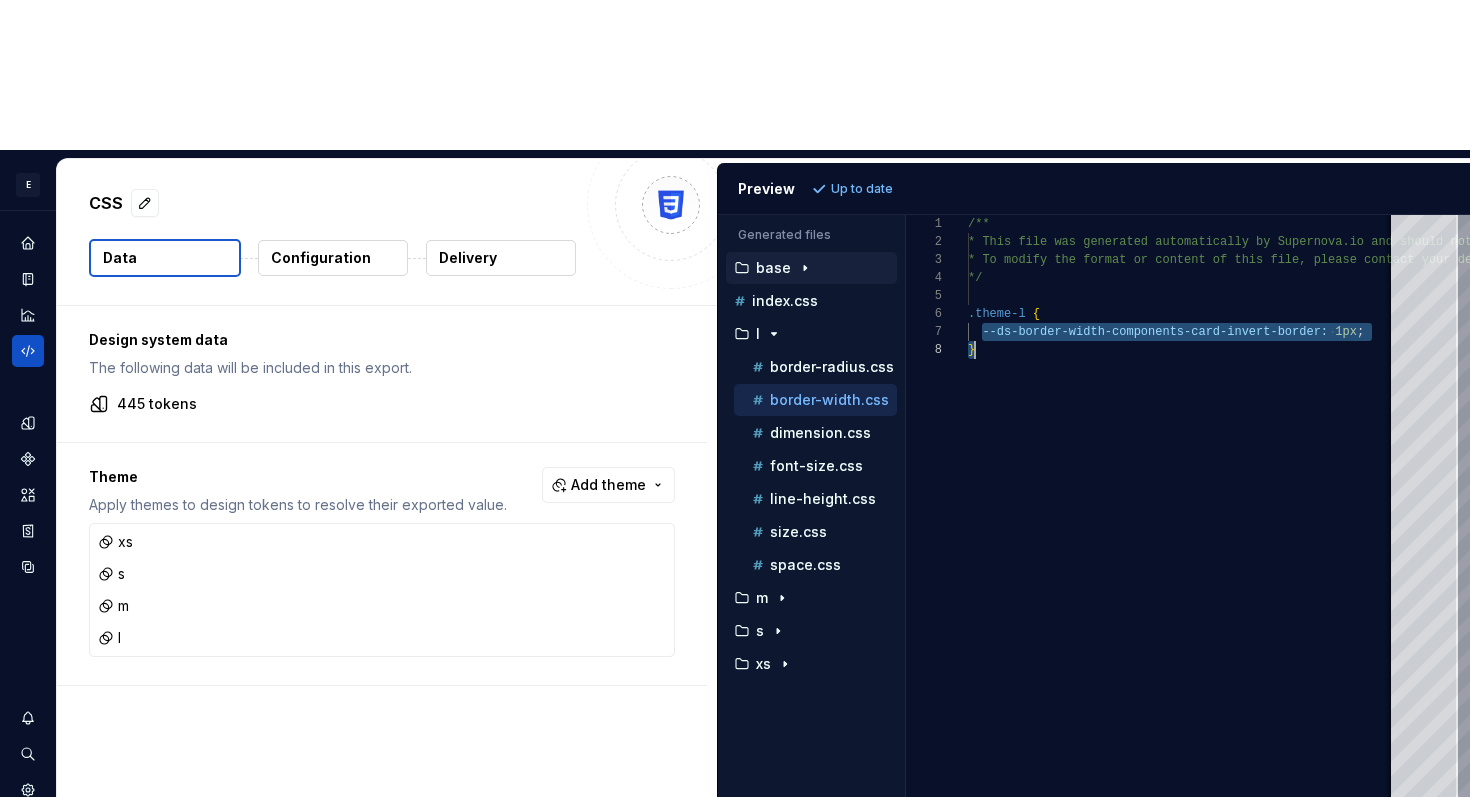 drag, startPoint x: 982, startPoint y: 184, endPoint x: 1420, endPoint y: 199, distance: 438.25677 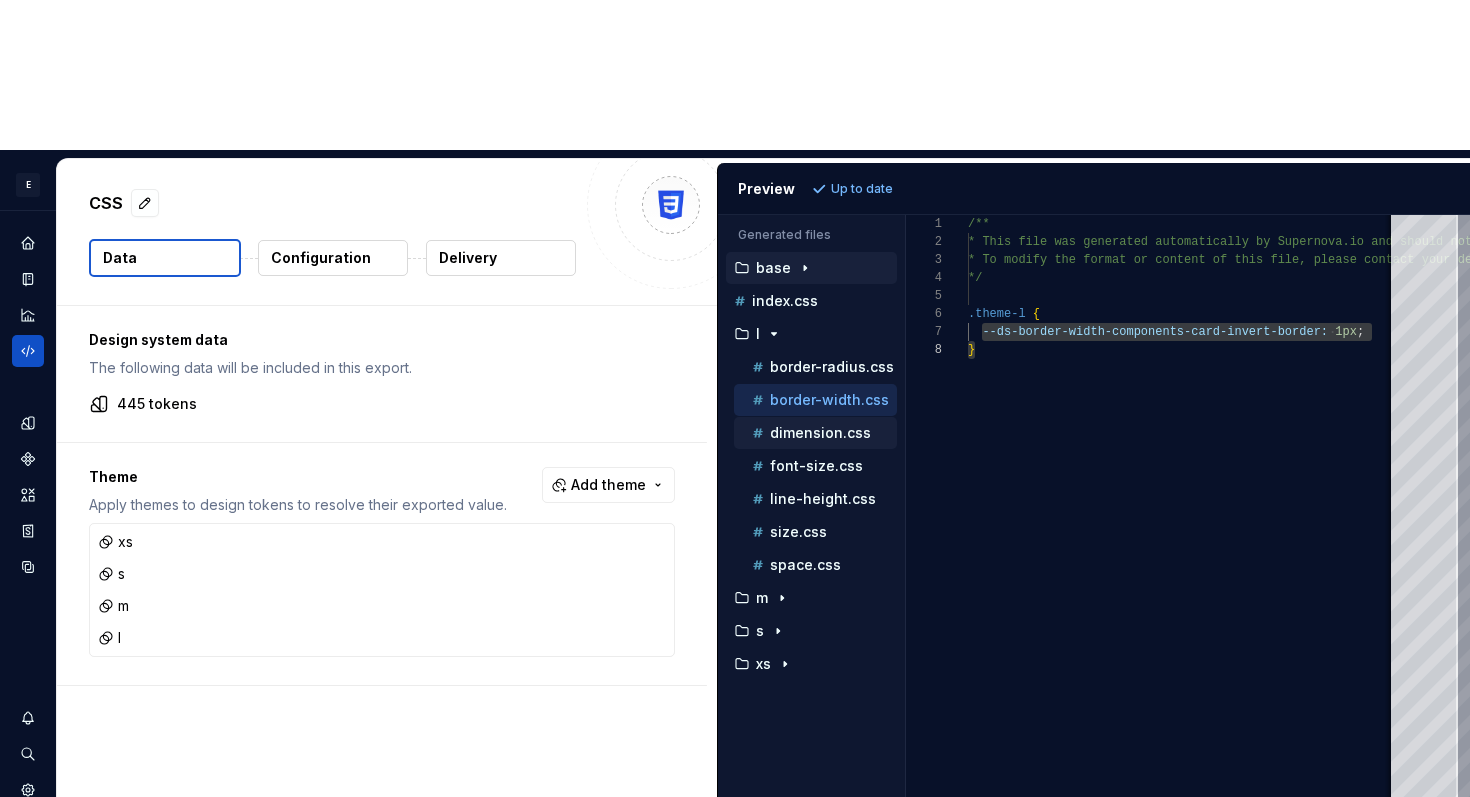 click on "dimension.css" at bounding box center (820, 433) 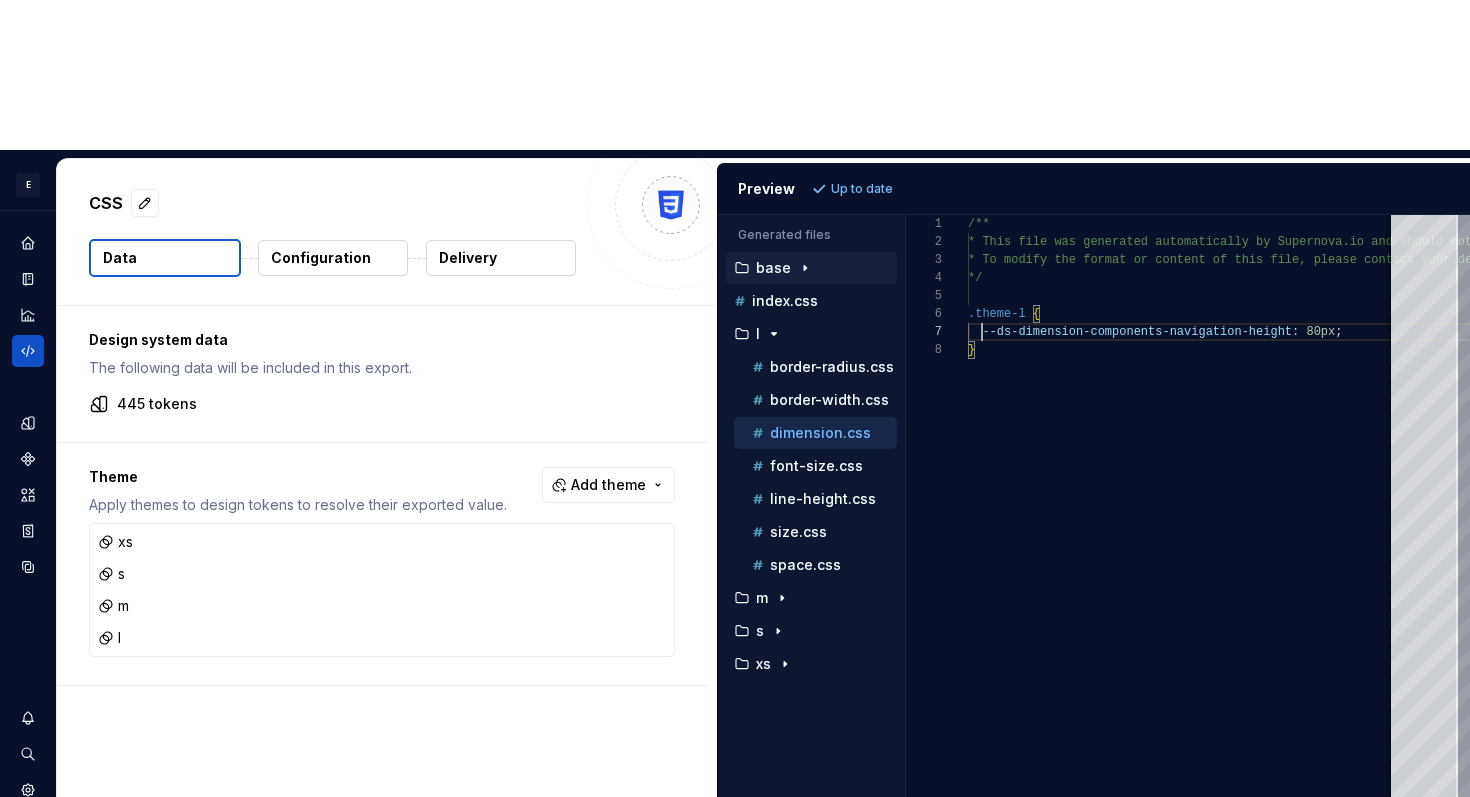 scroll, scrollTop: 108, scrollLeft: 376, axis: both 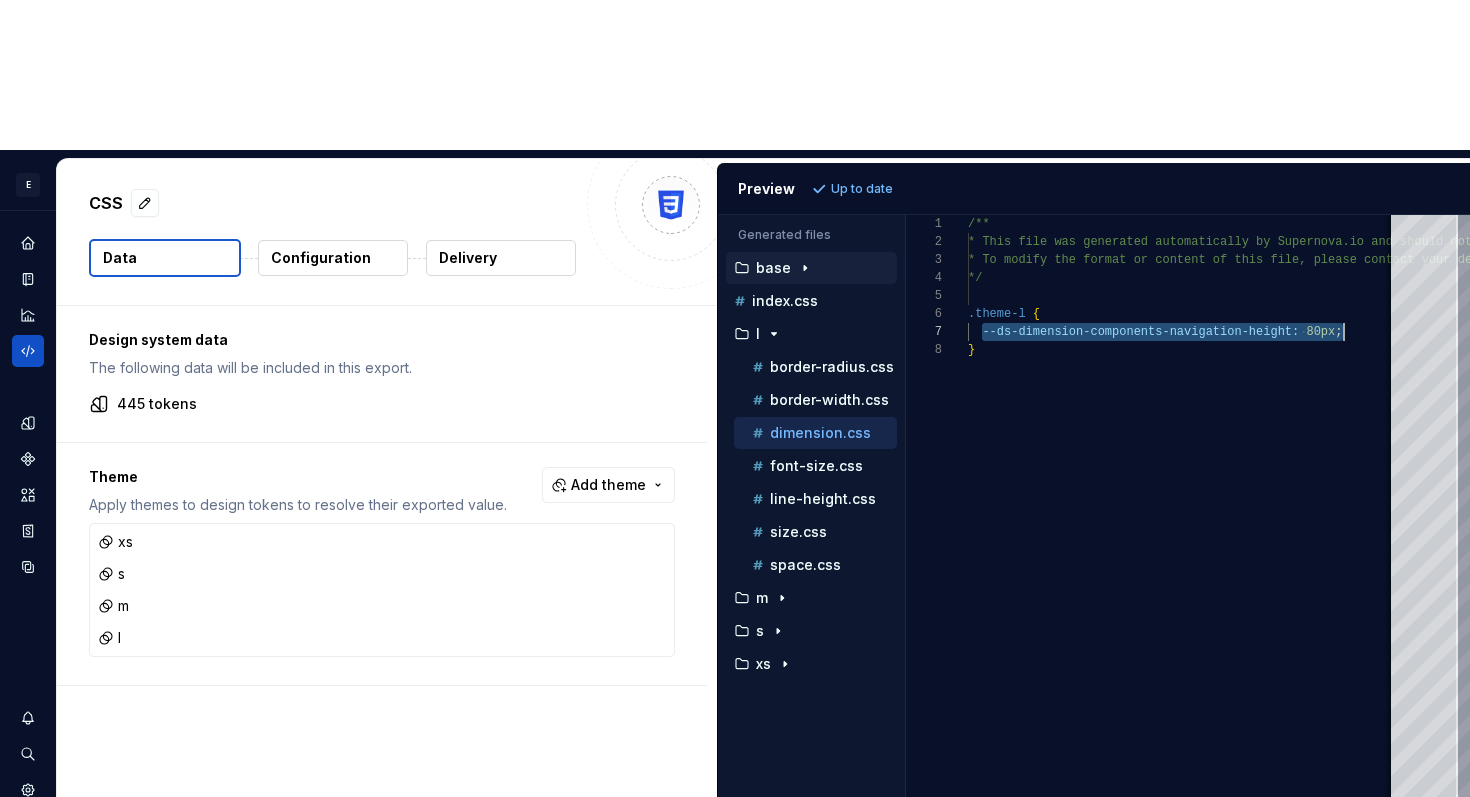 drag, startPoint x: 980, startPoint y: 184, endPoint x: 1351, endPoint y: 184, distance: 371 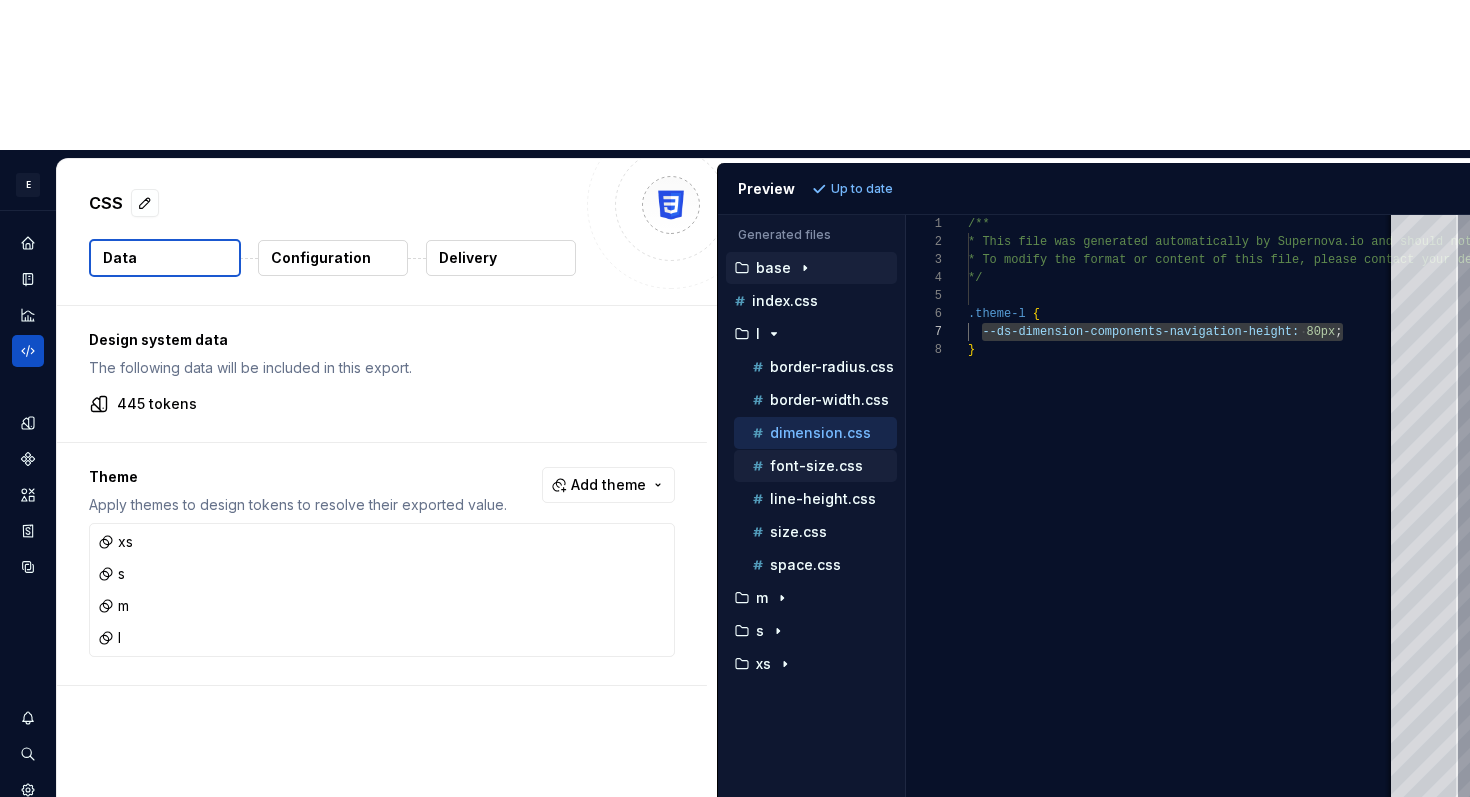 click on "font-size.css" at bounding box center (822, 466) 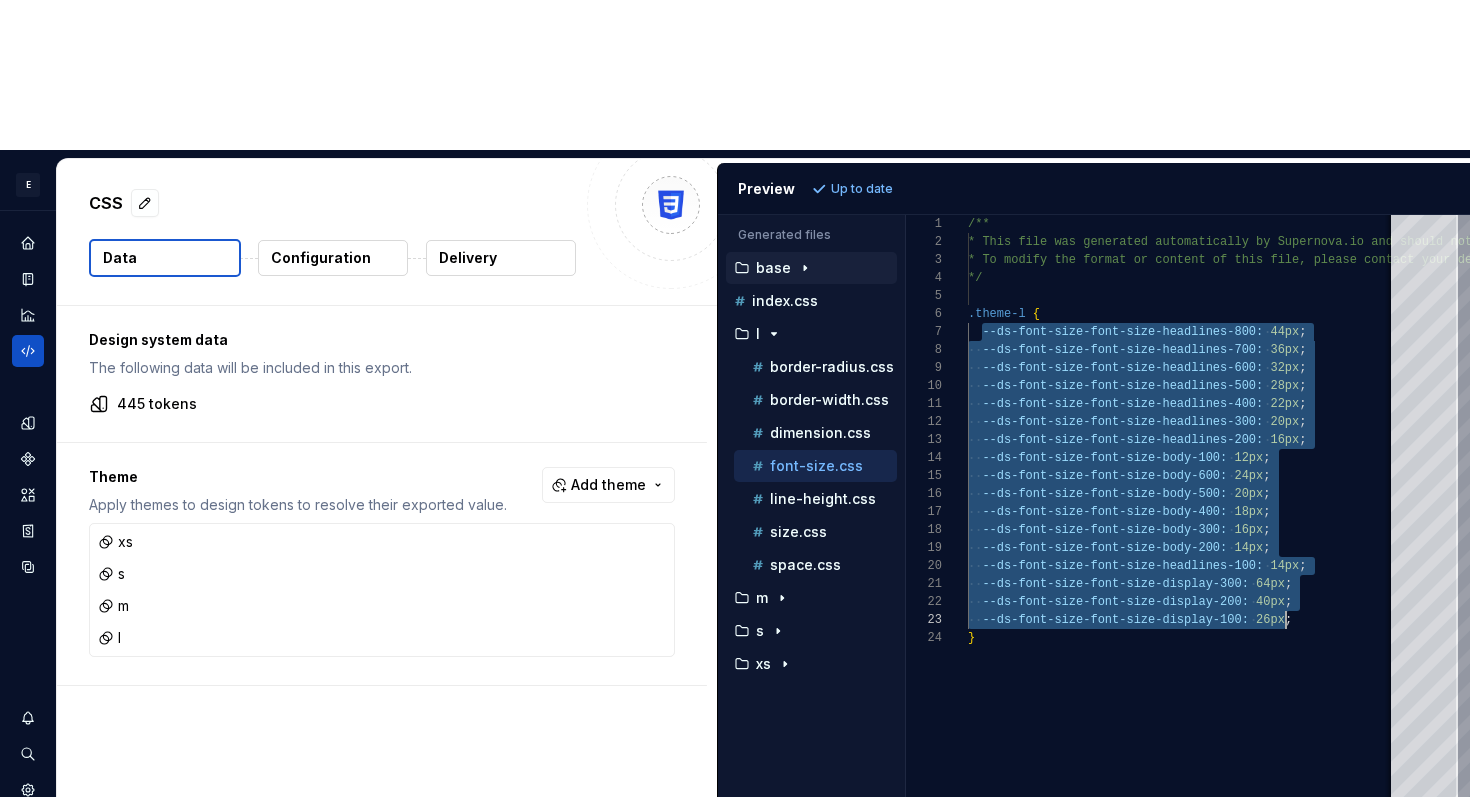 scroll, scrollTop: 108, scrollLeft: 325, axis: both 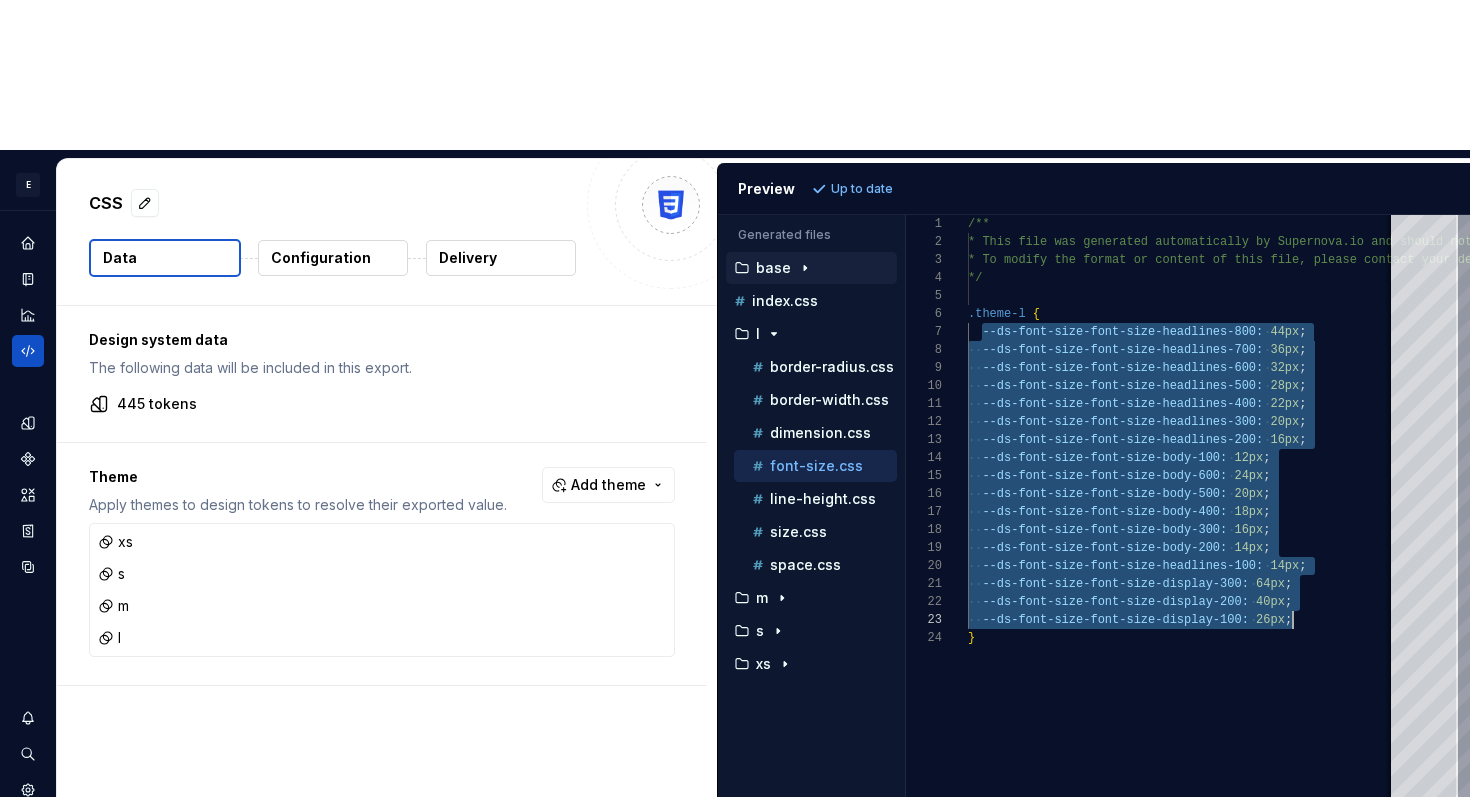 drag, startPoint x: 984, startPoint y: 178, endPoint x: 1291, endPoint y: 471, distance: 424.37955 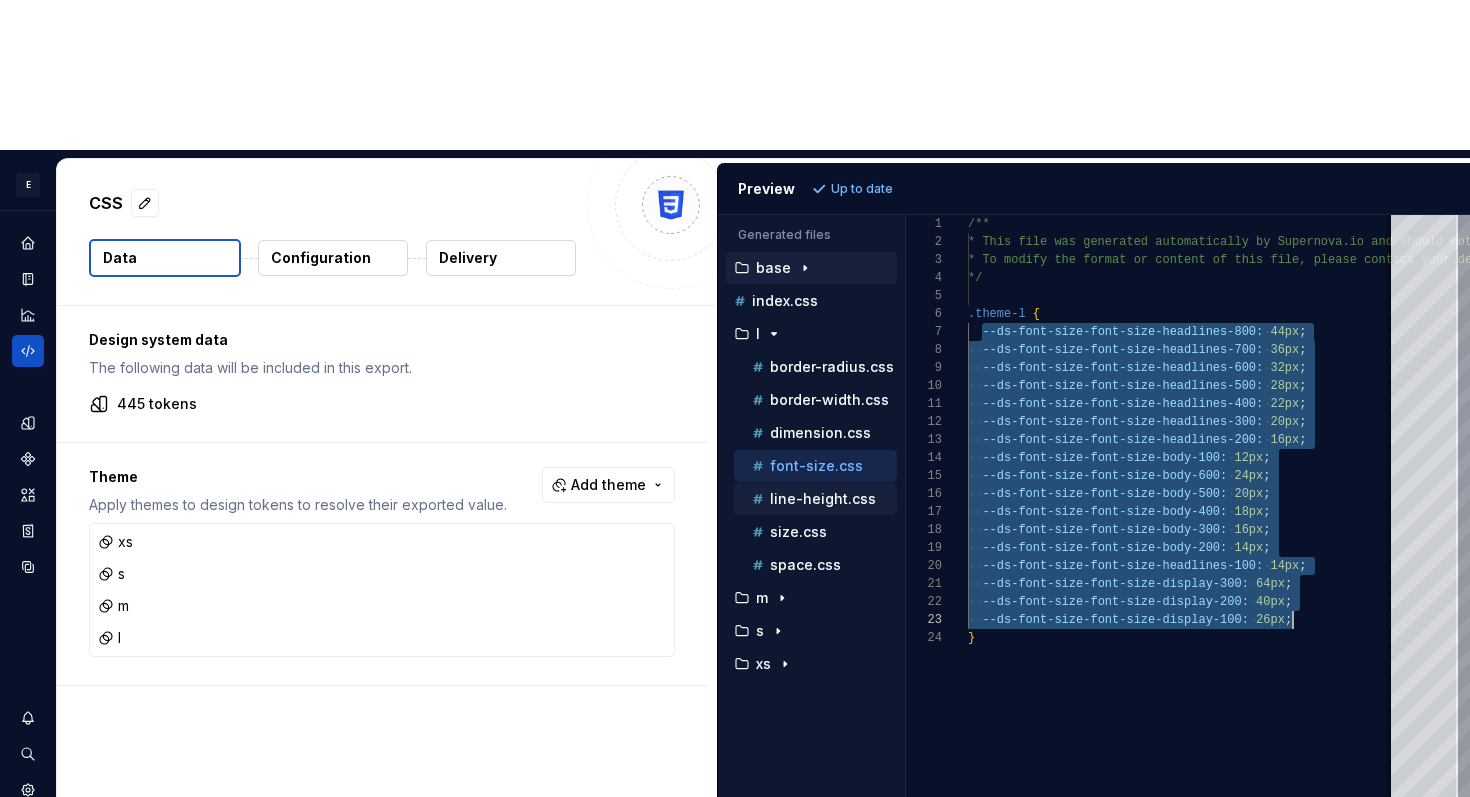 click on "line-height.css" at bounding box center (815, 499) 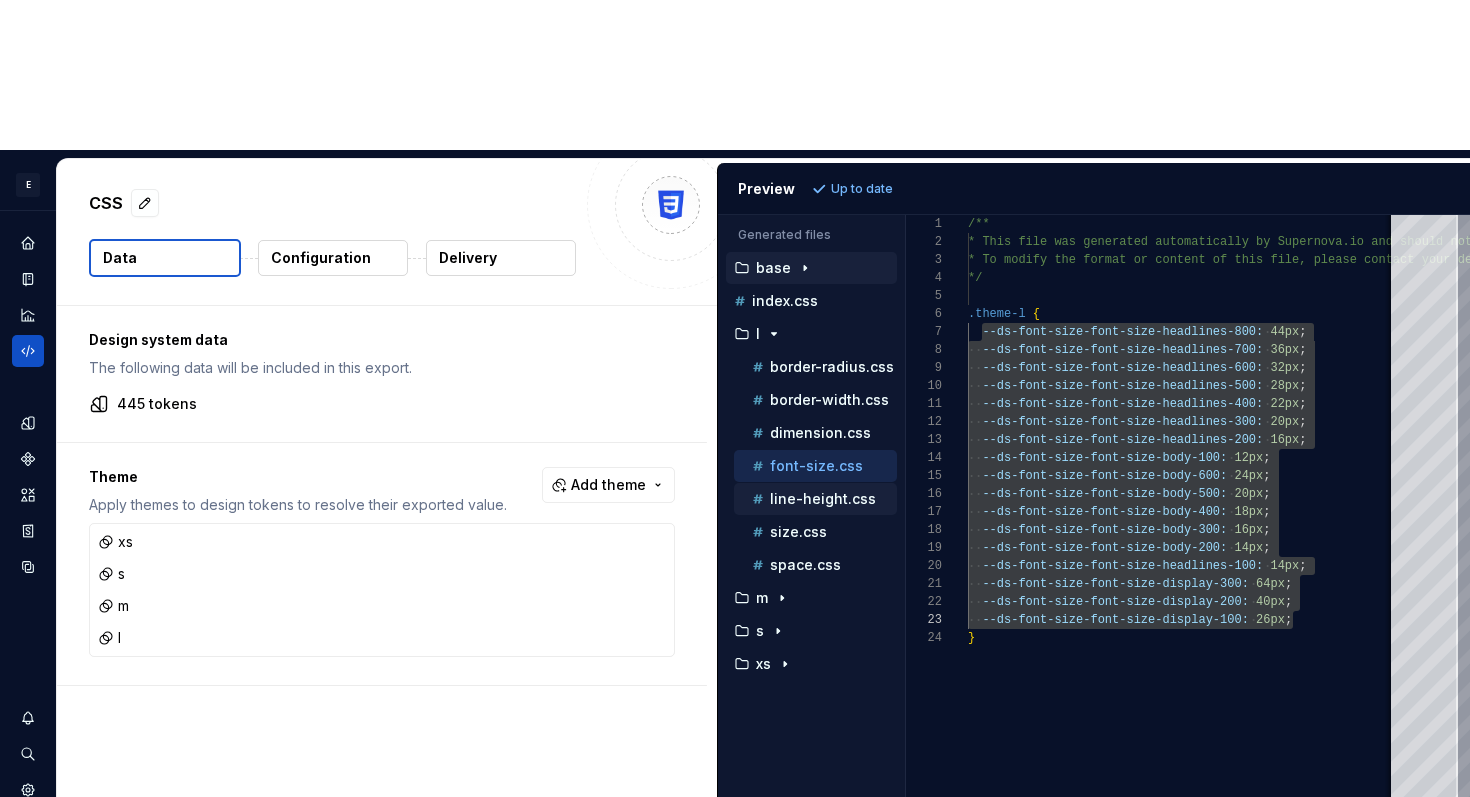 click on "line-height.css" at bounding box center (823, 499) 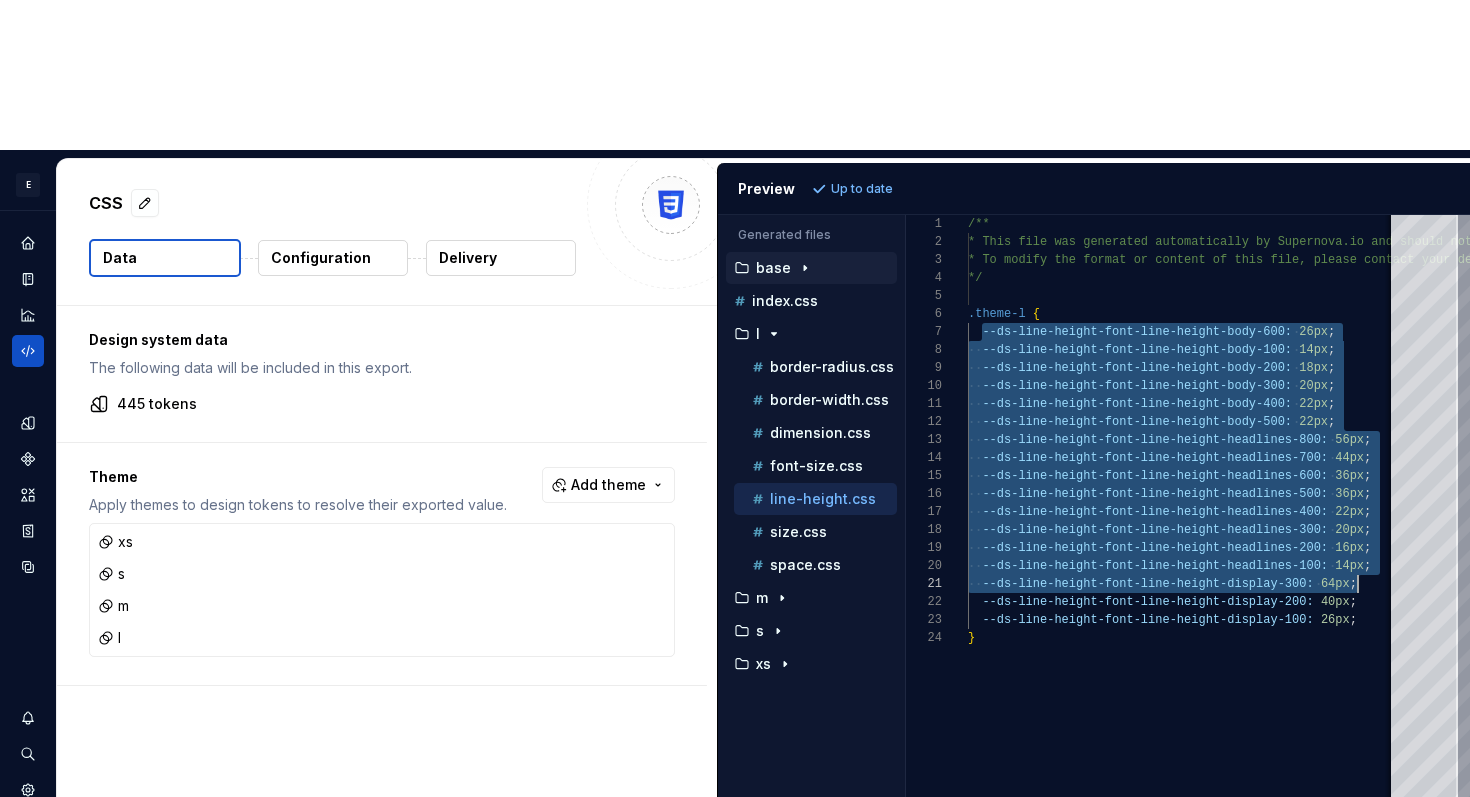 scroll, scrollTop: 108, scrollLeft: 390, axis: both 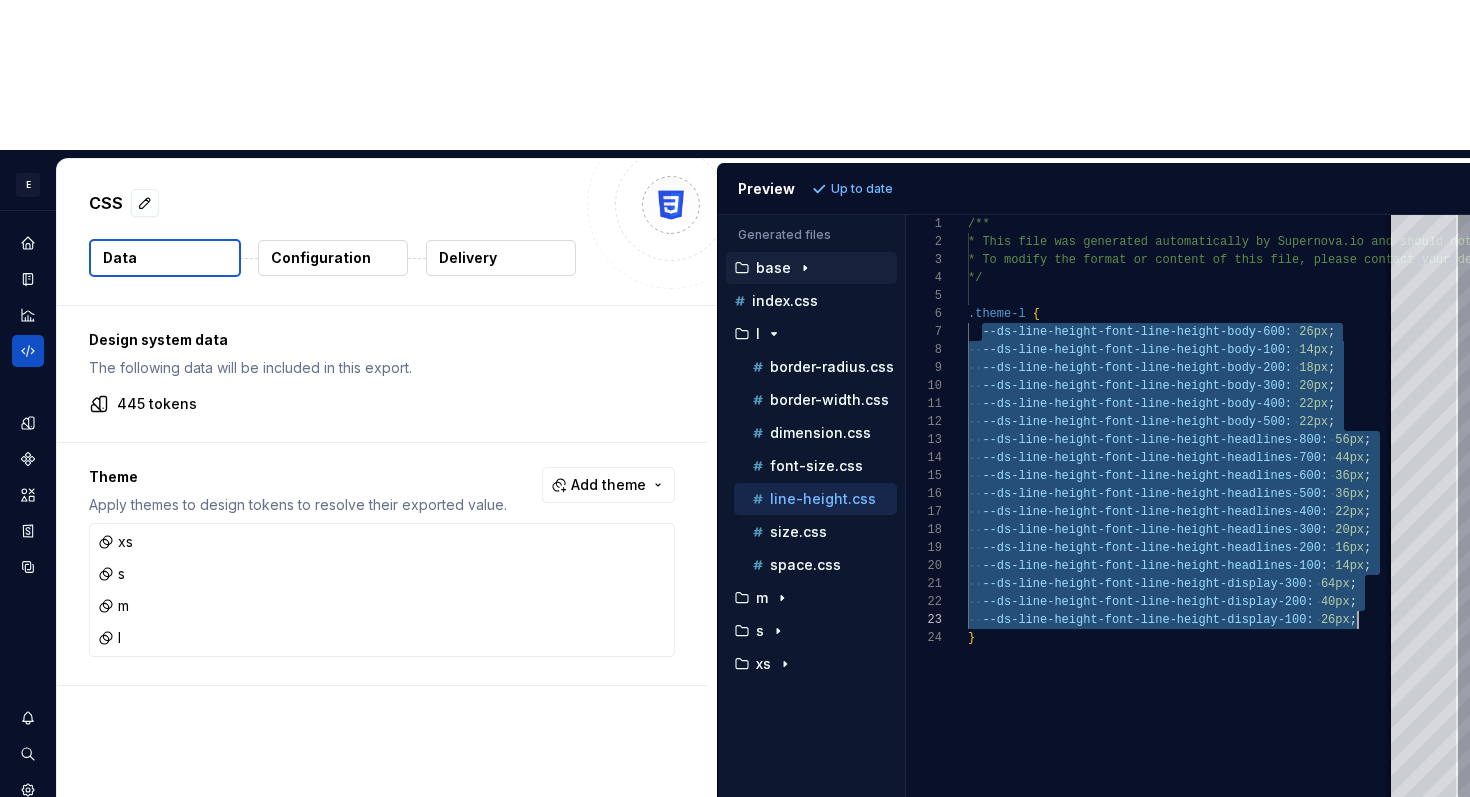 drag, startPoint x: 984, startPoint y: 184, endPoint x: 1365, endPoint y: 469, distance: 475.80038 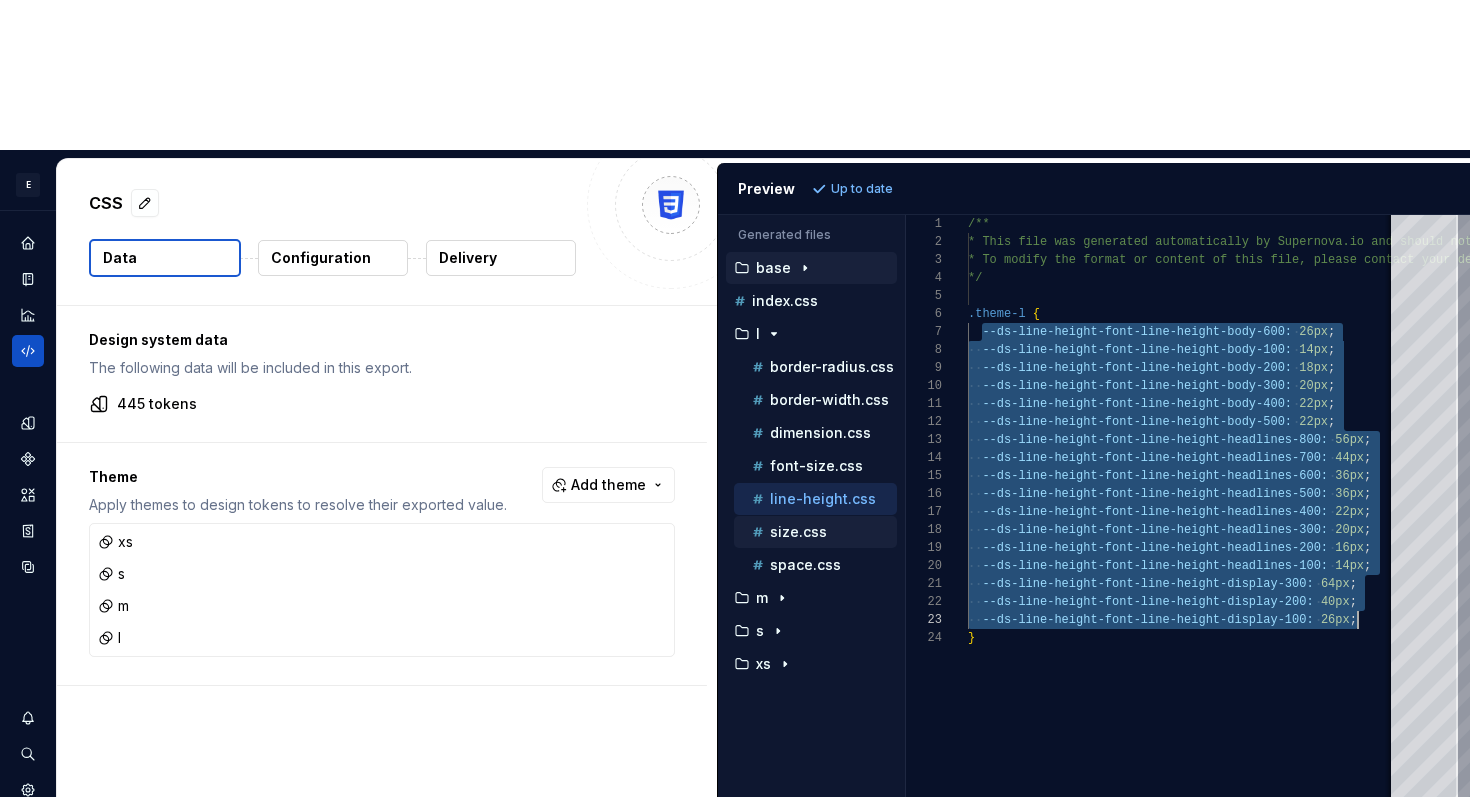 click on "size.css" at bounding box center [815, 532] 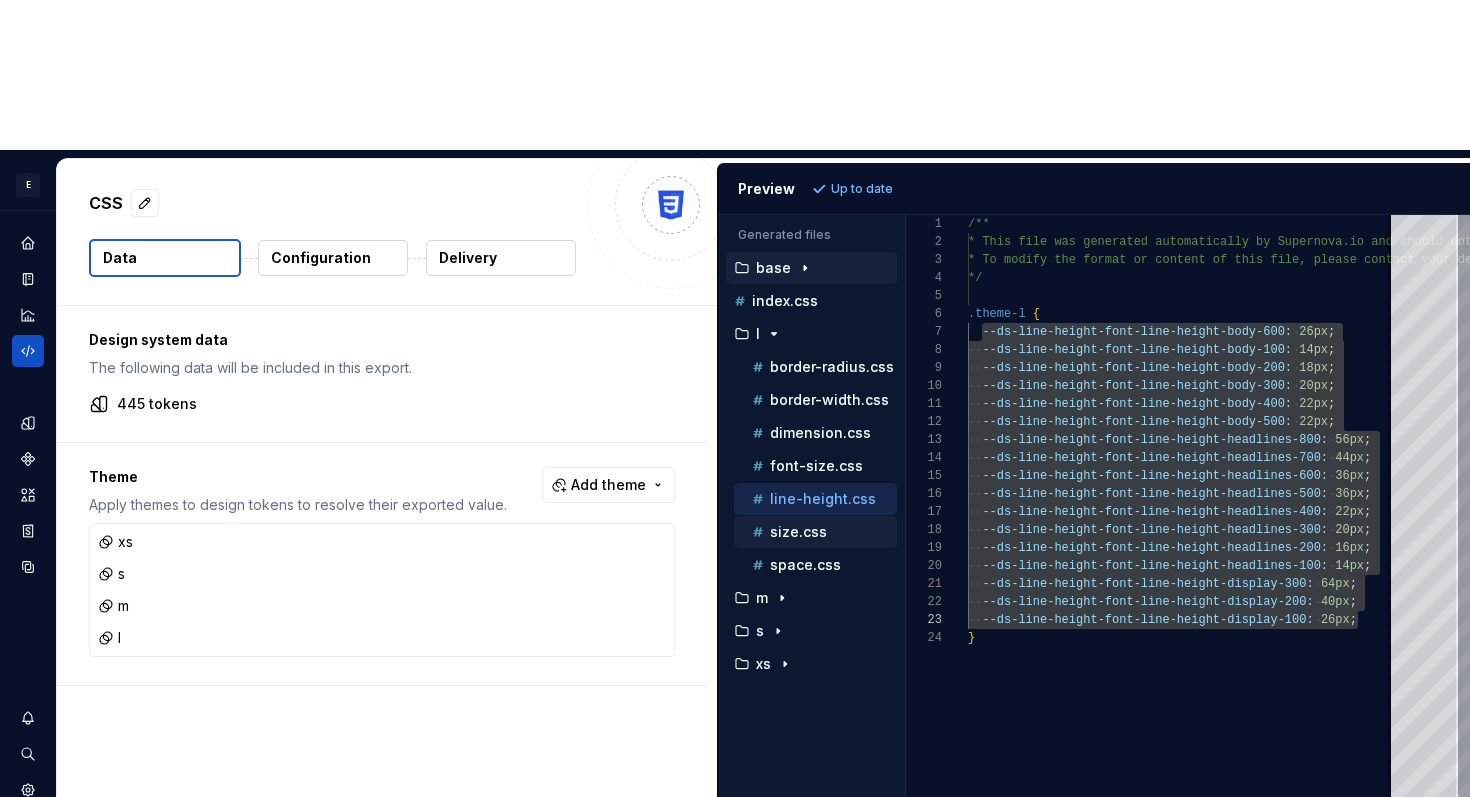 click on "size.css" at bounding box center [798, 532] 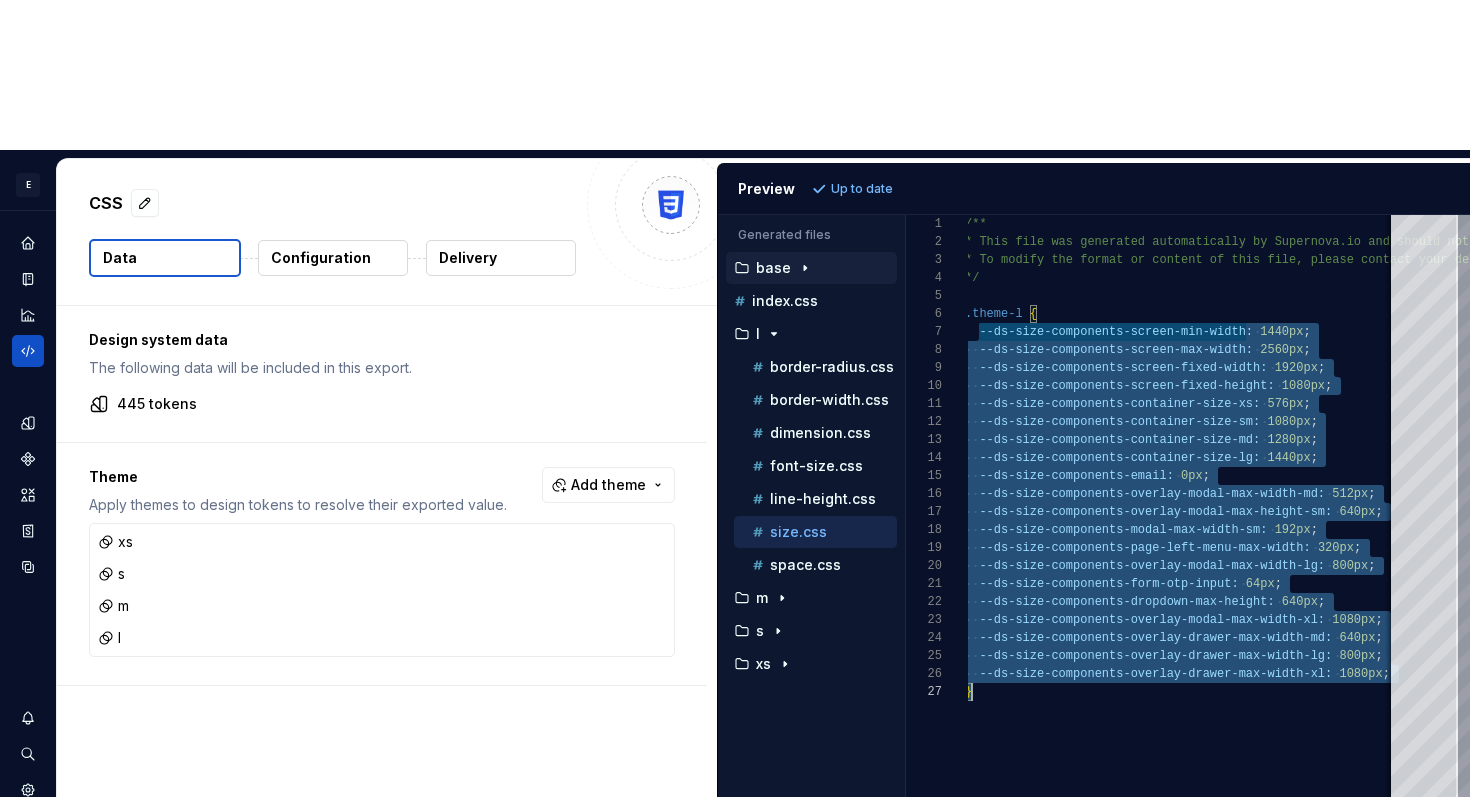 scroll, scrollTop: 108, scrollLeft: 426, axis: both 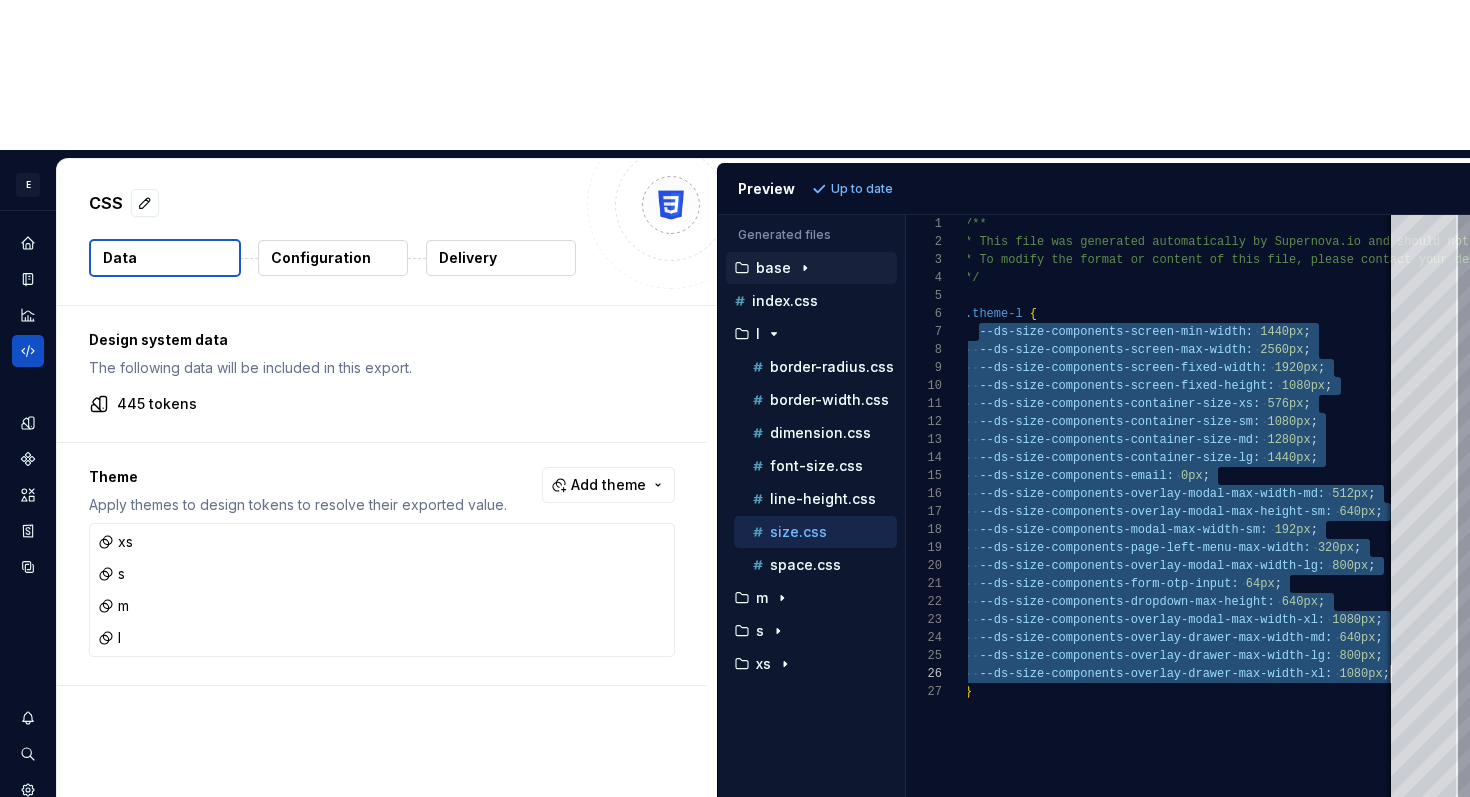 drag, startPoint x: 983, startPoint y: 180, endPoint x: 1396, endPoint y: 527, distance: 539.42377 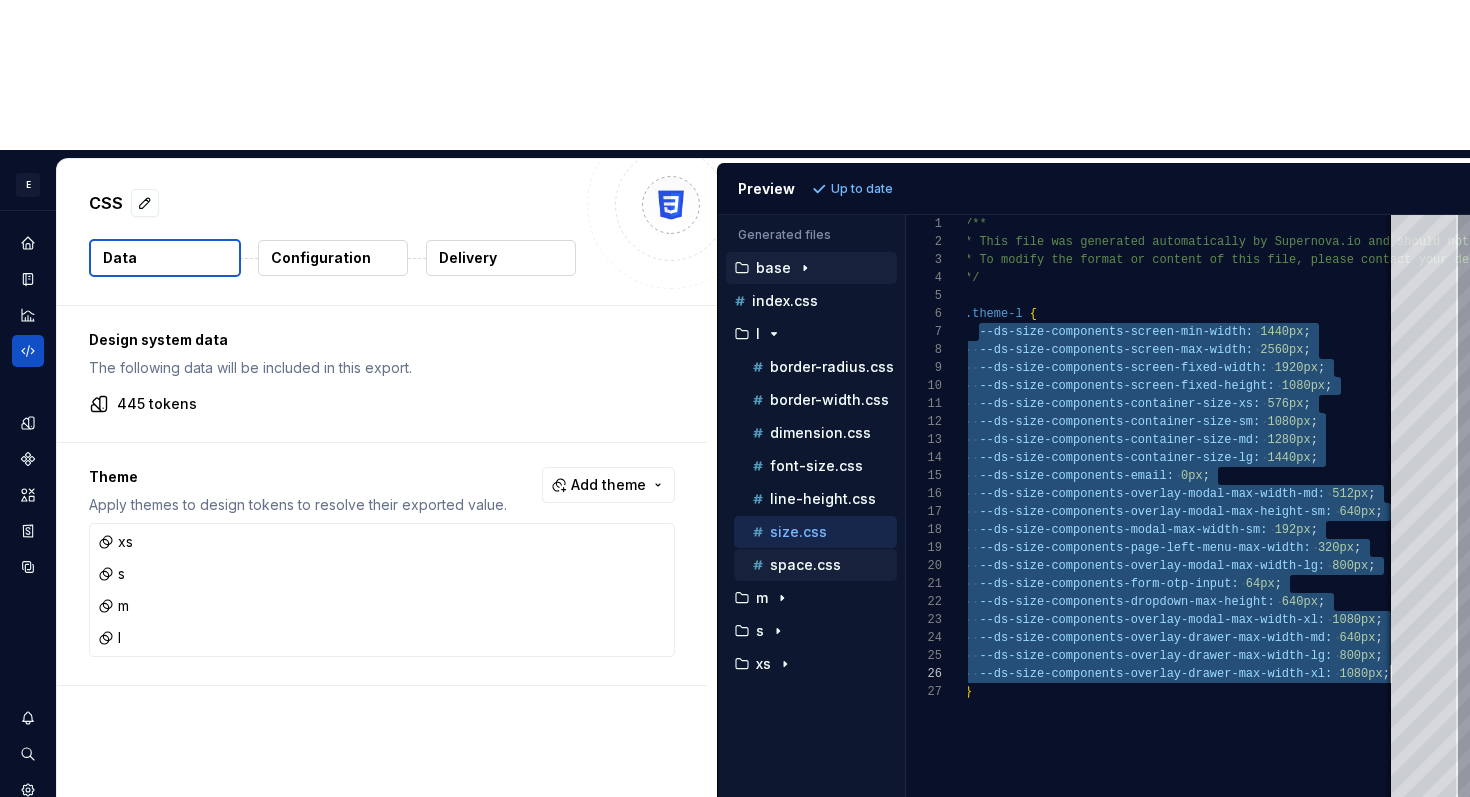 click on "space.css" at bounding box center (805, 565) 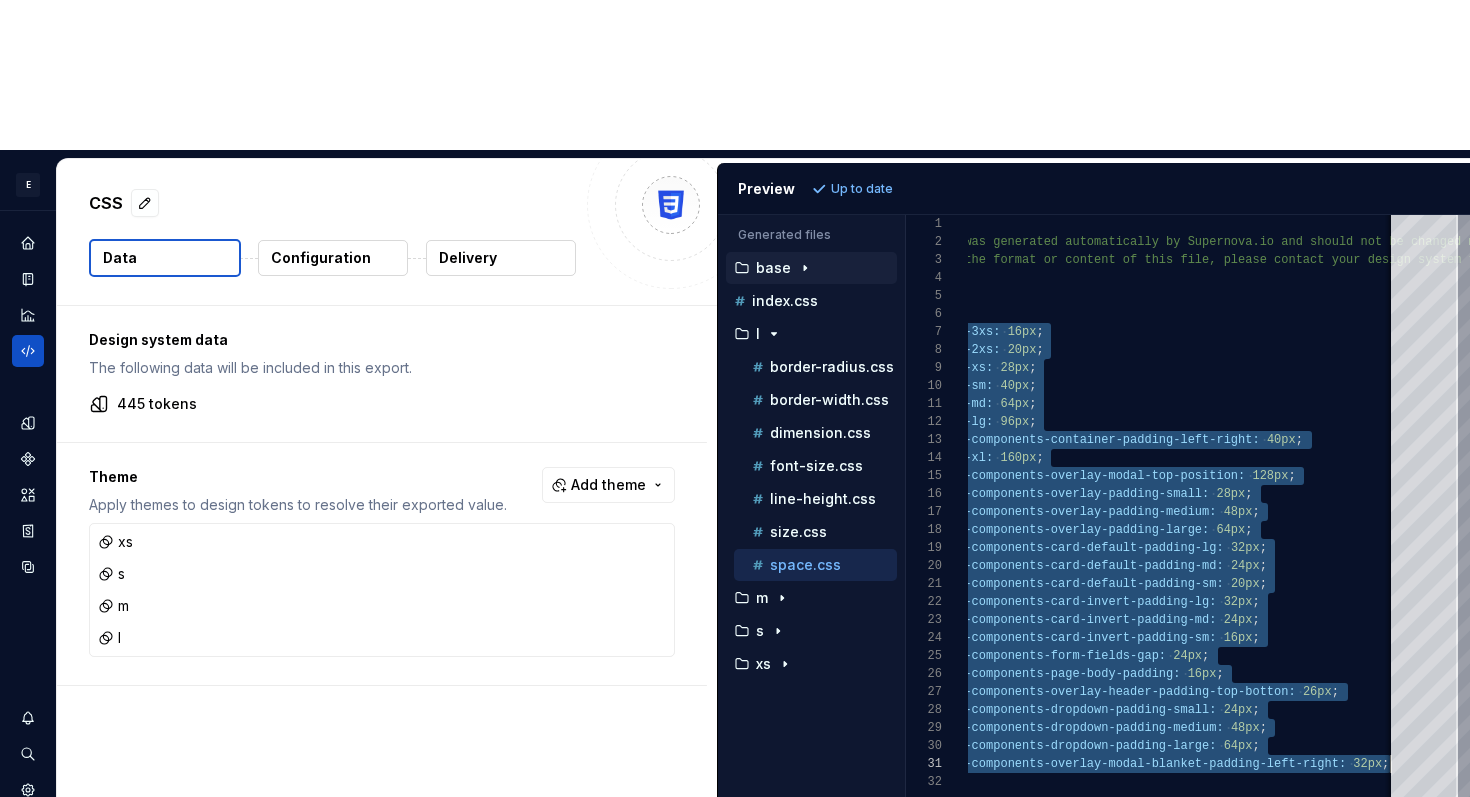 scroll, scrollTop: 108, scrollLeft: 513, axis: both 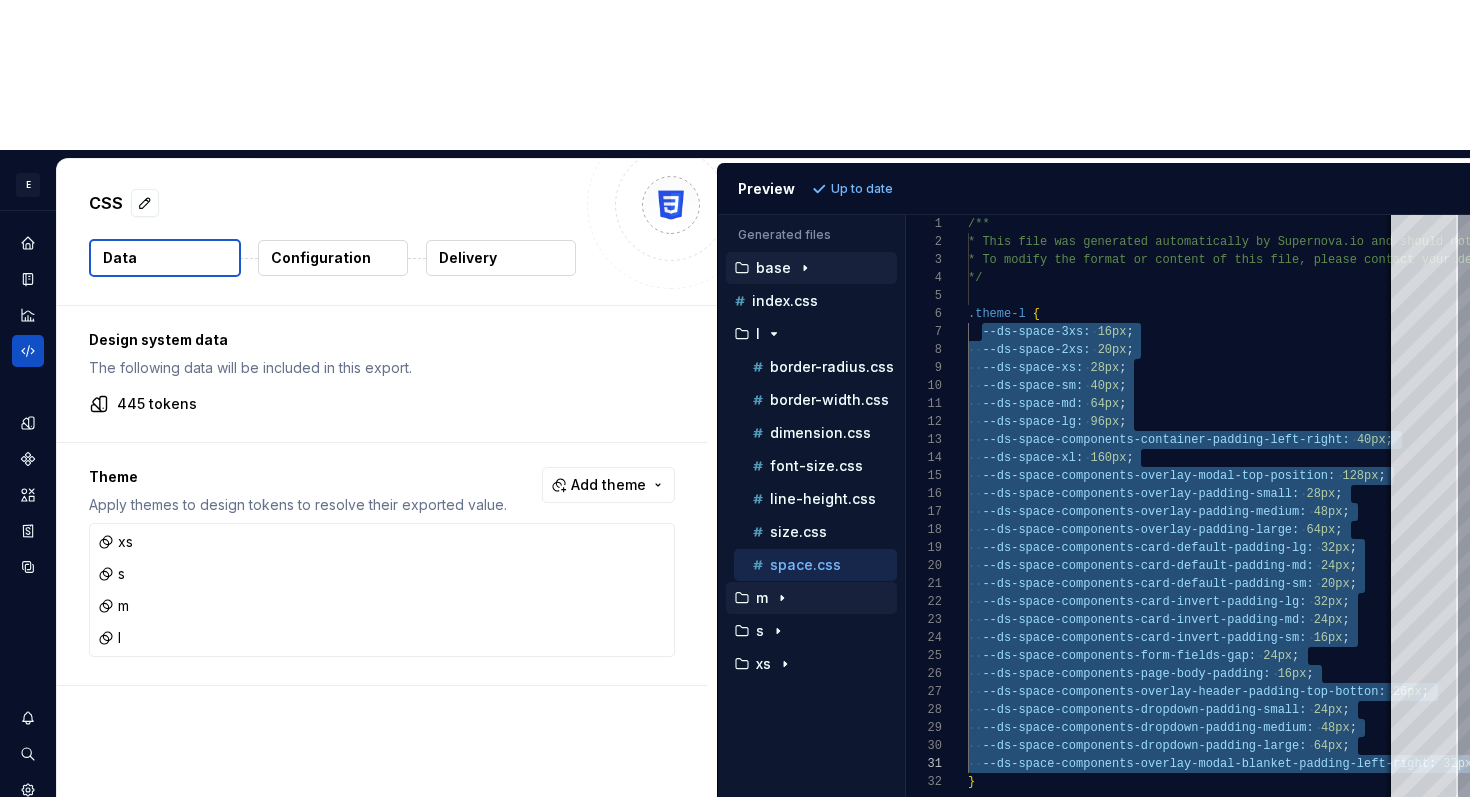 click on "m" at bounding box center [813, 598] 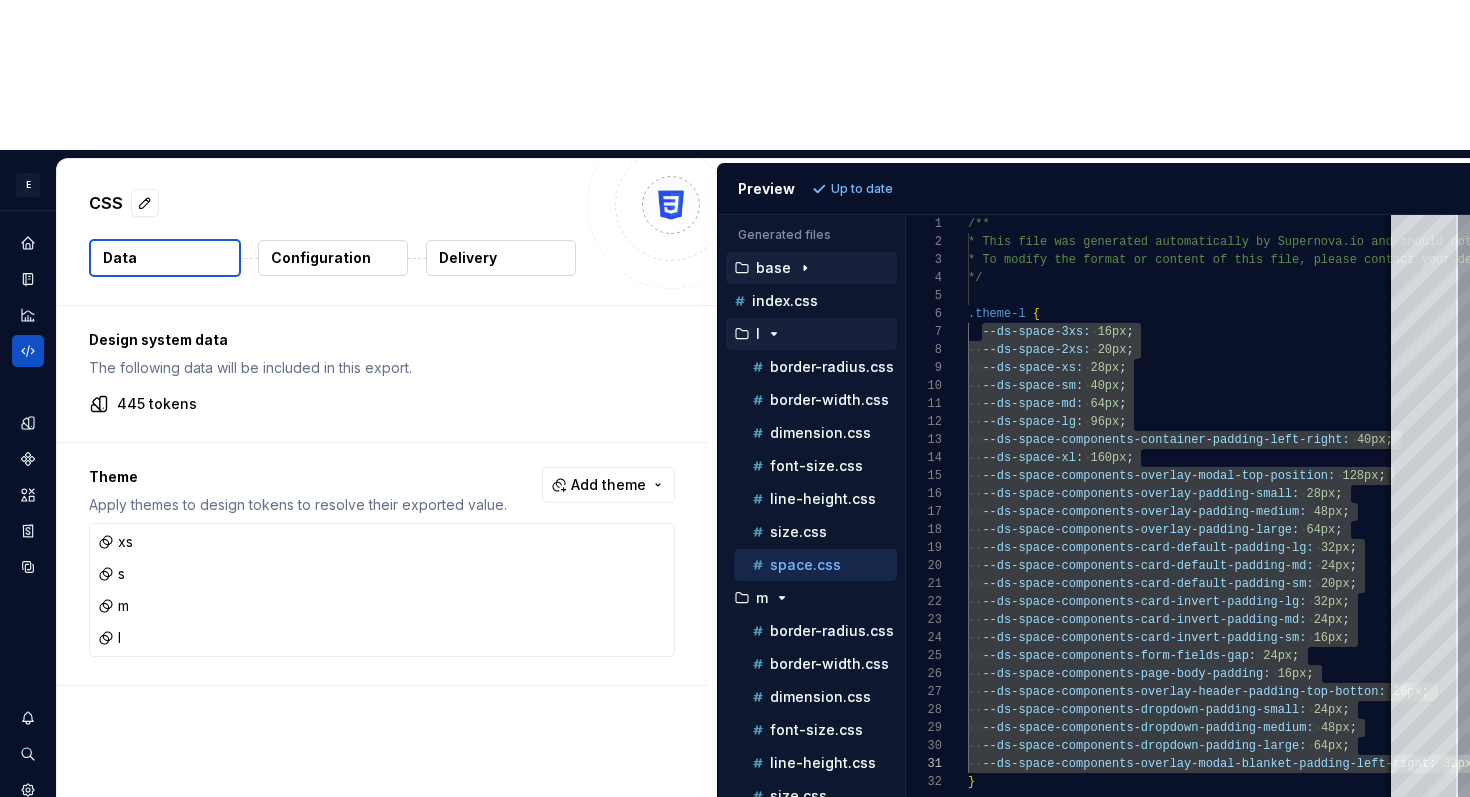 click on "l" at bounding box center (813, 334) 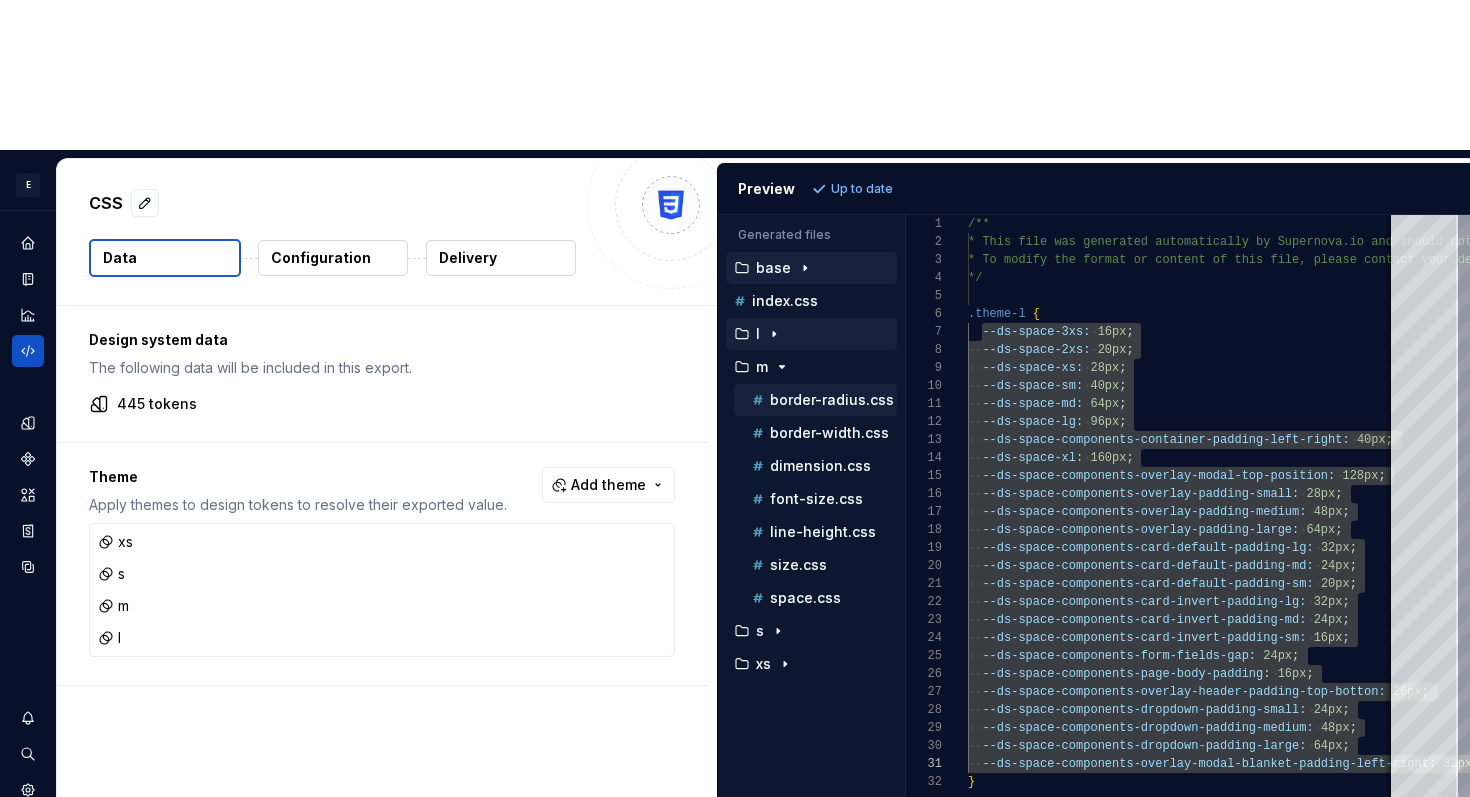 click on "border-radius.css" at bounding box center [832, 400] 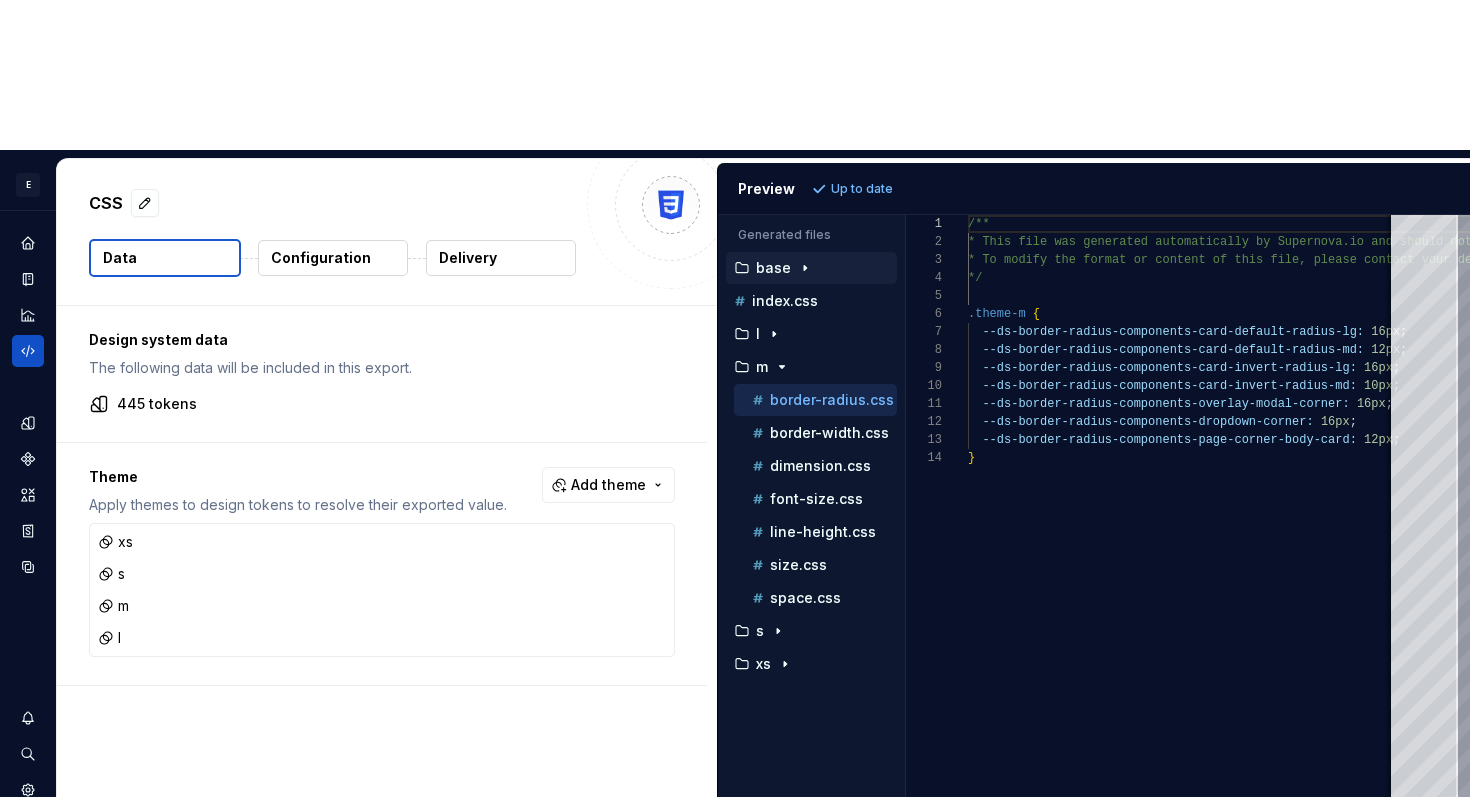 scroll, scrollTop: 0, scrollLeft: 0, axis: both 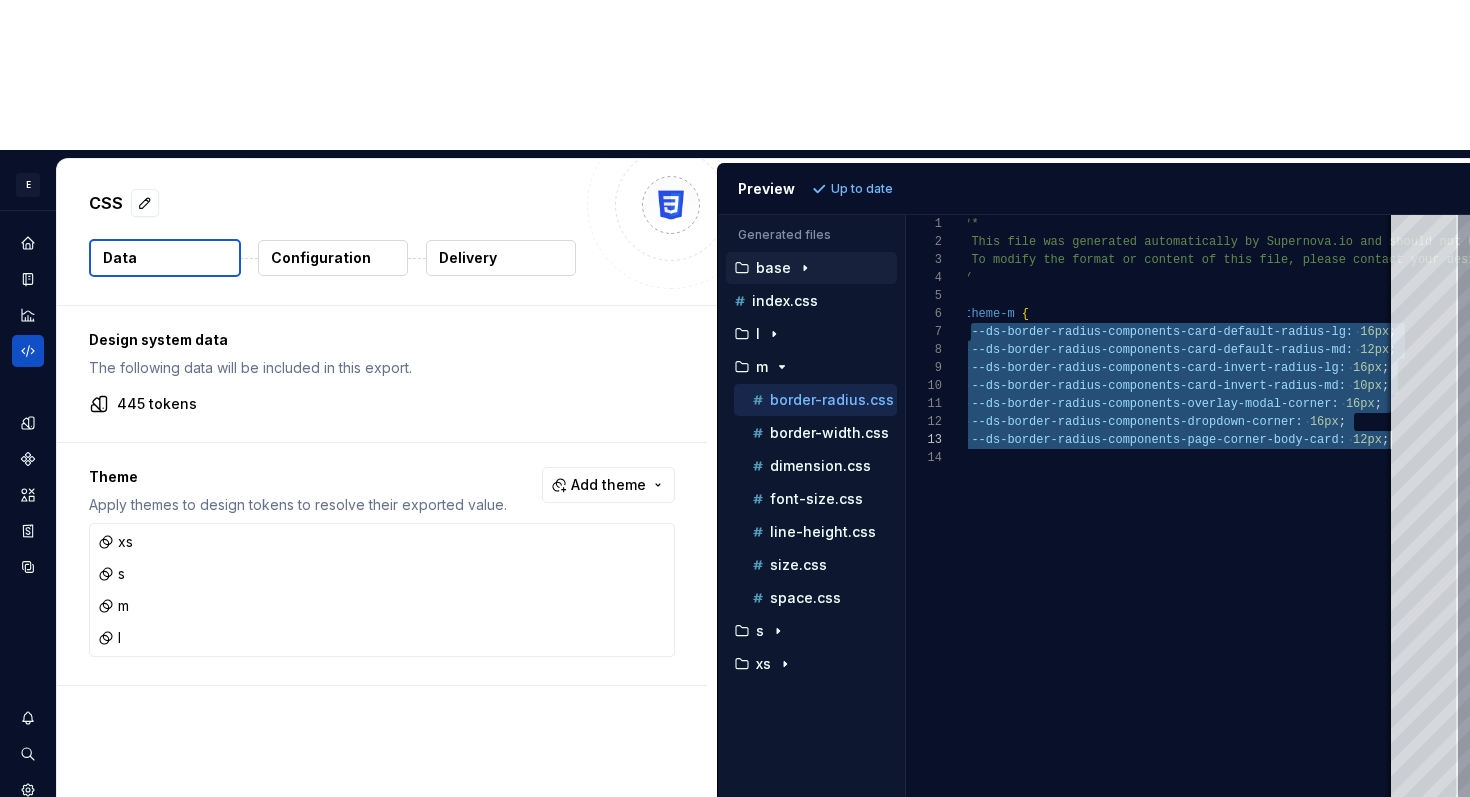 drag, startPoint x: 980, startPoint y: 183, endPoint x: 1419, endPoint y: 283, distance: 450.24548 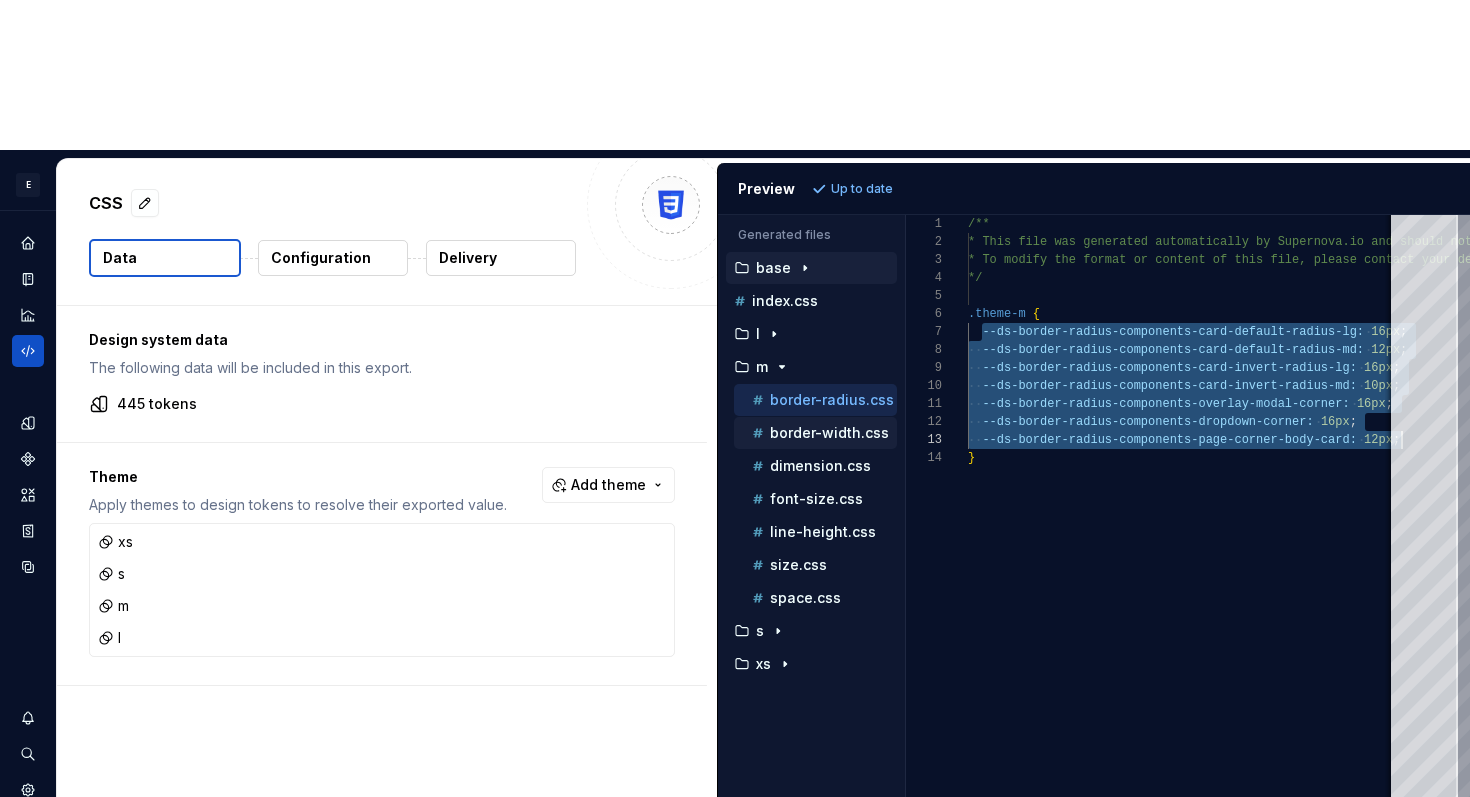 click on "border-width.css" at bounding box center (829, 433) 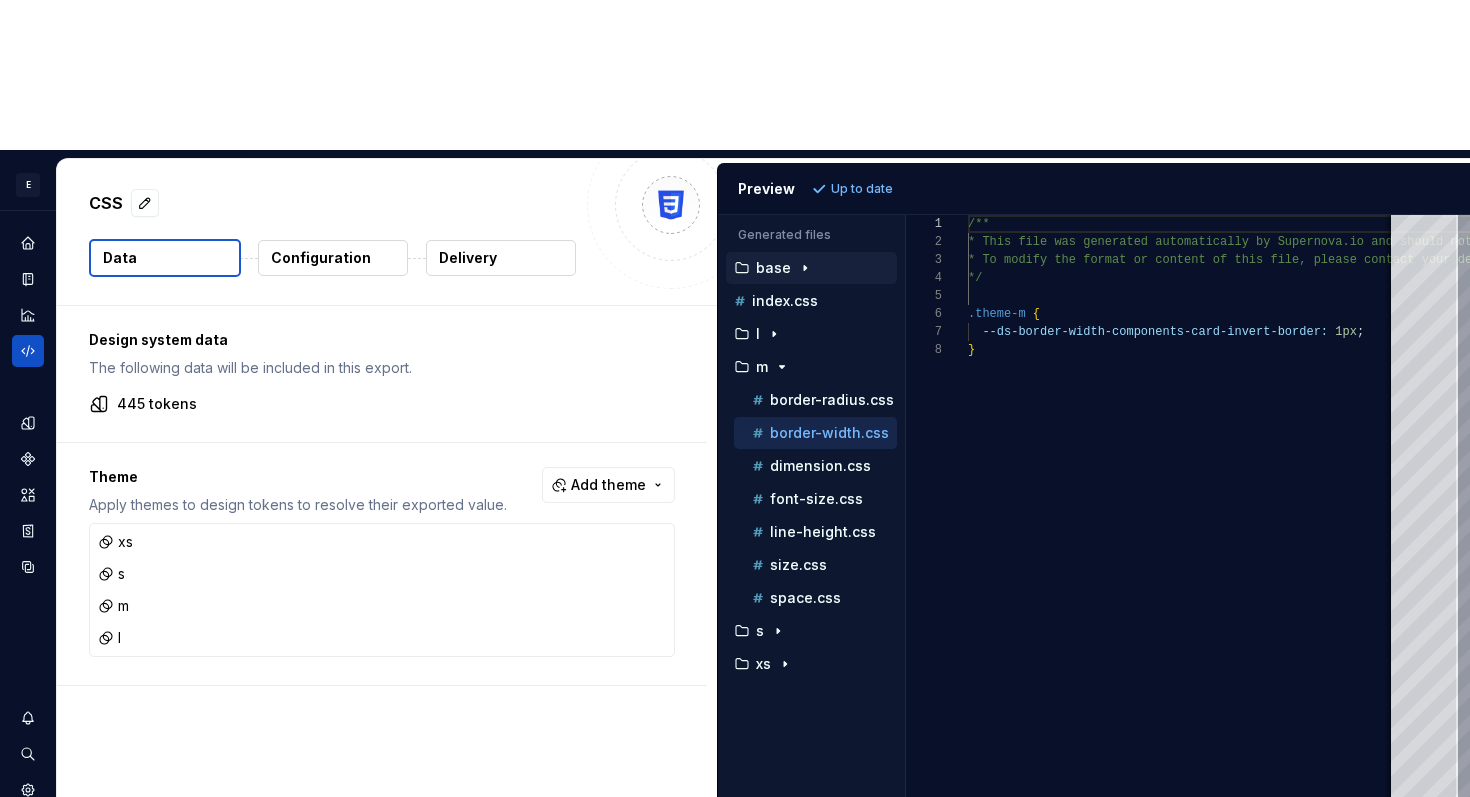 click on "/**  * This file was generated automatically by Supern ova.io and should not be changed manually.  * To modify the format or content of this file, p lease contact your design system team.   */ .theme-m   {    --ds-border-width-components-card-invert-border:   1px ; }" at bounding box center (1320, 581) 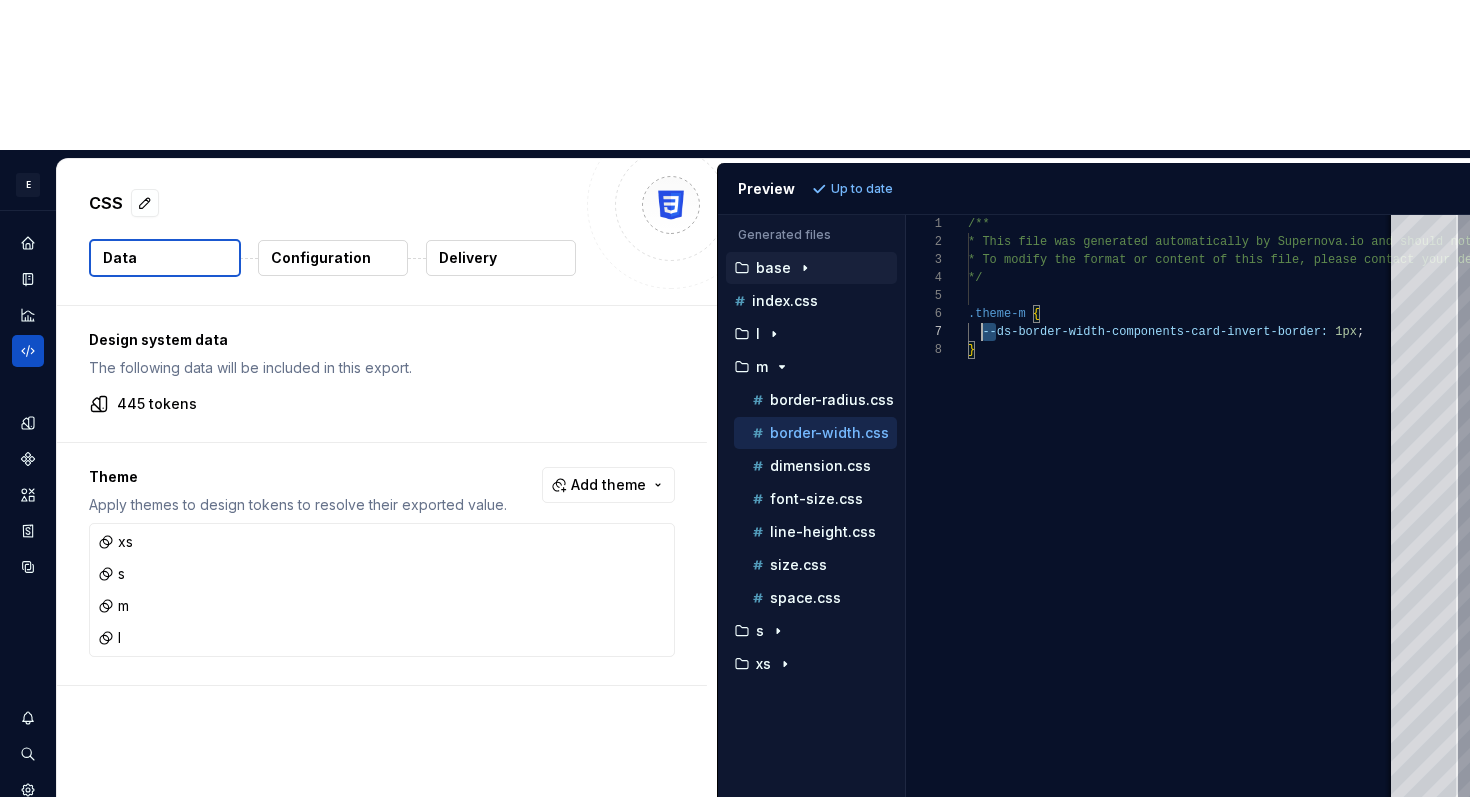 scroll, scrollTop: 108, scrollLeft: 0, axis: vertical 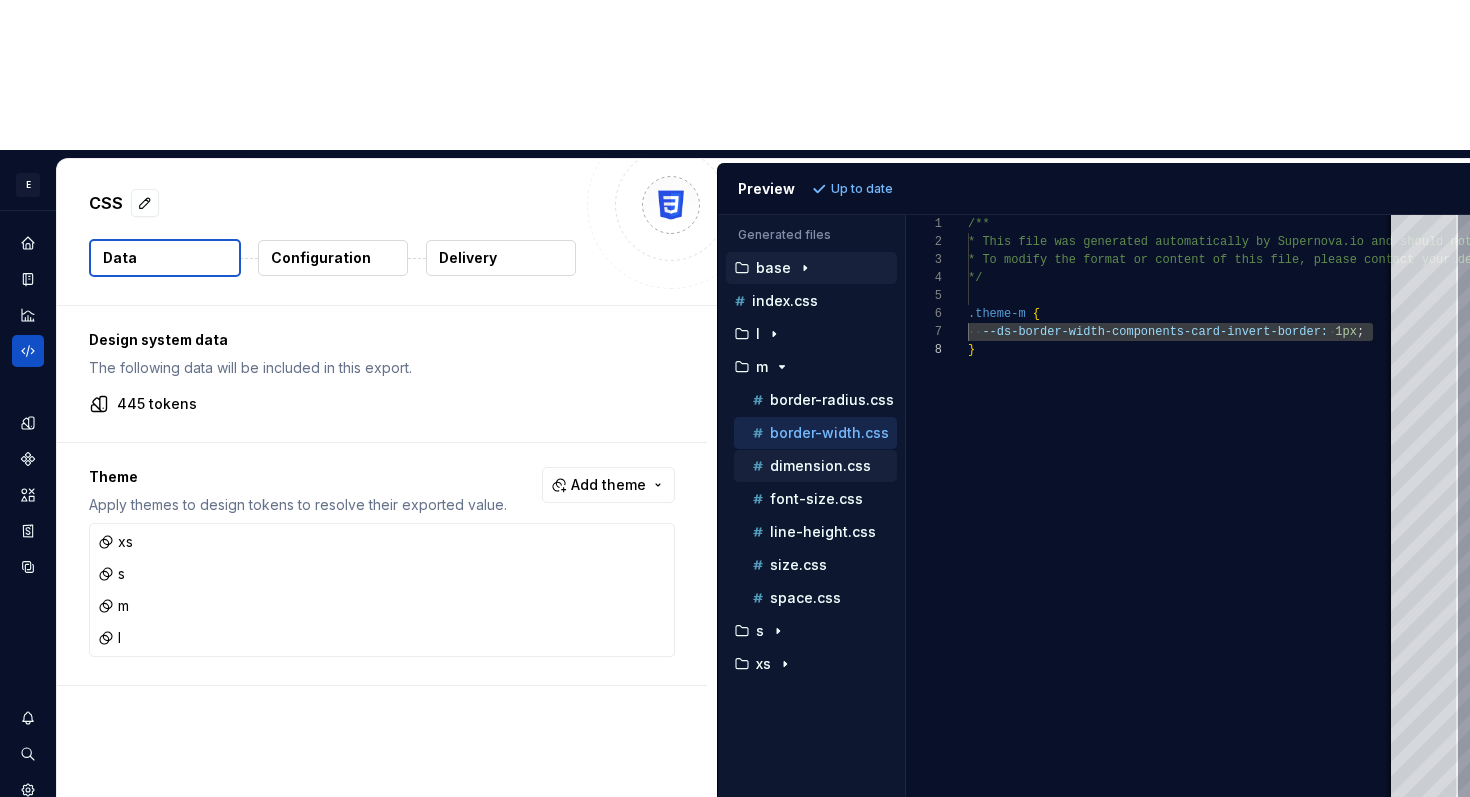 click on "dimension.css" at bounding box center [815, 466] 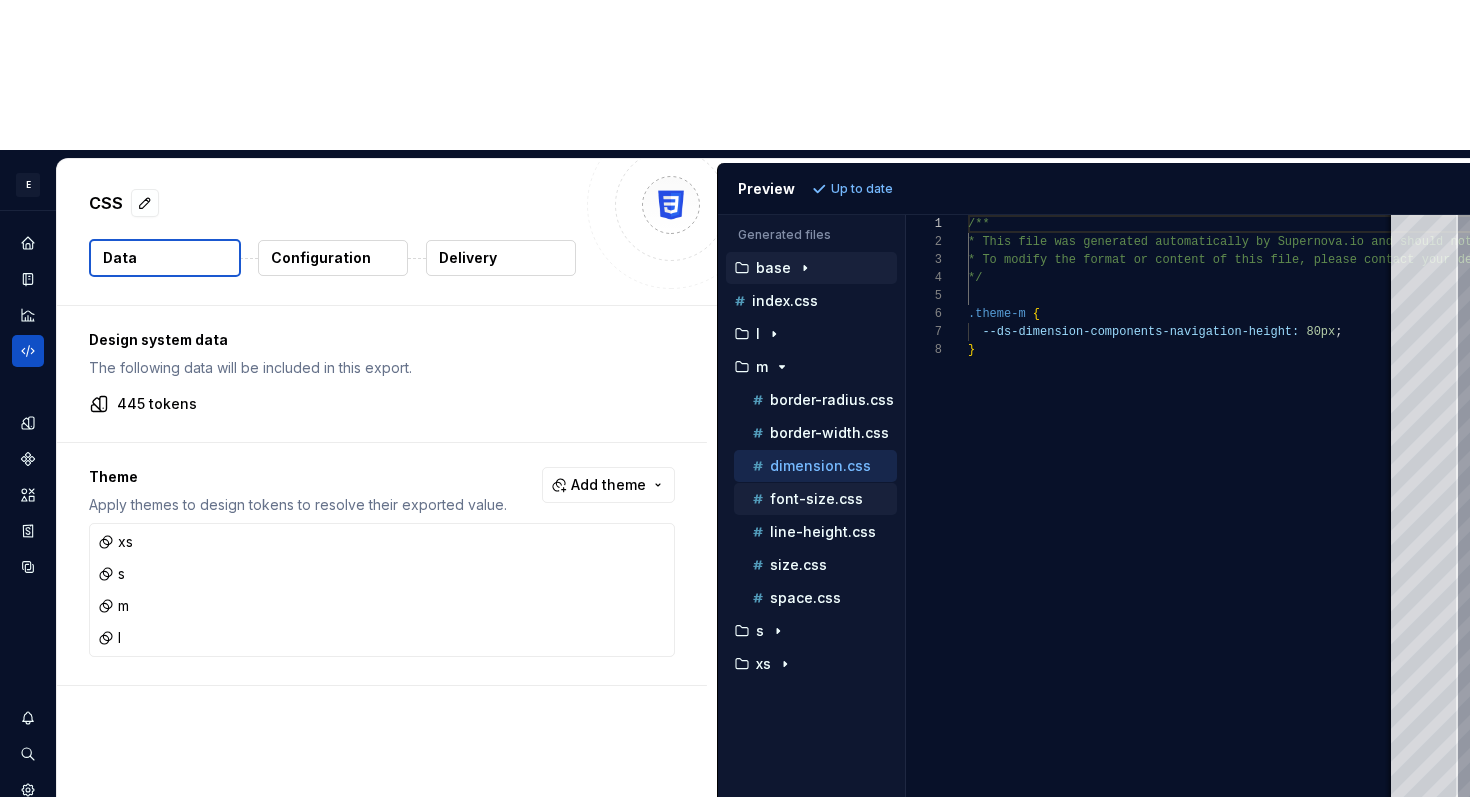 click on "font-size.css" at bounding box center [816, 499] 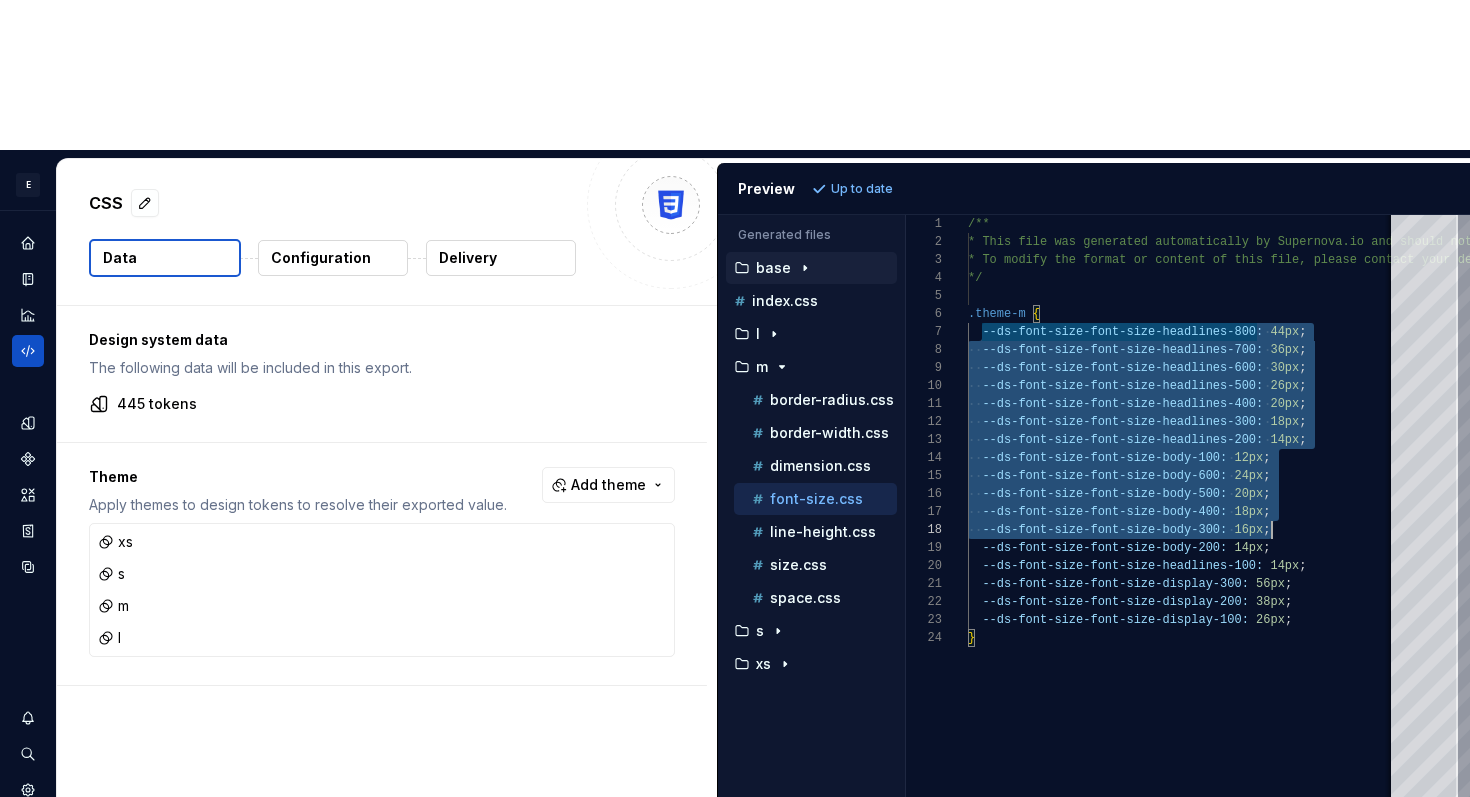 scroll, scrollTop: 108, scrollLeft: 325, axis: both 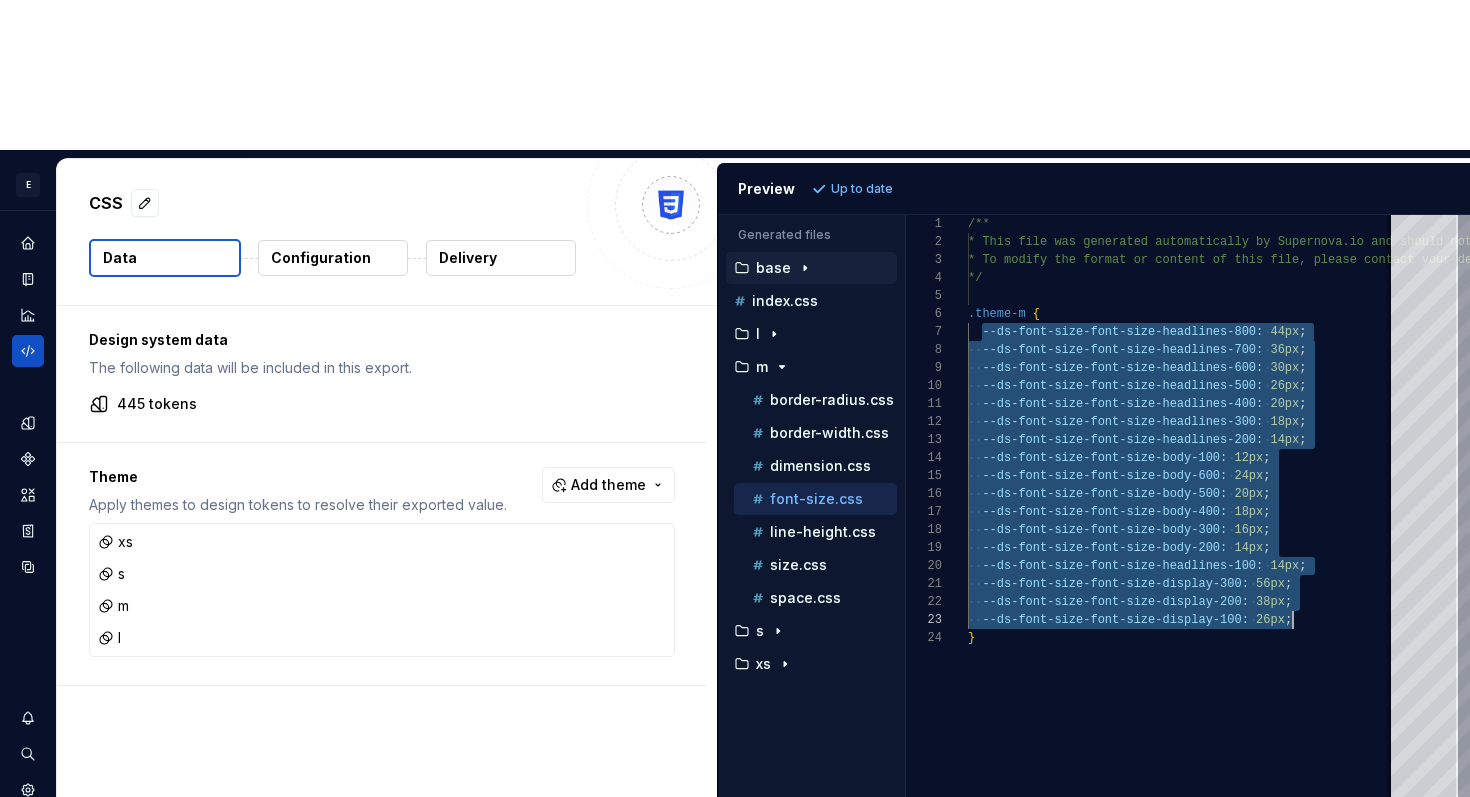 drag, startPoint x: 982, startPoint y: 183, endPoint x: 1303, endPoint y: 471, distance: 431.2598 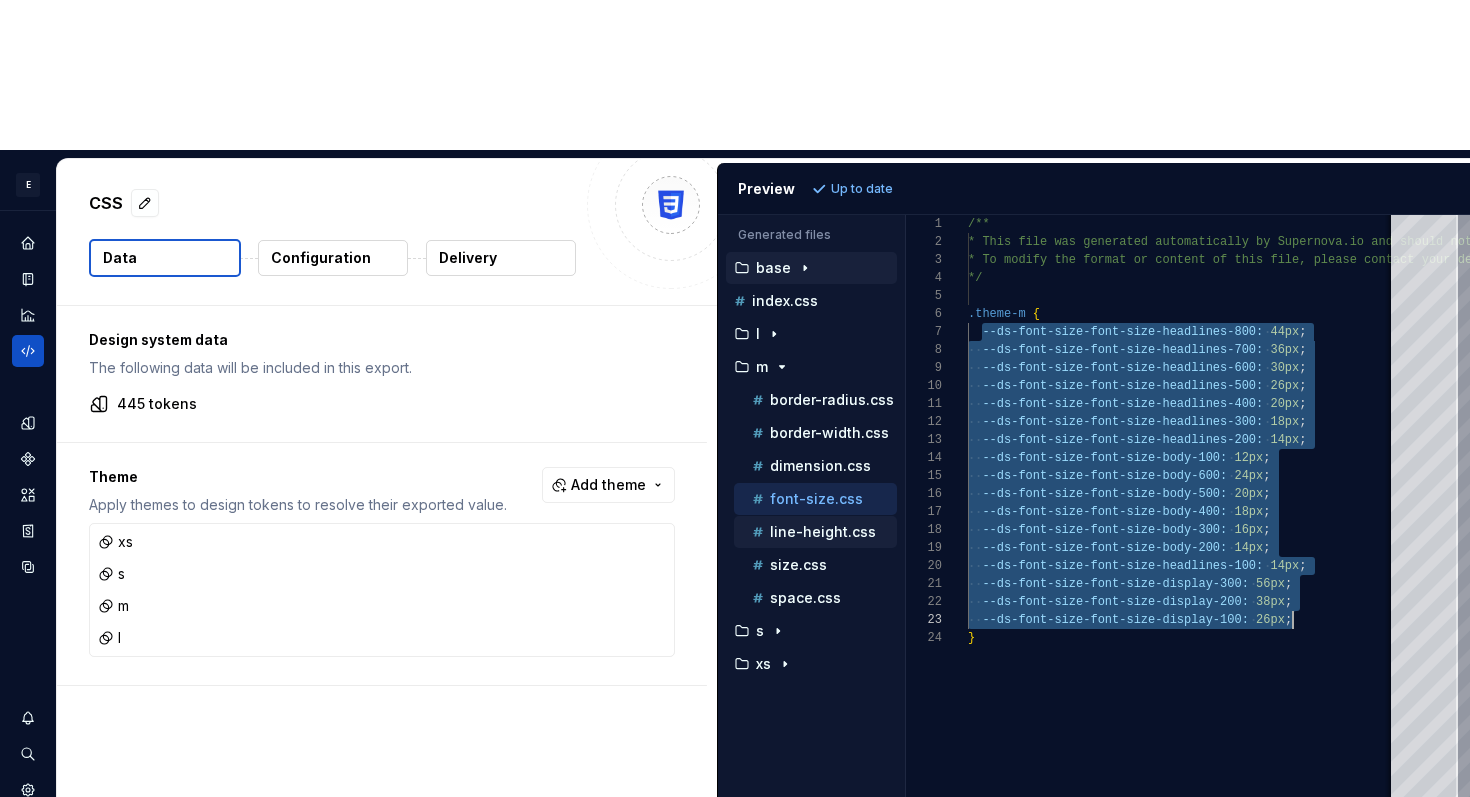 click on "line-height.css" at bounding box center (823, 532) 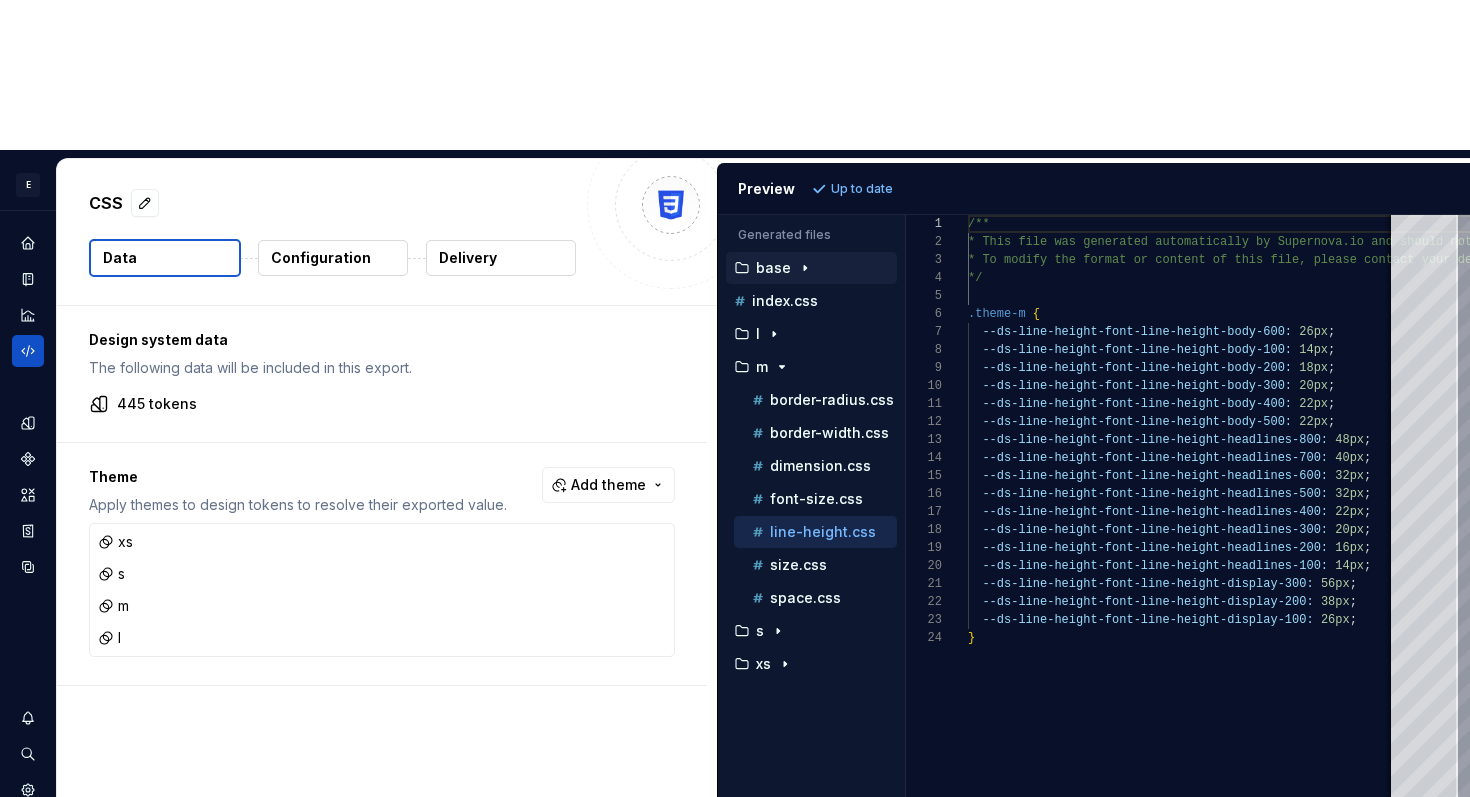 scroll, scrollTop: 0, scrollLeft: 0, axis: both 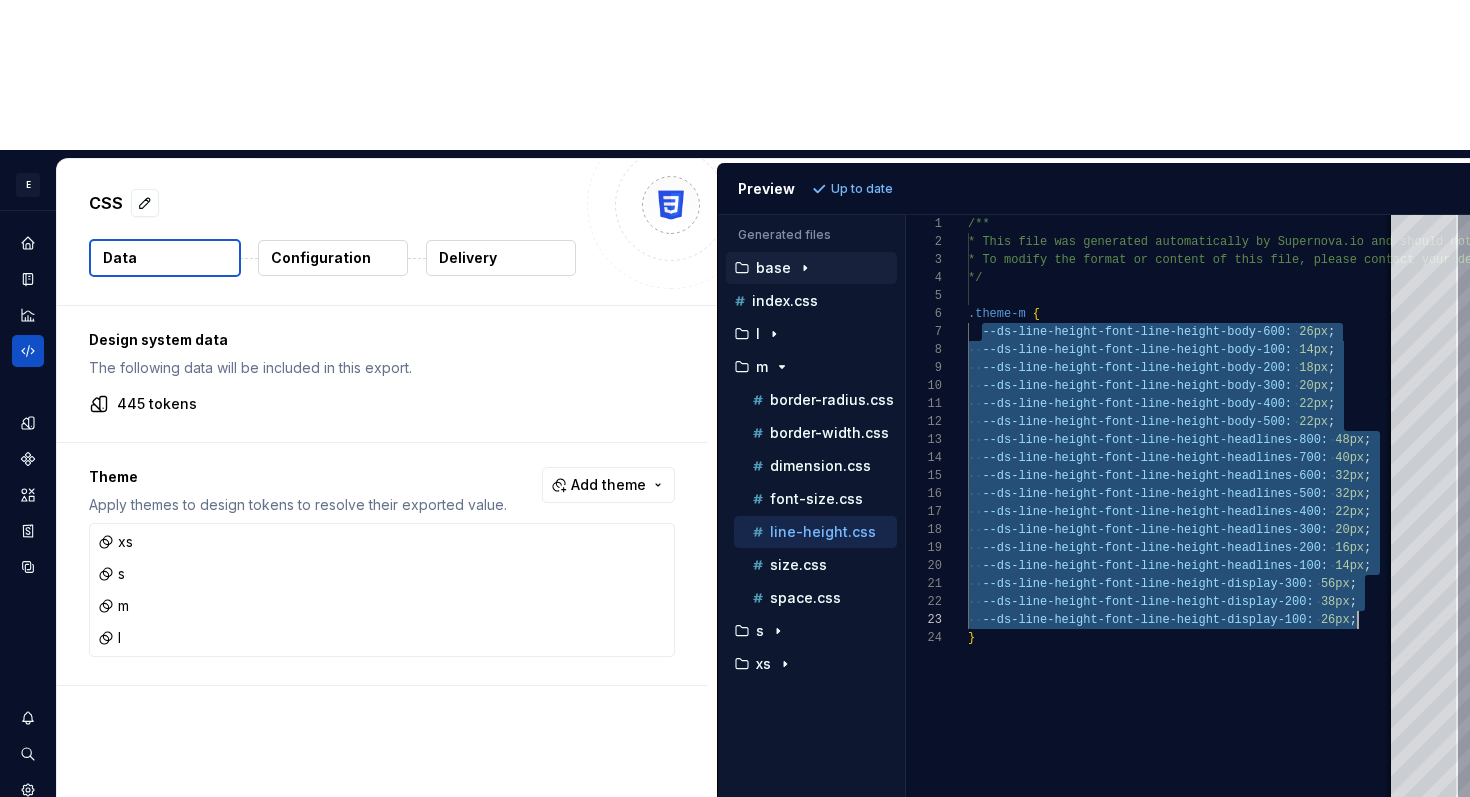 drag, startPoint x: 983, startPoint y: 177, endPoint x: 1373, endPoint y: 466, distance: 485.40808 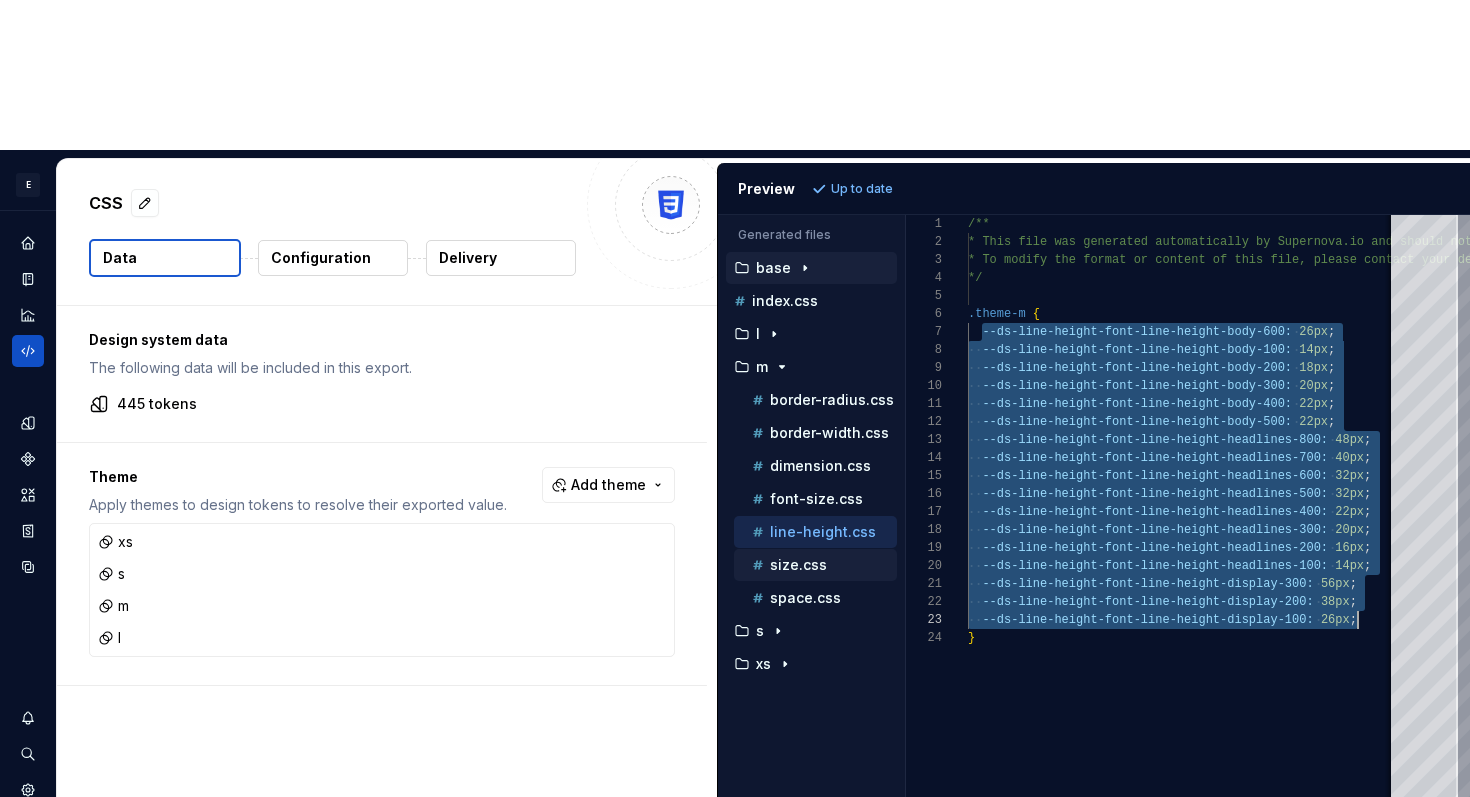 click on "size.css" at bounding box center [822, 565] 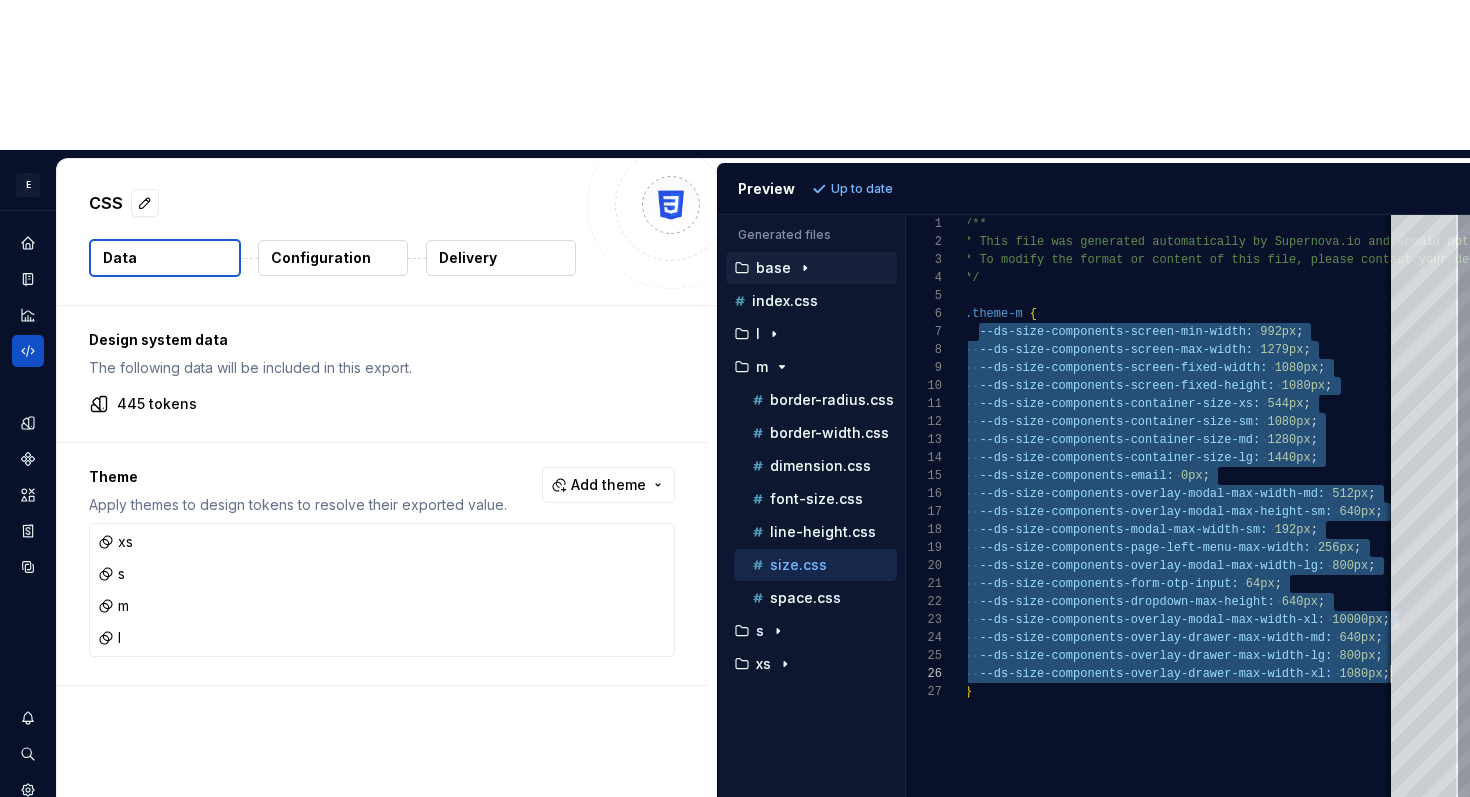 scroll, scrollTop: 108, scrollLeft: 426, axis: both 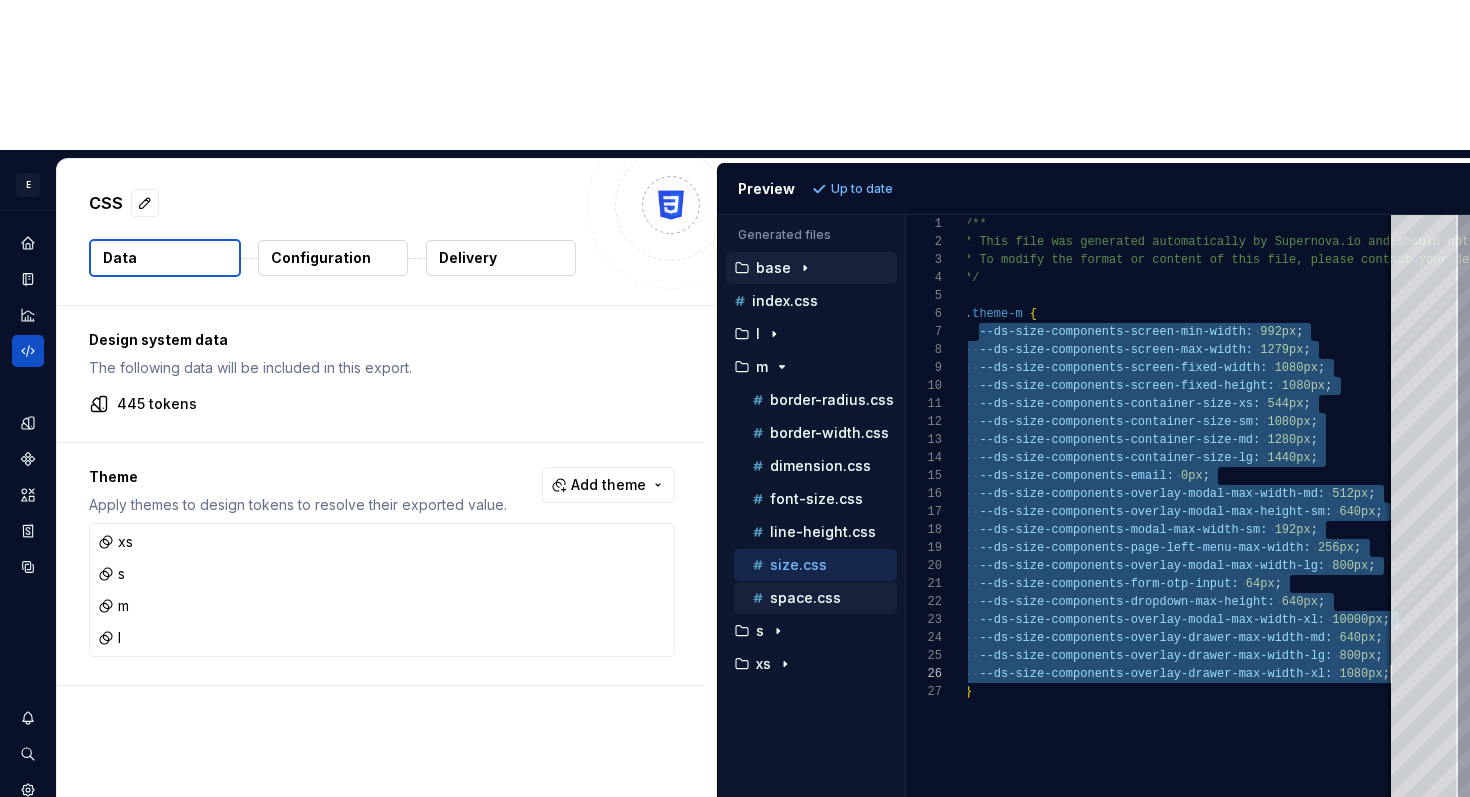click on "space.css" at bounding box center (805, 598) 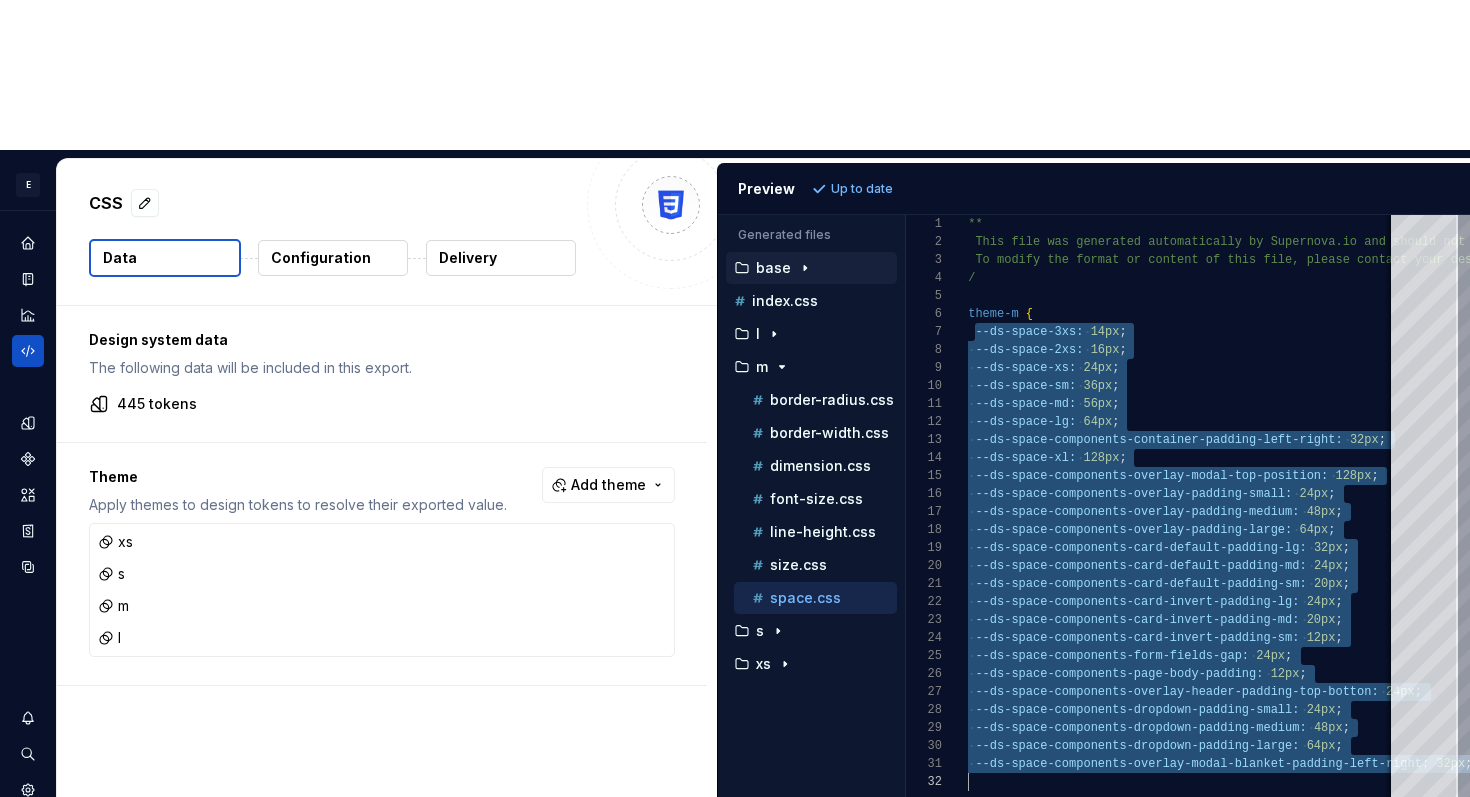 scroll, scrollTop: 108, scrollLeft: 513, axis: both 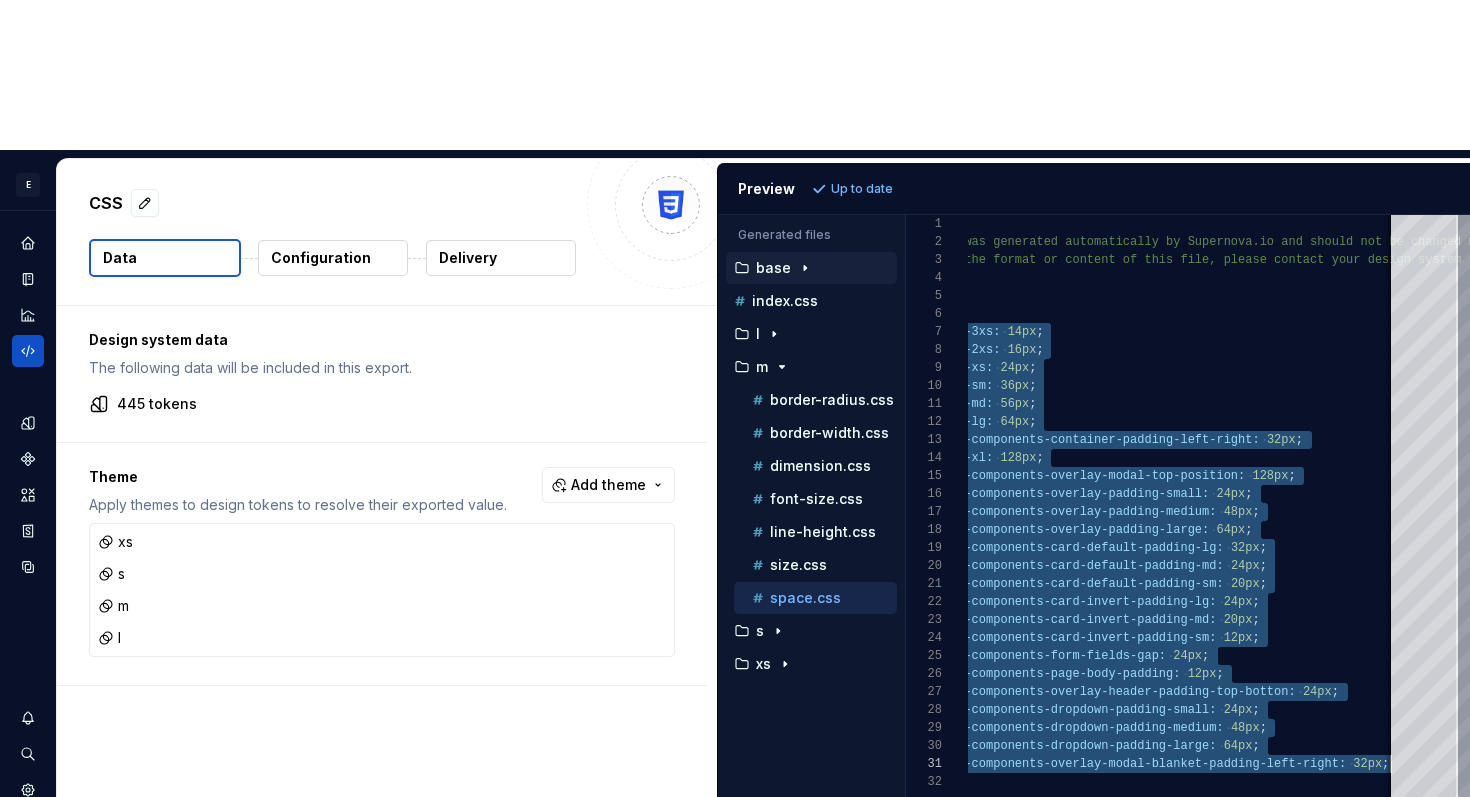 drag, startPoint x: 977, startPoint y: 185, endPoint x: 1413, endPoint y: 615, distance: 612.36914 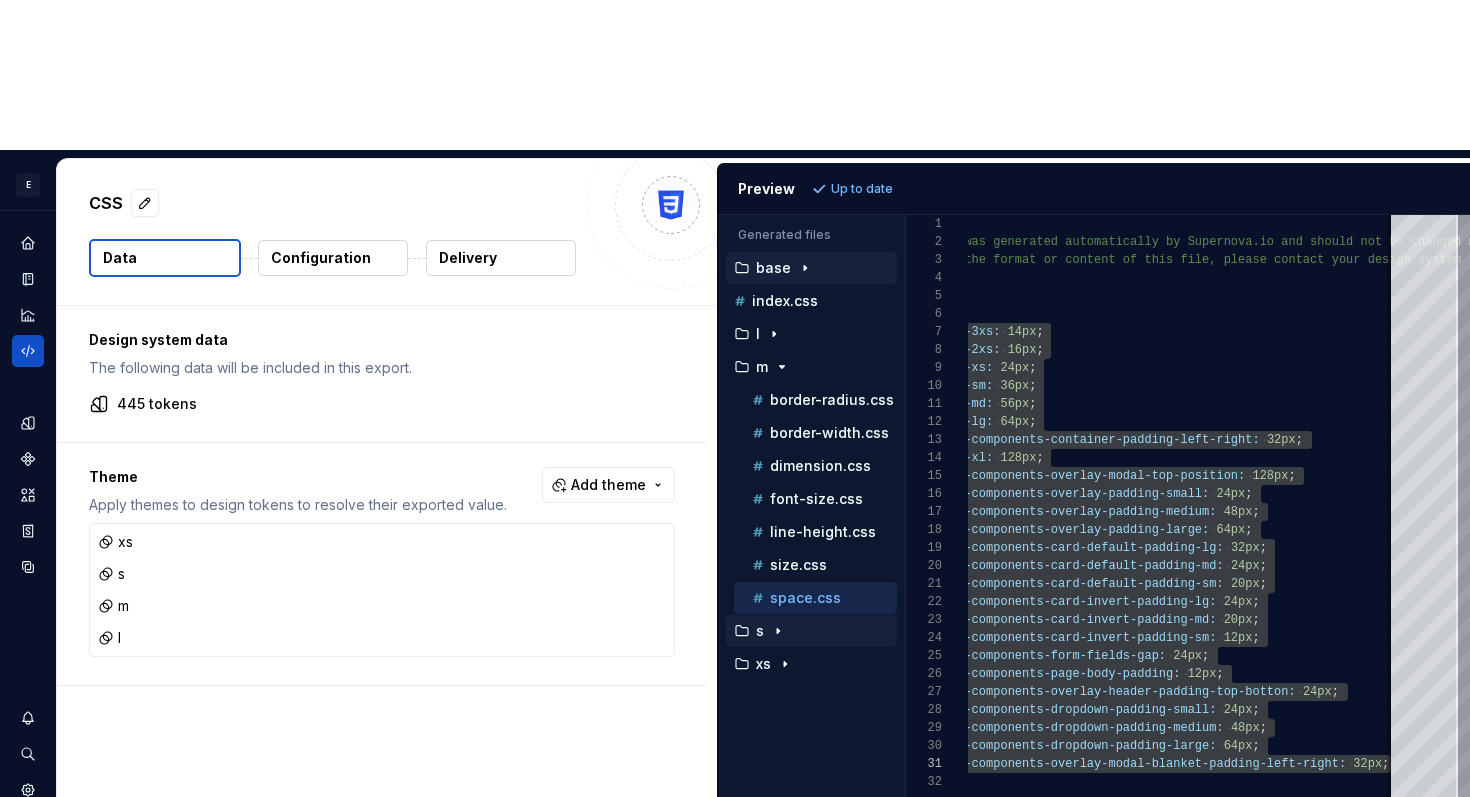 click 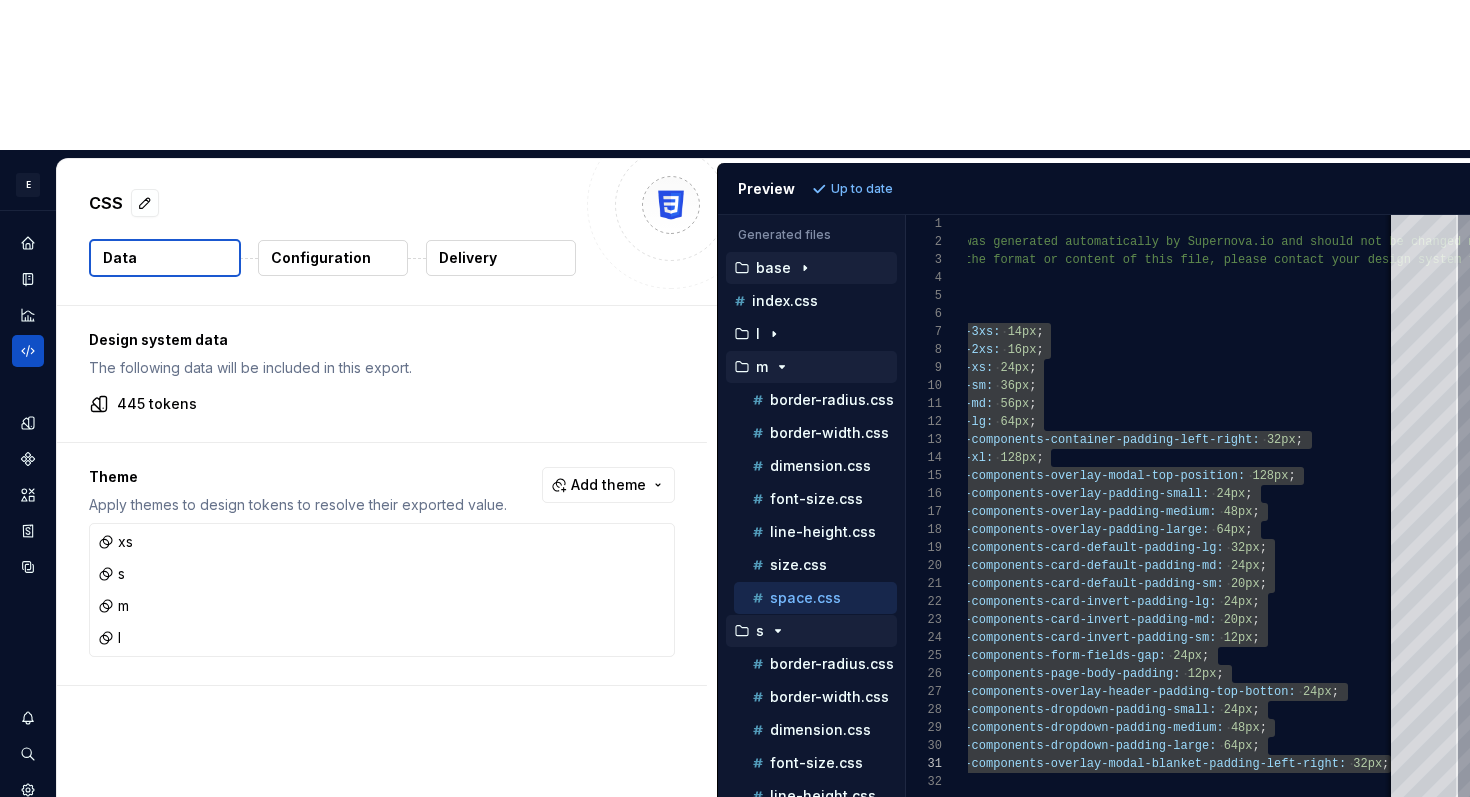 click on "m" at bounding box center [811, 367] 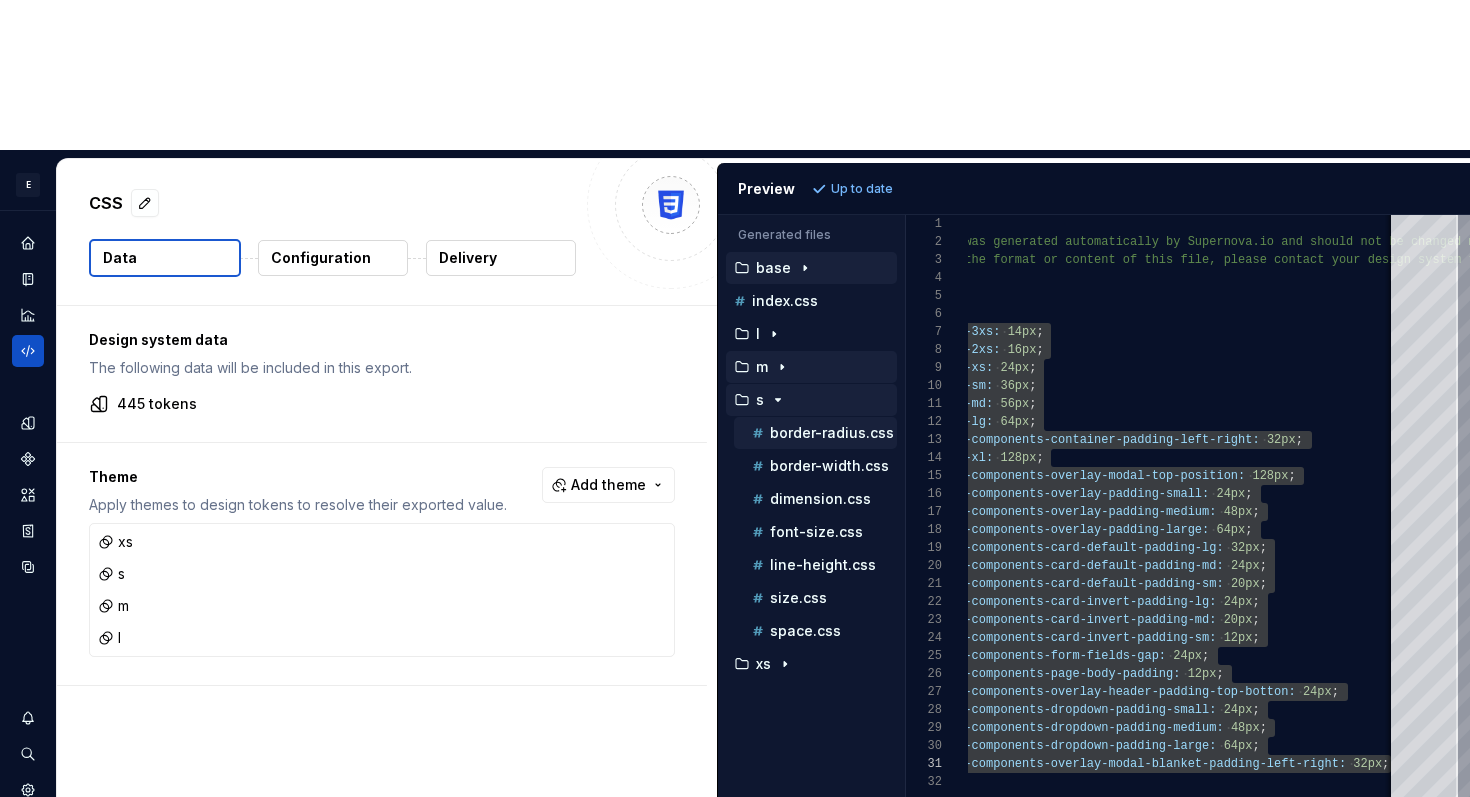 click on "border-radius.css" at bounding box center (822, 433) 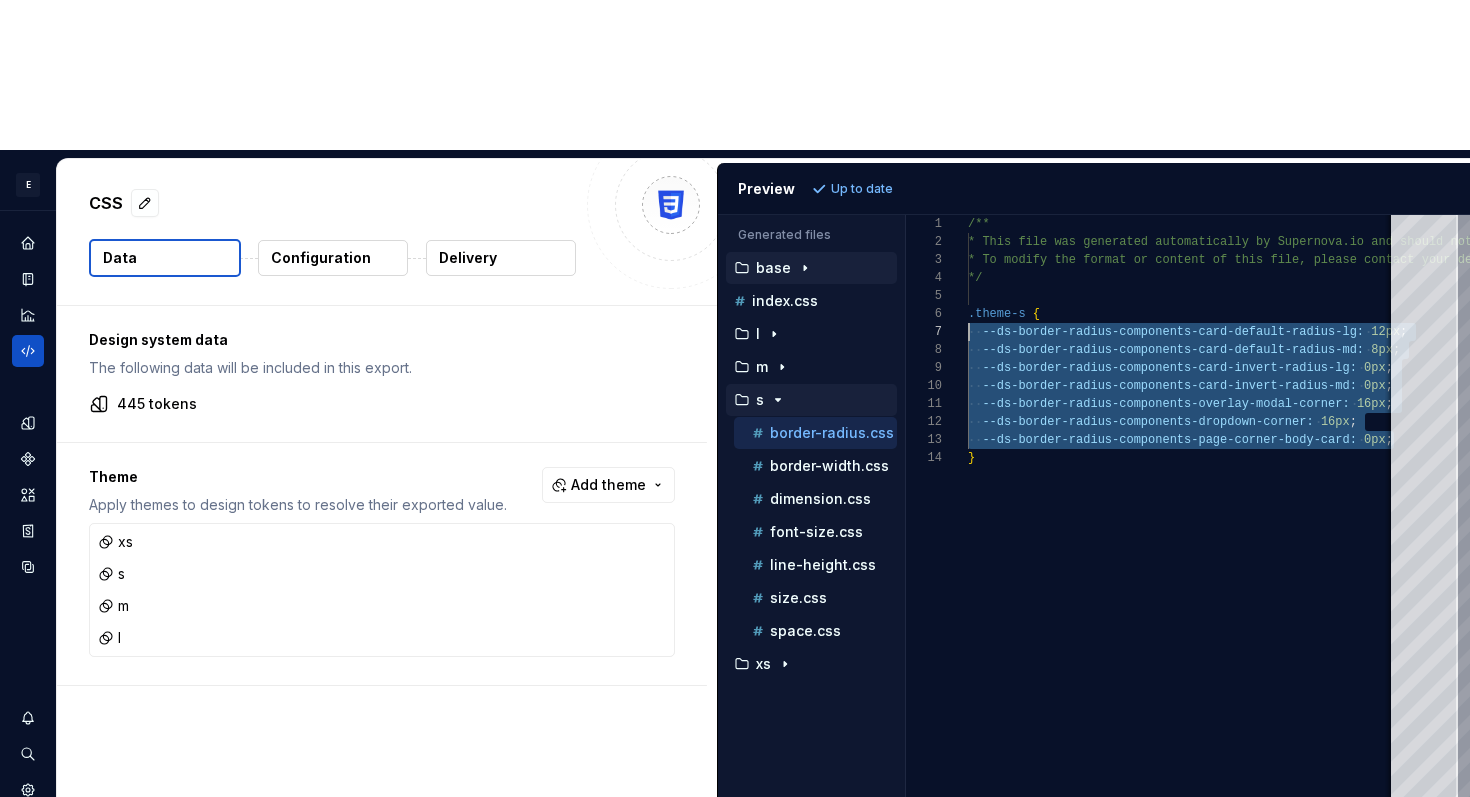 scroll, scrollTop: 108, scrollLeft: 0, axis: vertical 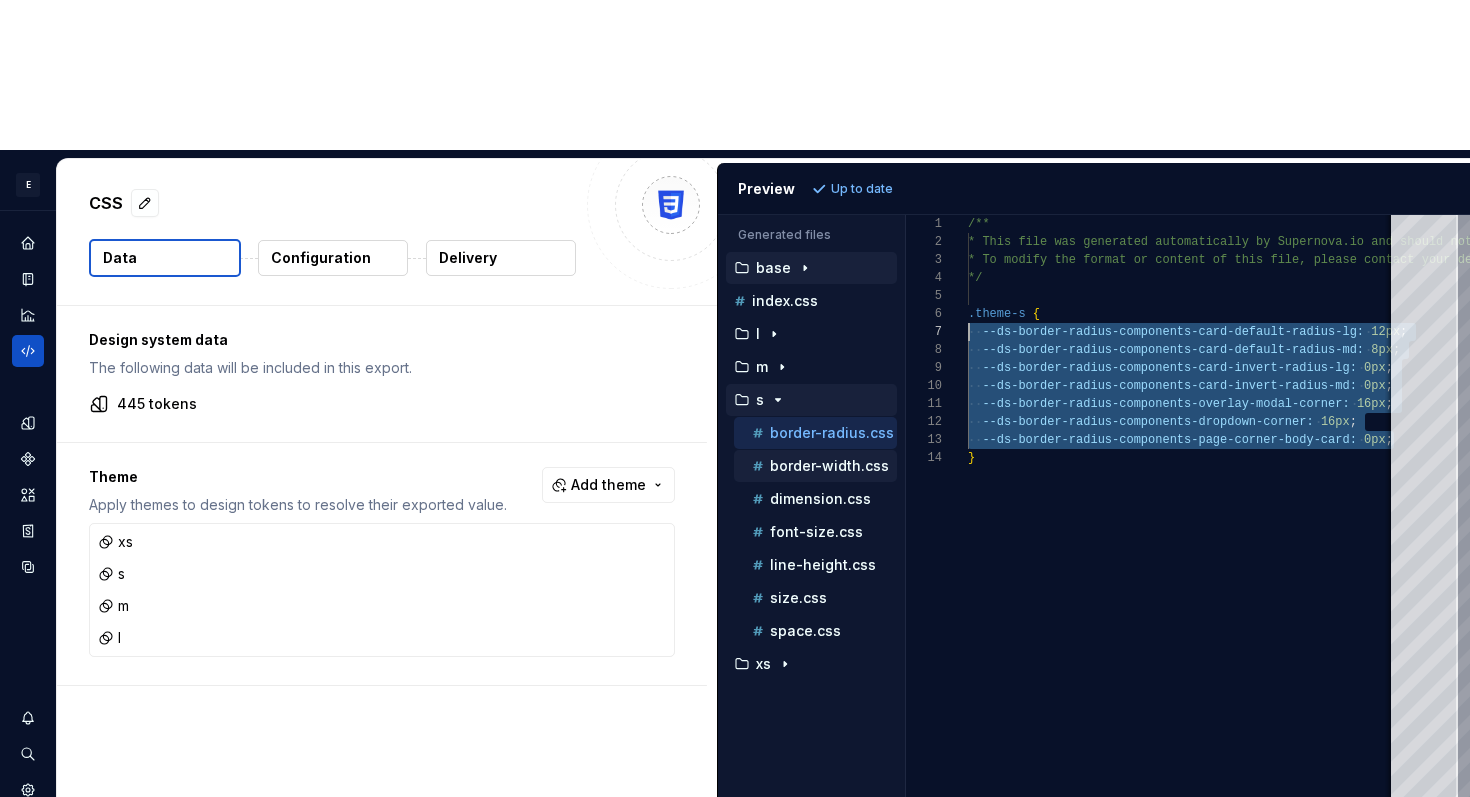 click on "border-width.css" at bounding box center [822, 466] 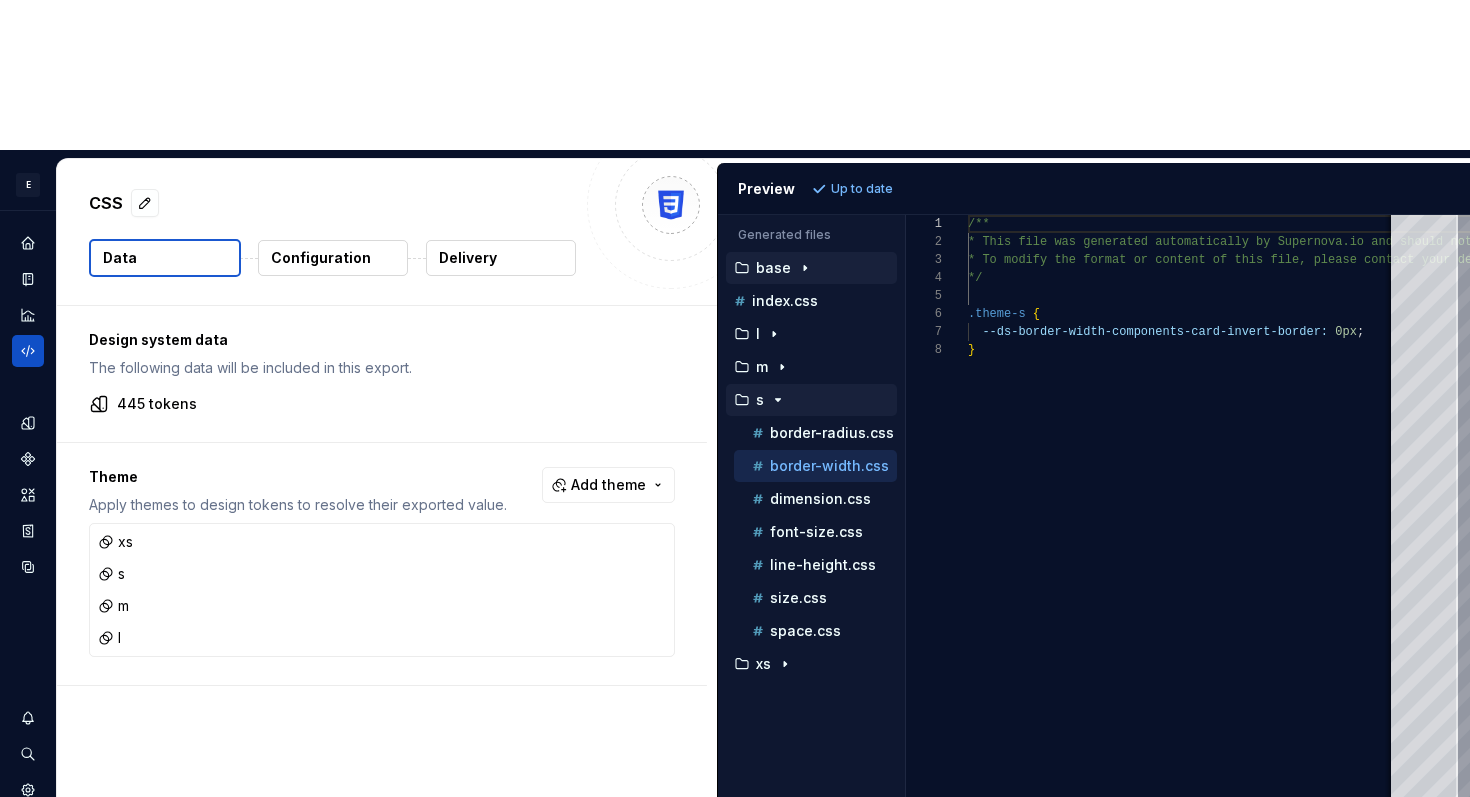 scroll, scrollTop: 0, scrollLeft: 0, axis: both 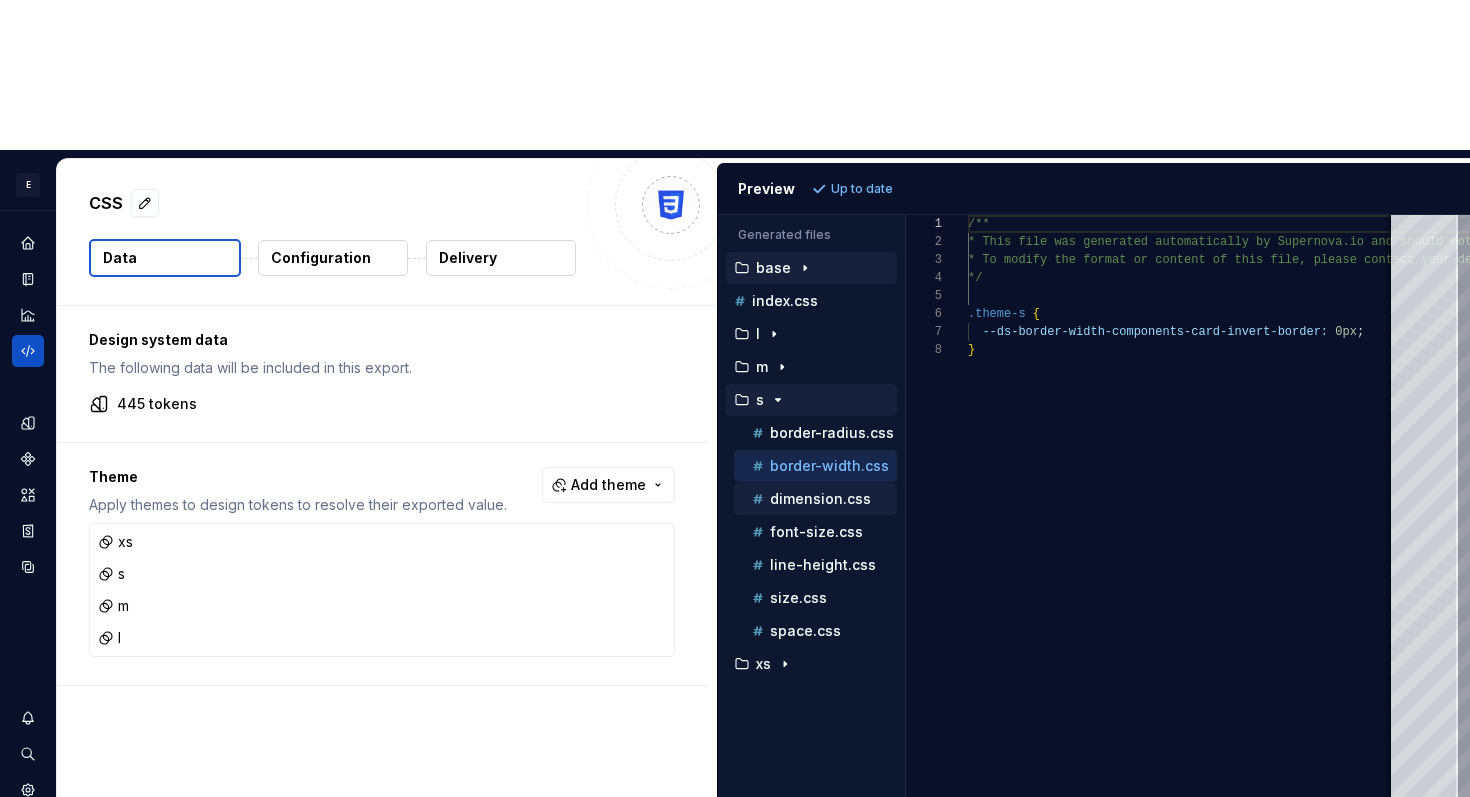click on "dimension.css" at bounding box center [820, 499] 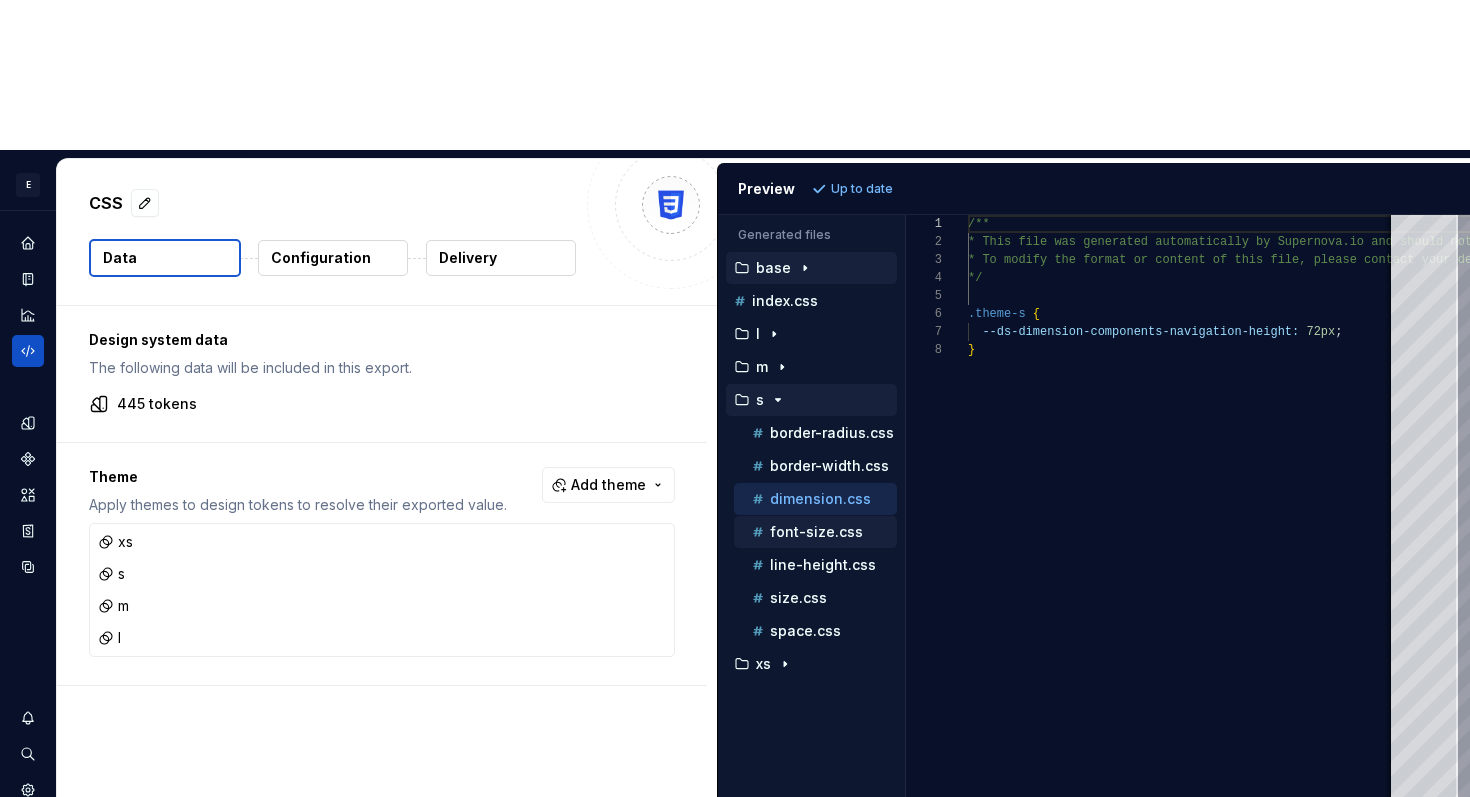 click on "font-size.css" at bounding box center (822, 532) 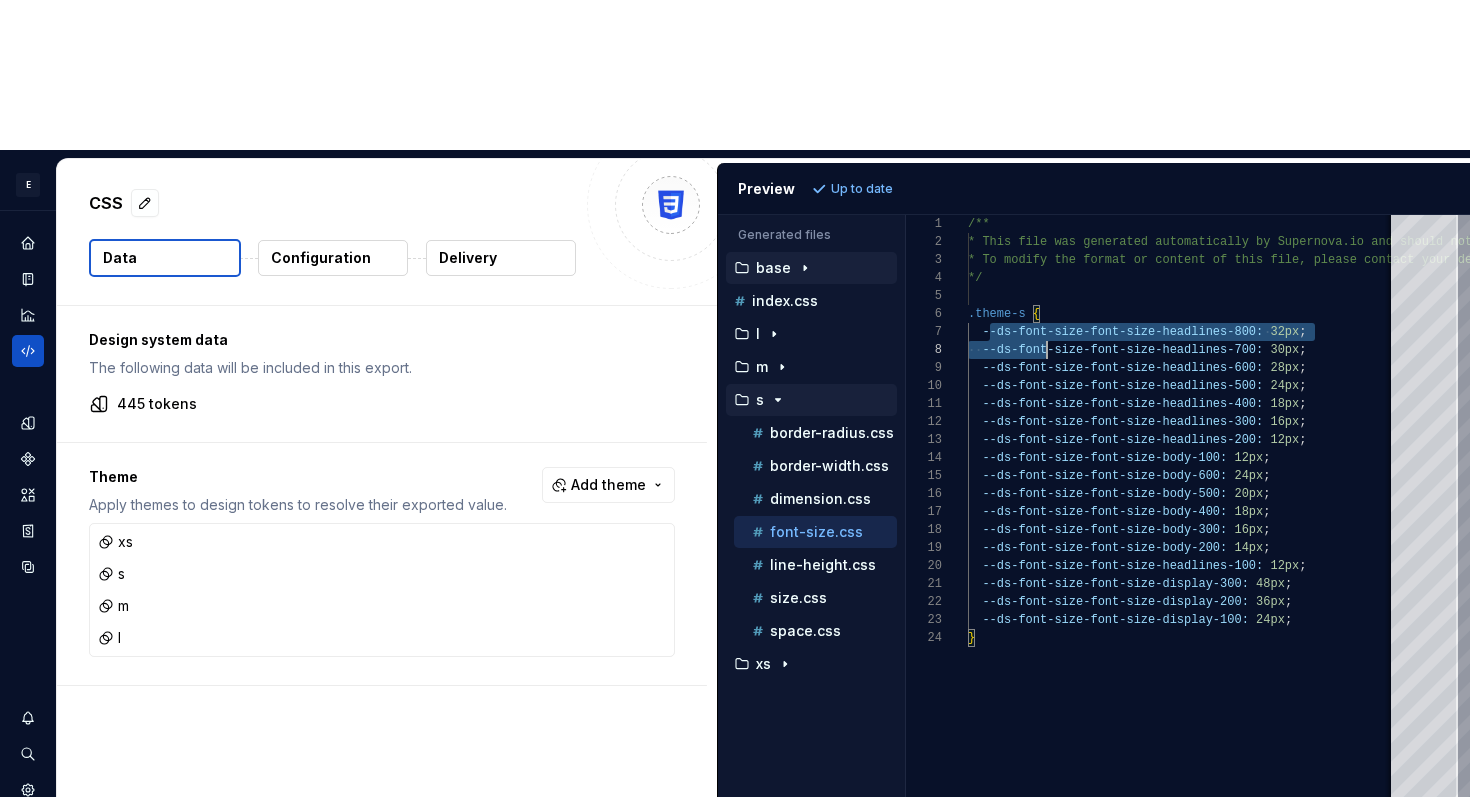 drag, startPoint x: 987, startPoint y: 184, endPoint x: 1153, endPoint y: 253, distance: 179.7693 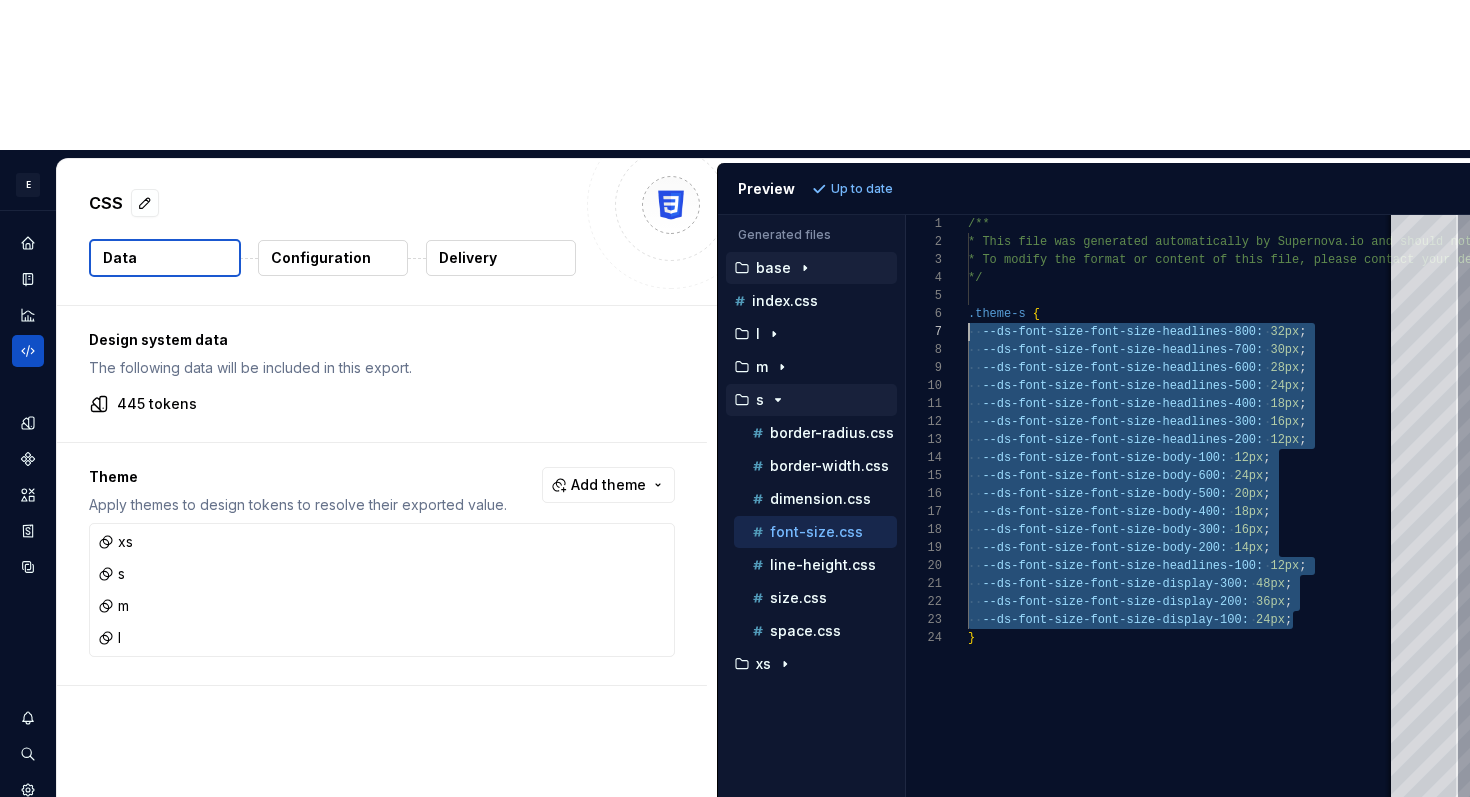 scroll, scrollTop: 126, scrollLeft: 0, axis: vertical 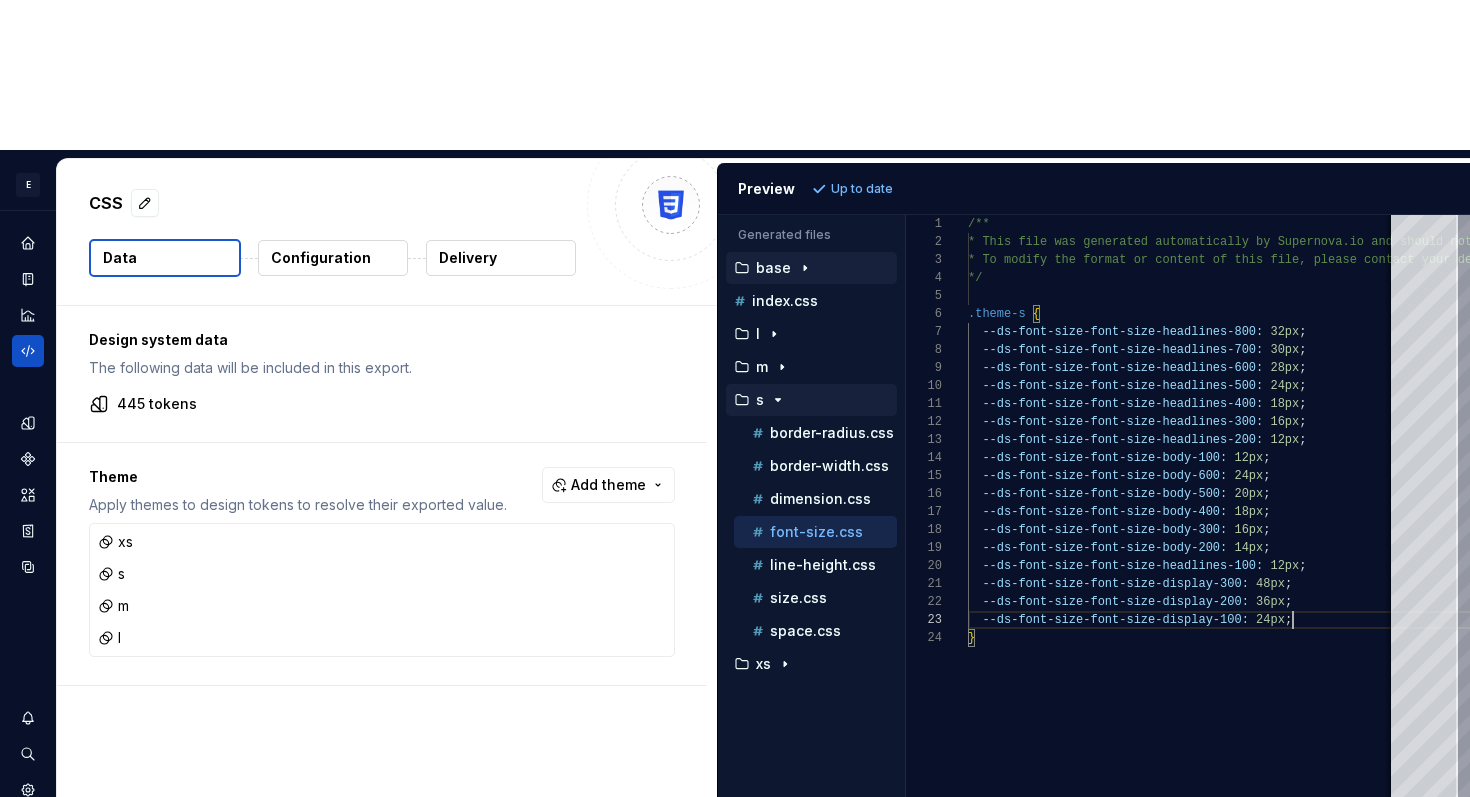 click on "/**  * This file was generated automatically by Supern ova.io and should not be changed manually.  * To modify the format or content of this file, p lease contact your design system team.   */ .theme-s   {    --ds-font-size-font-size-headlines-800:   32px ;    --ds-font-size-font-size-headlines-700:   30px ;    --ds-font-size-font-size-headlines-600:   28px ;    --ds-font-size-font-size-headlines-500:   24px ;    --ds-font-size-font-size-headlines-400:   18px ;    --ds-font-size-font-size-headlines-300:   16px ;    --ds-font-size-font-size-headlines-200:   12px ;    --ds-font-size-font-size-body-100:   12px ;    --ds-font-size-font-size-body-600:   24px ;    --ds-font-size-font-size-body-500:   20px ;    --ds-font-size-font-size-body-400:   18px ;    --ds-font-size-font-size-body-300:   16px ;    --ds-font-size-font-size-body-200:   14px ;    --ds-font-size-font-size-headlines-100:   12px ;    --ds-font-size-font-size-display-300:" at bounding box center (1320, 581) 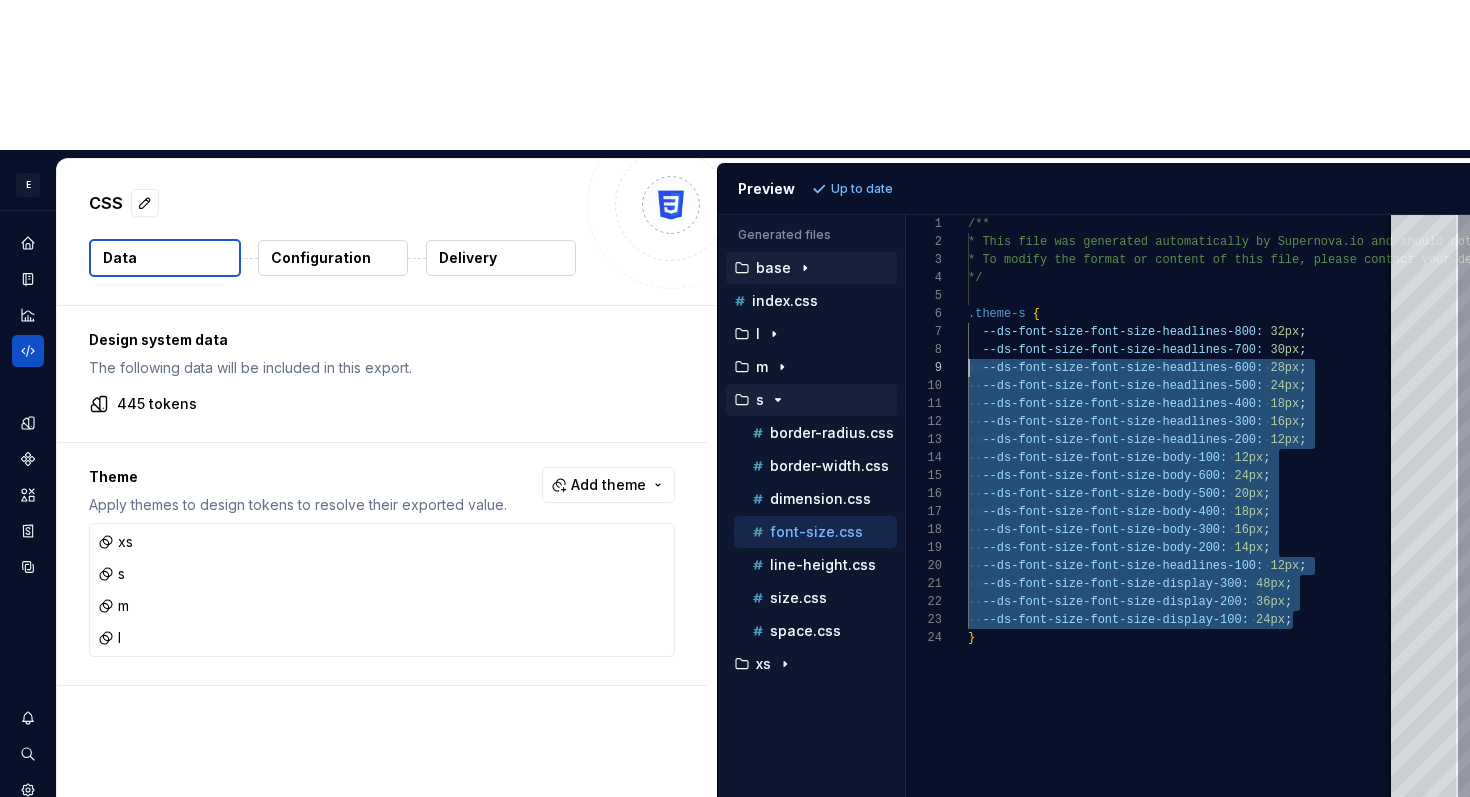 scroll, scrollTop: 108, scrollLeft: 0, axis: vertical 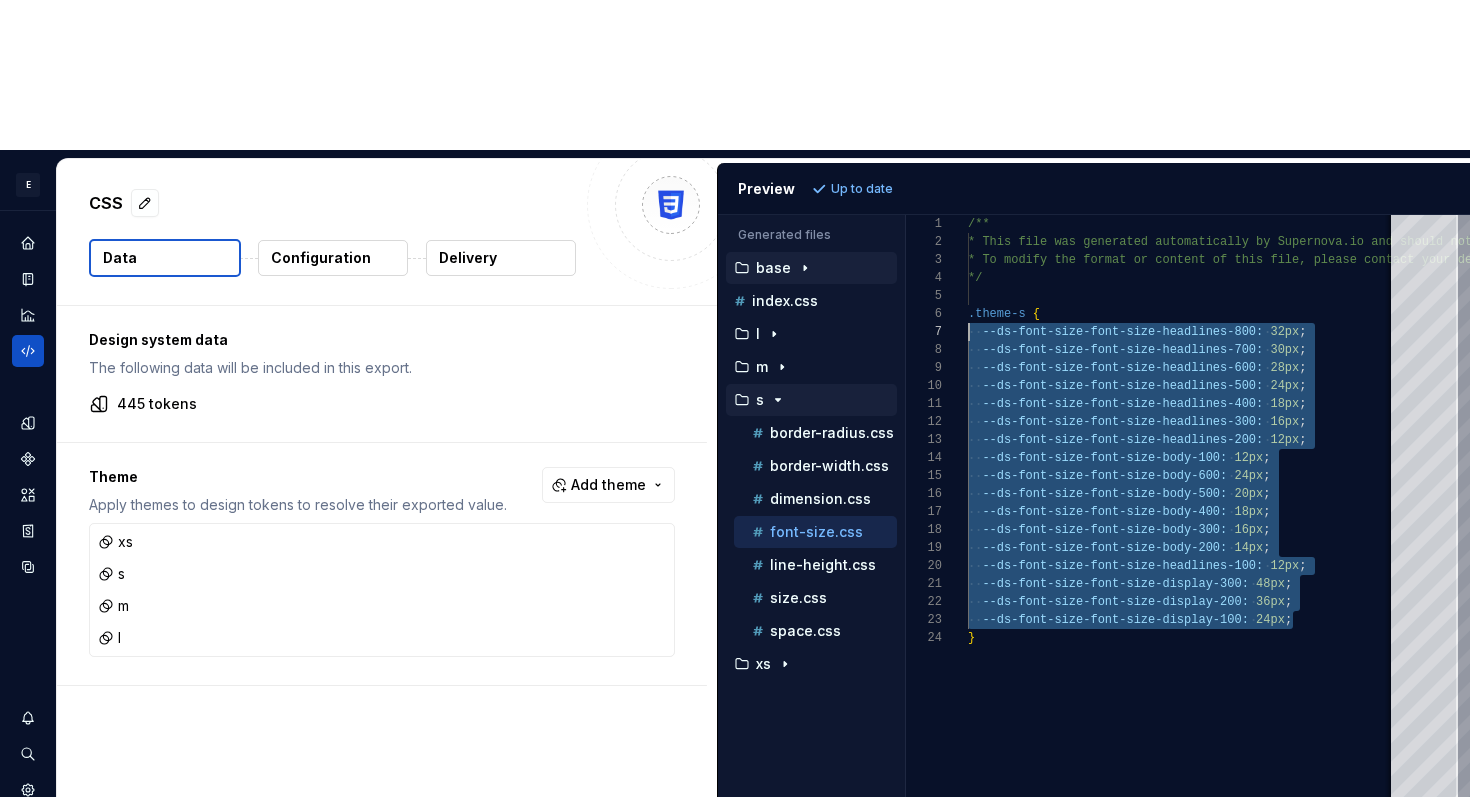 drag, startPoint x: 1329, startPoint y: 473, endPoint x: 947, endPoint y: 184, distance: 479.00418 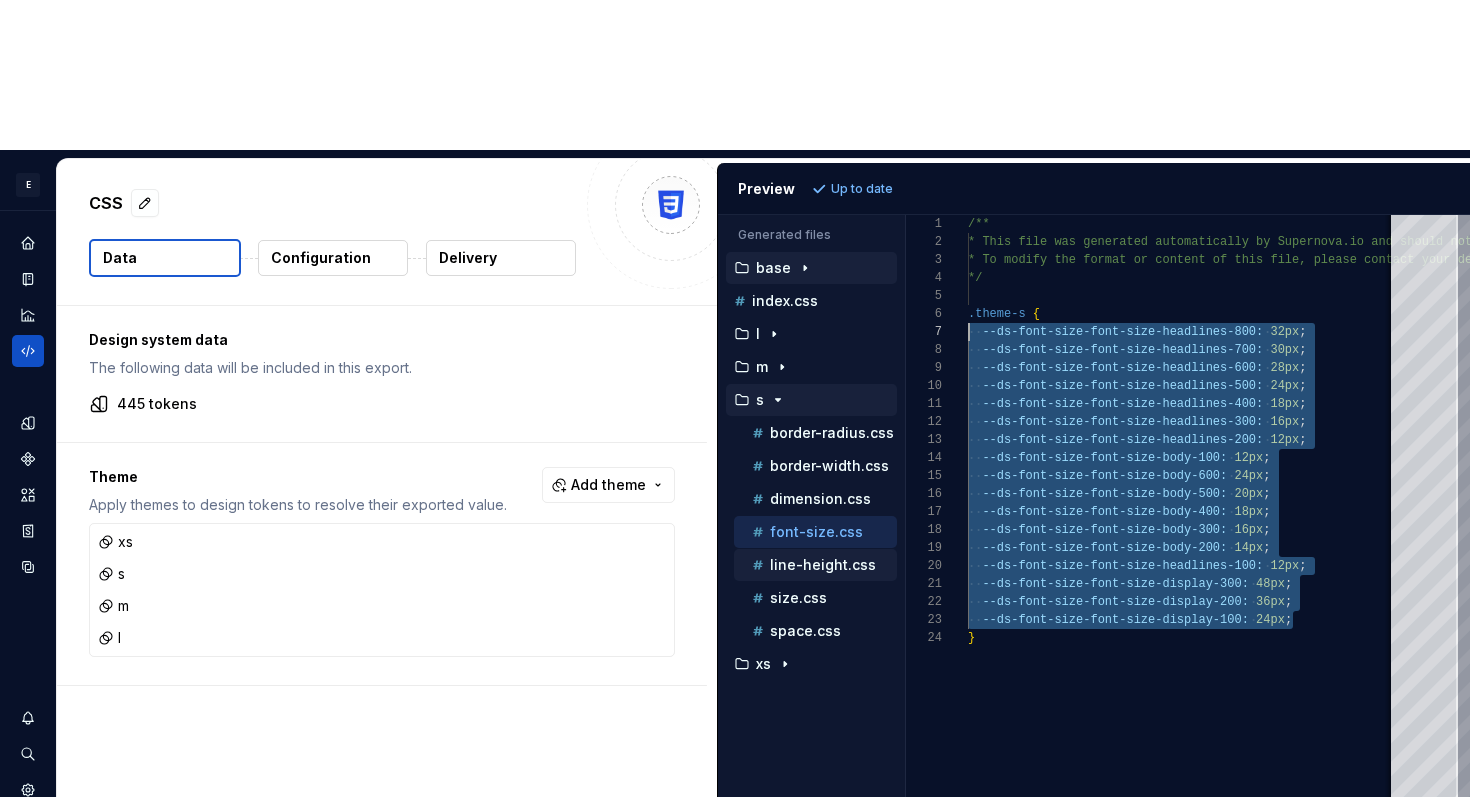 click on "line-height.css" at bounding box center (823, 565) 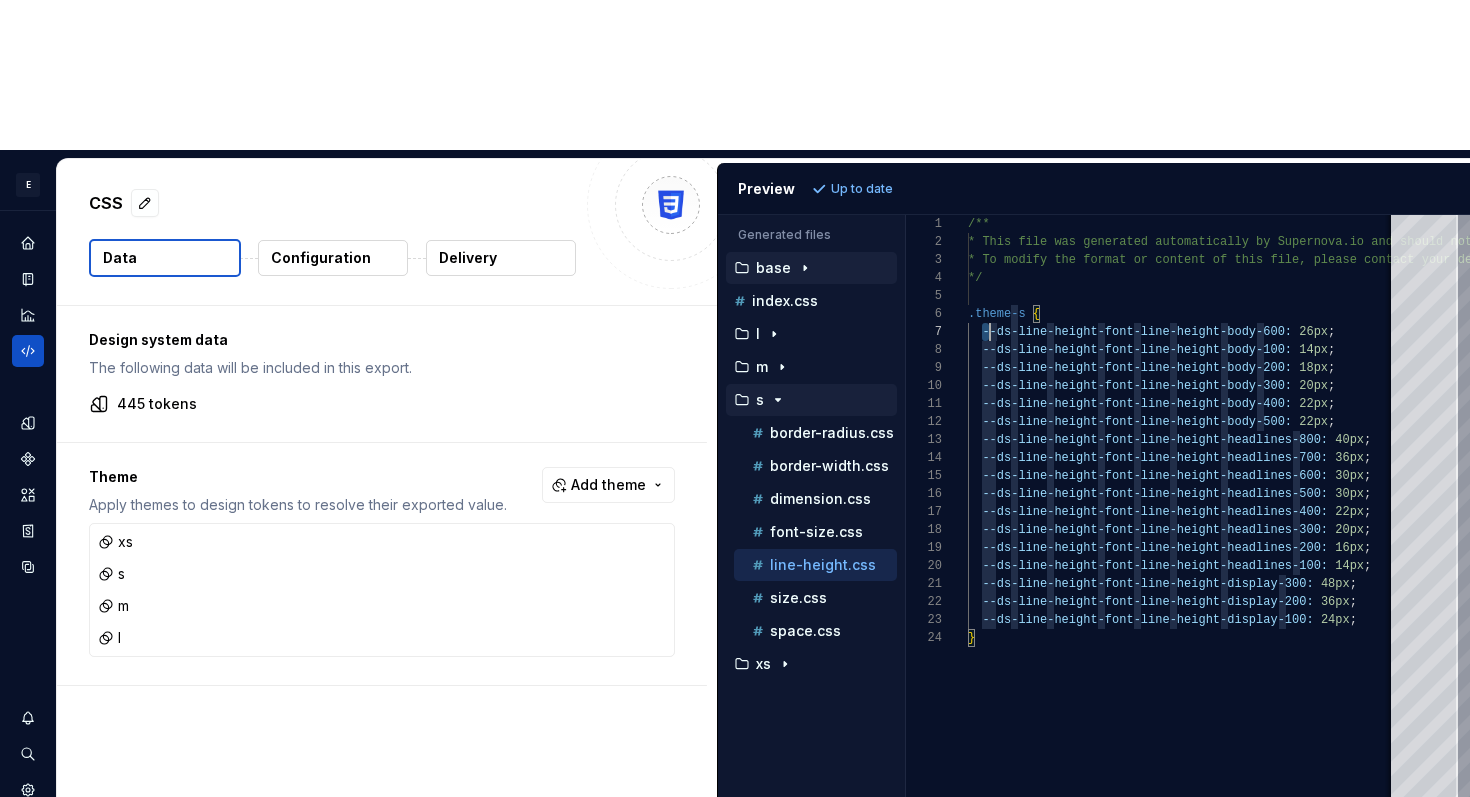 scroll, scrollTop: 108, scrollLeft: 390, axis: both 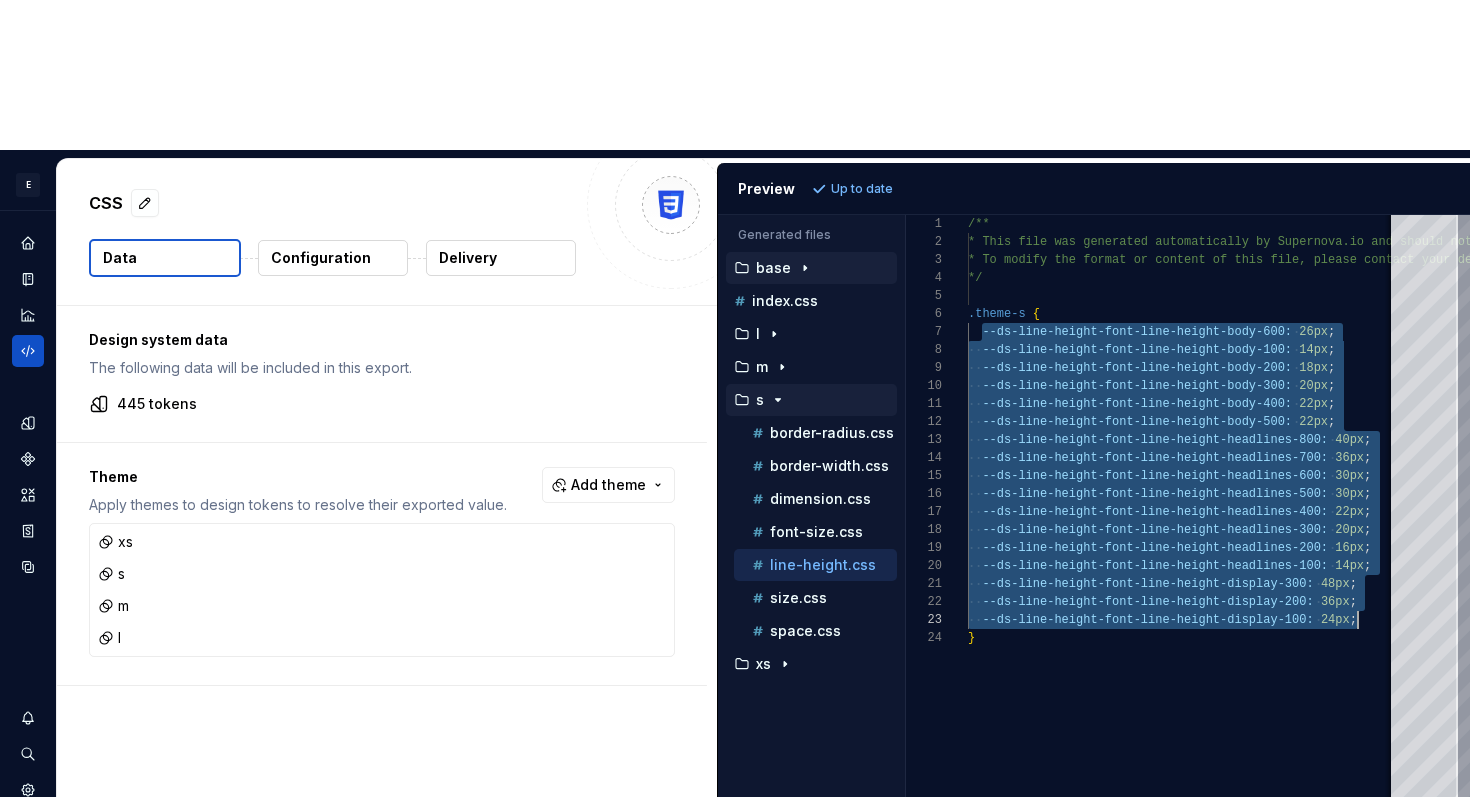 drag, startPoint x: 982, startPoint y: 185, endPoint x: 1387, endPoint y: 470, distance: 495.22723 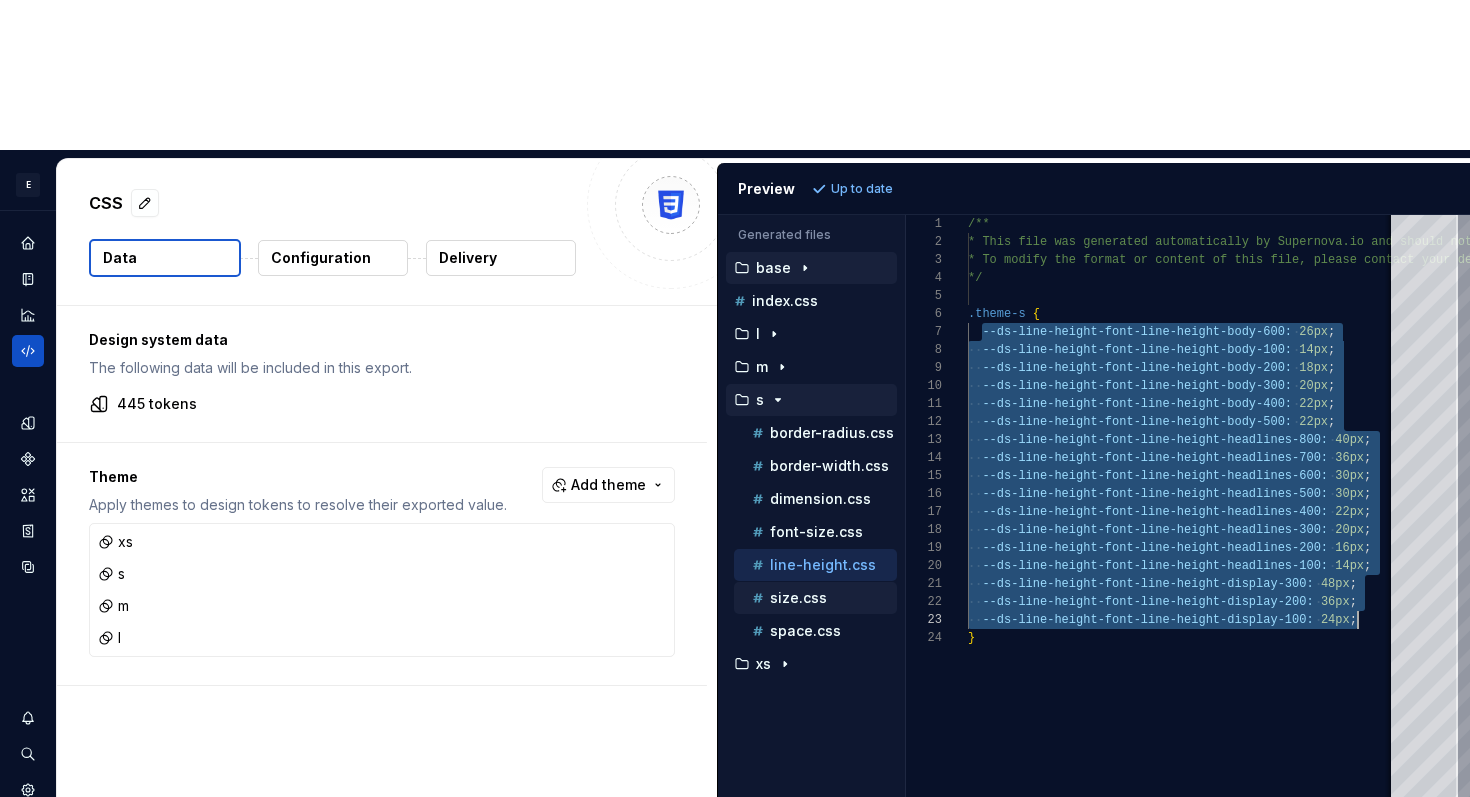 click on "size.css" at bounding box center [822, 598] 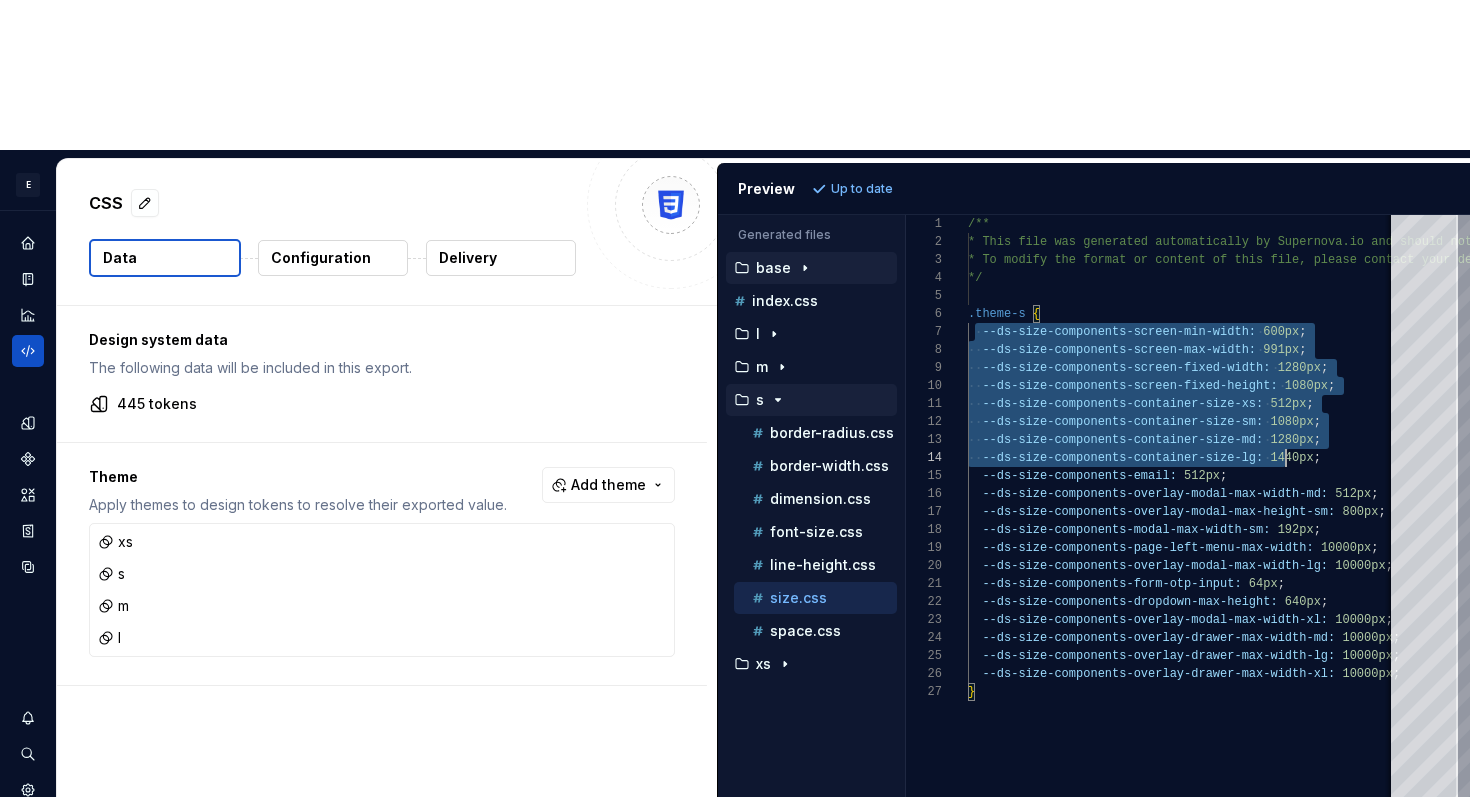 scroll, scrollTop: 108, scrollLeft: 434, axis: both 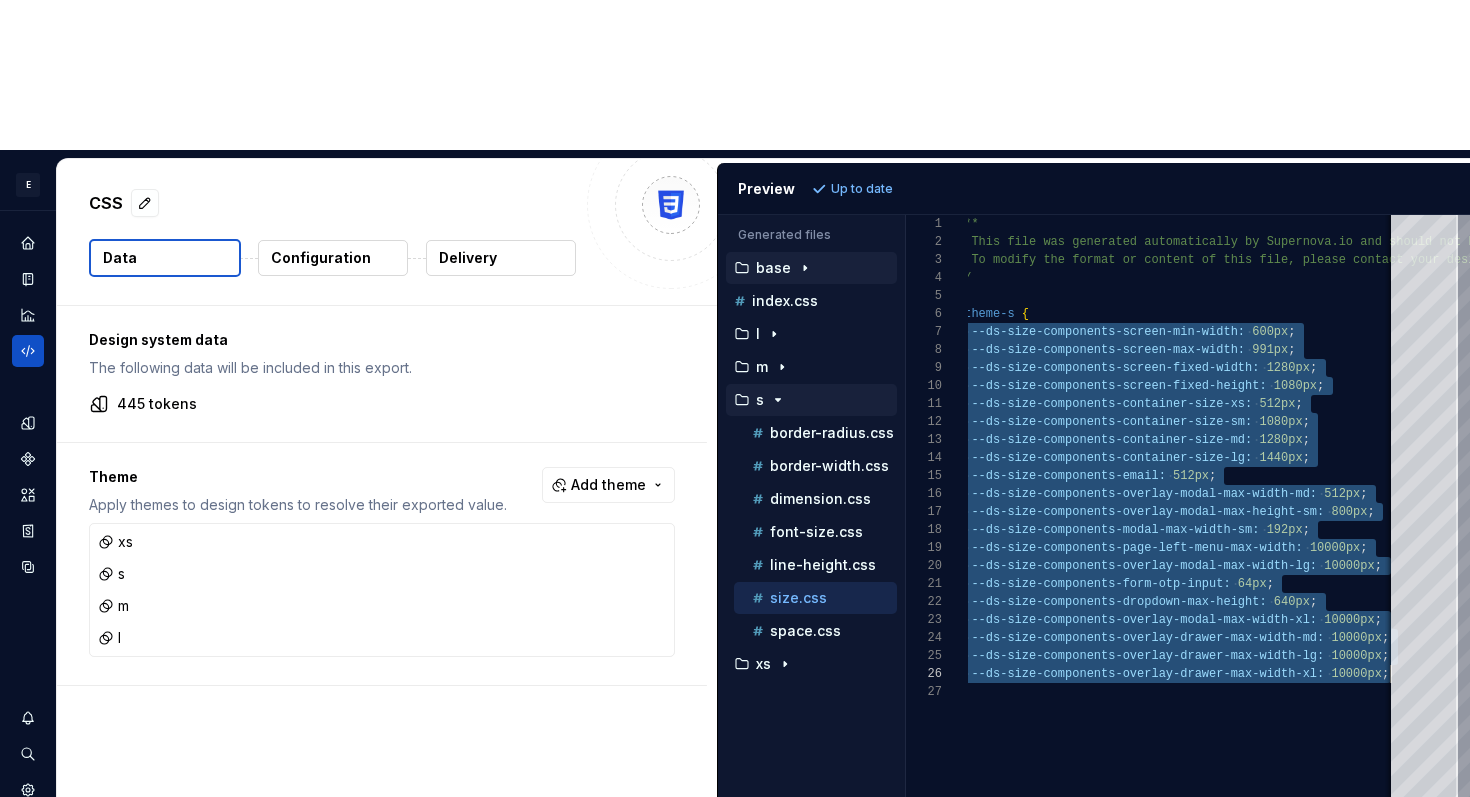 drag, startPoint x: 975, startPoint y: 183, endPoint x: 1394, endPoint y: 527, distance: 542.1227 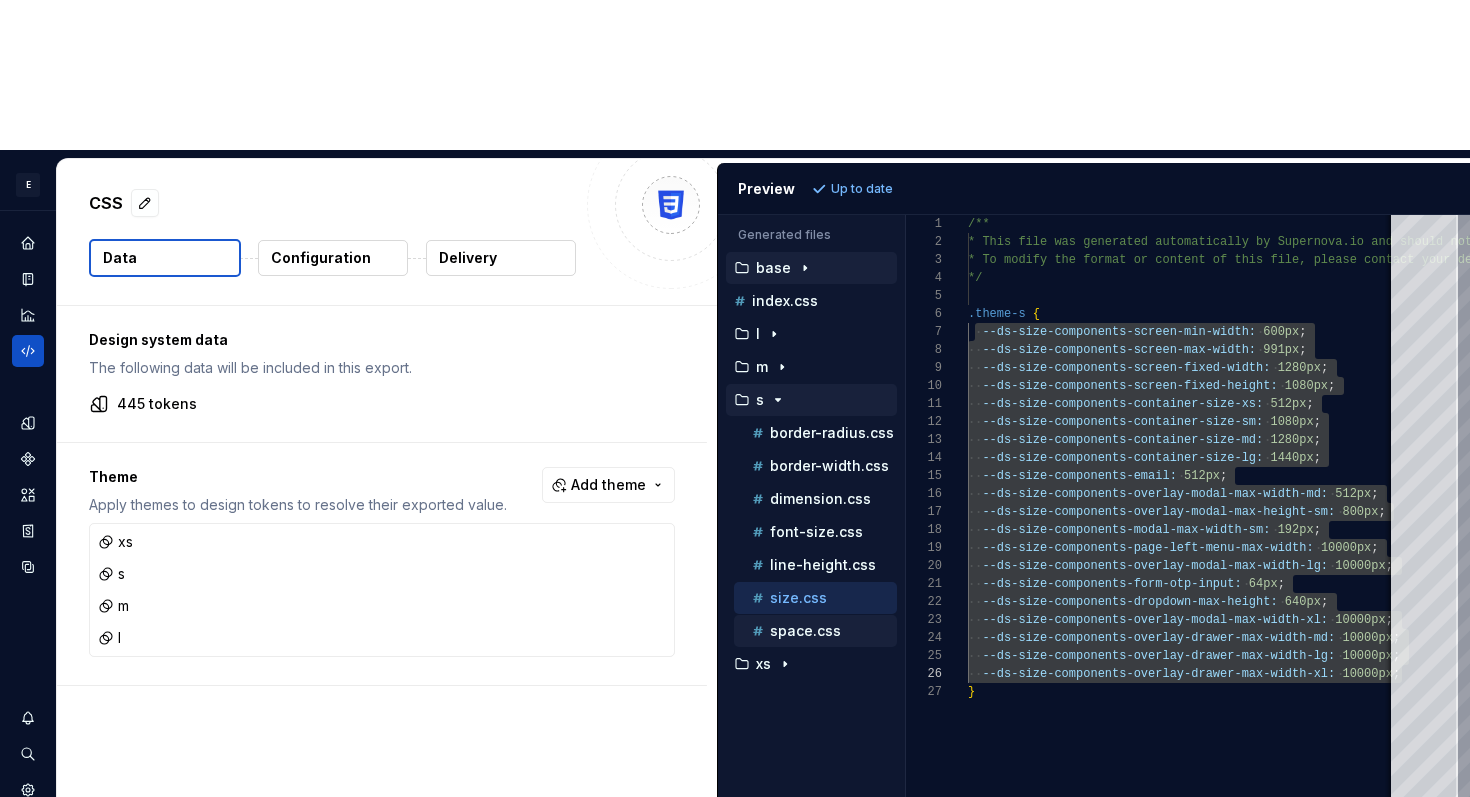 click on "space.css" at bounding box center [805, 631] 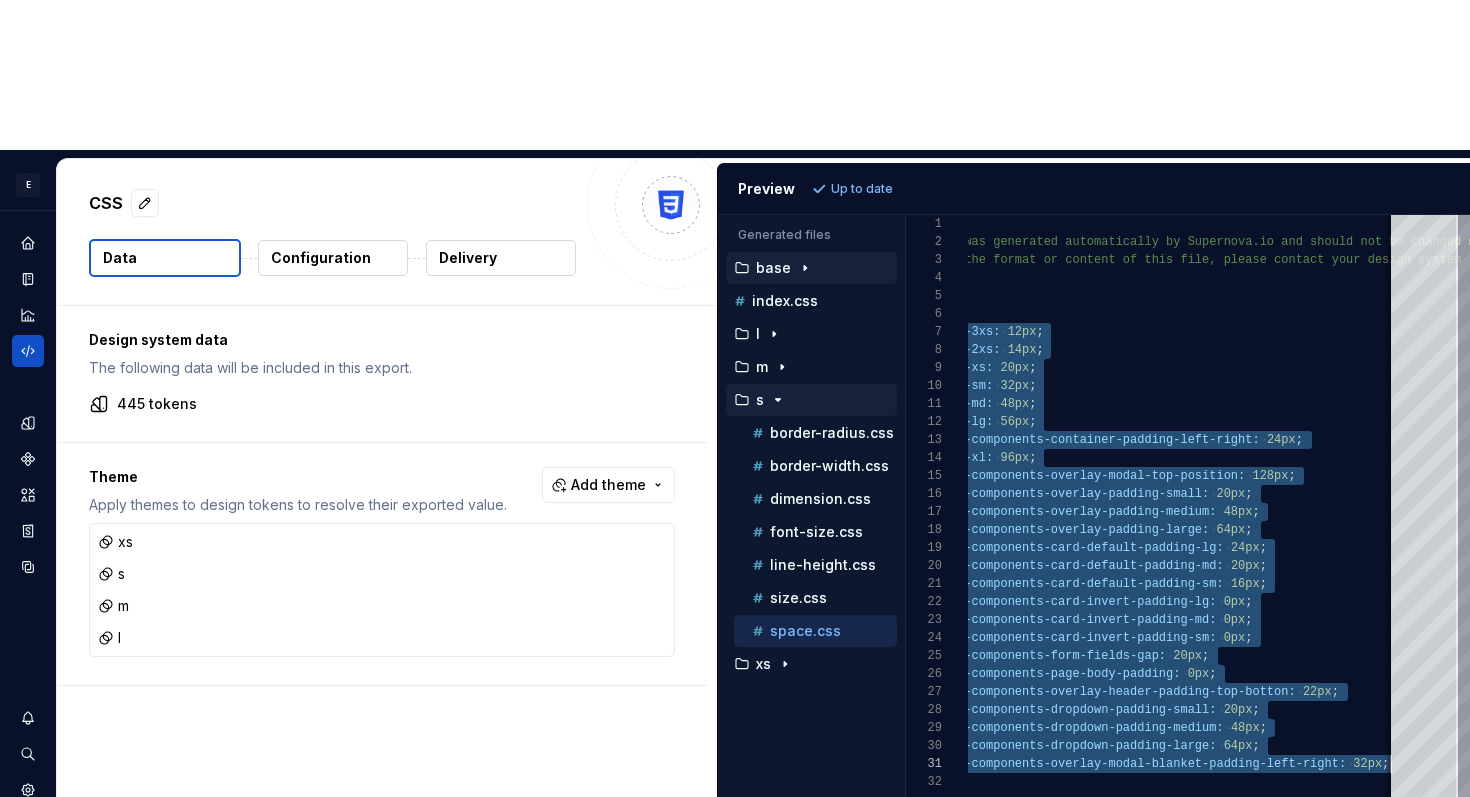 scroll, scrollTop: 108, scrollLeft: 513, axis: both 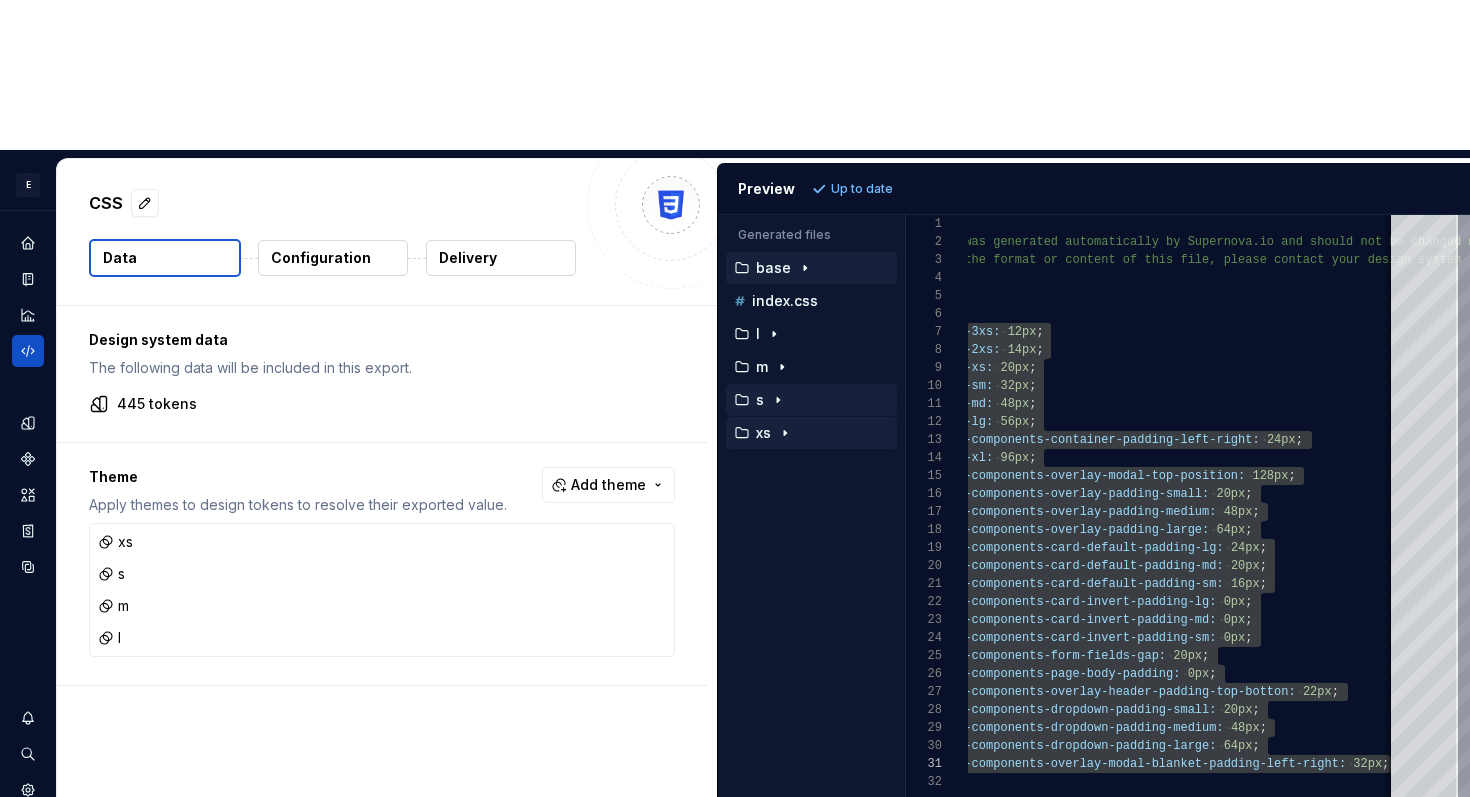 click on "xs" at bounding box center [811, 433] 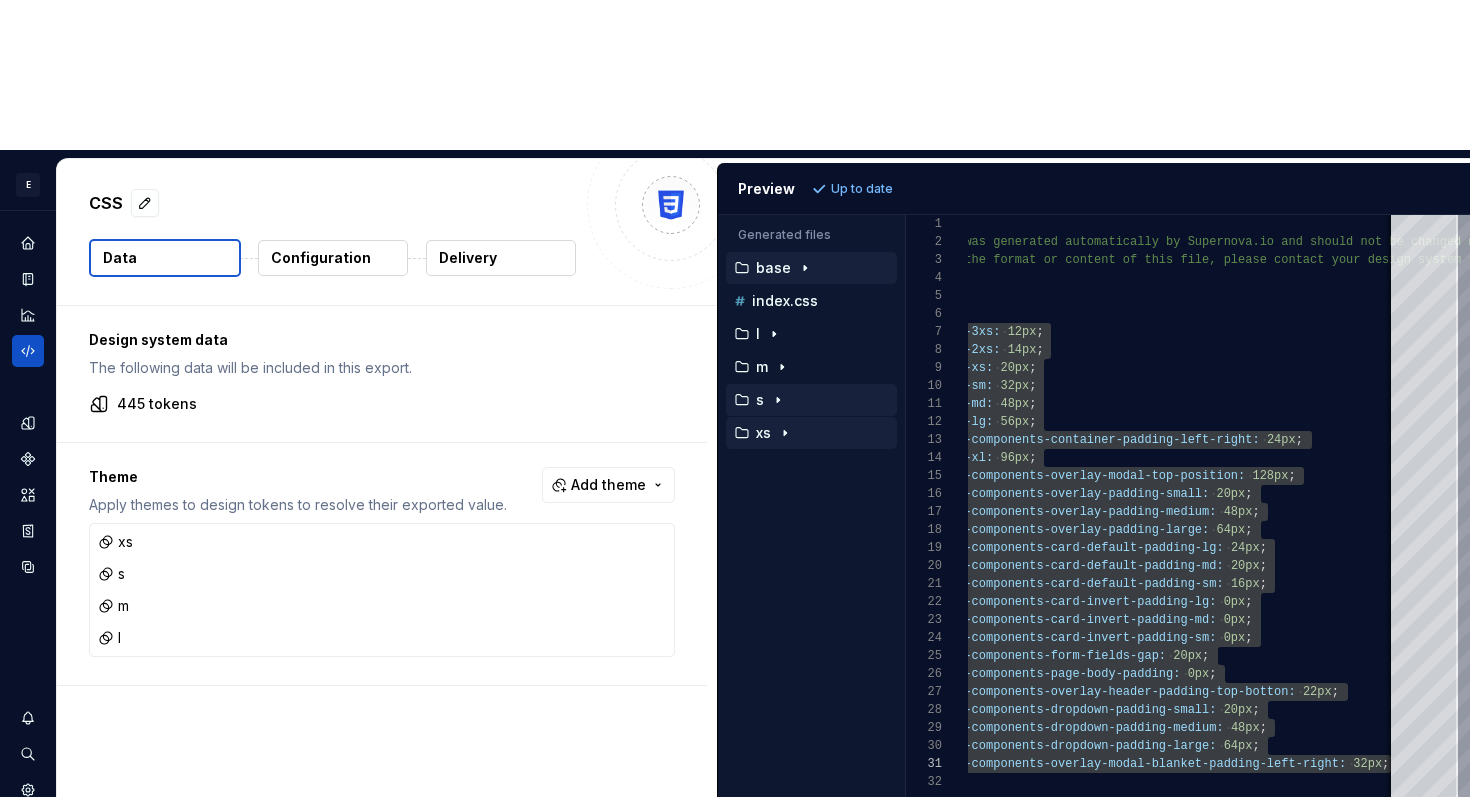 click 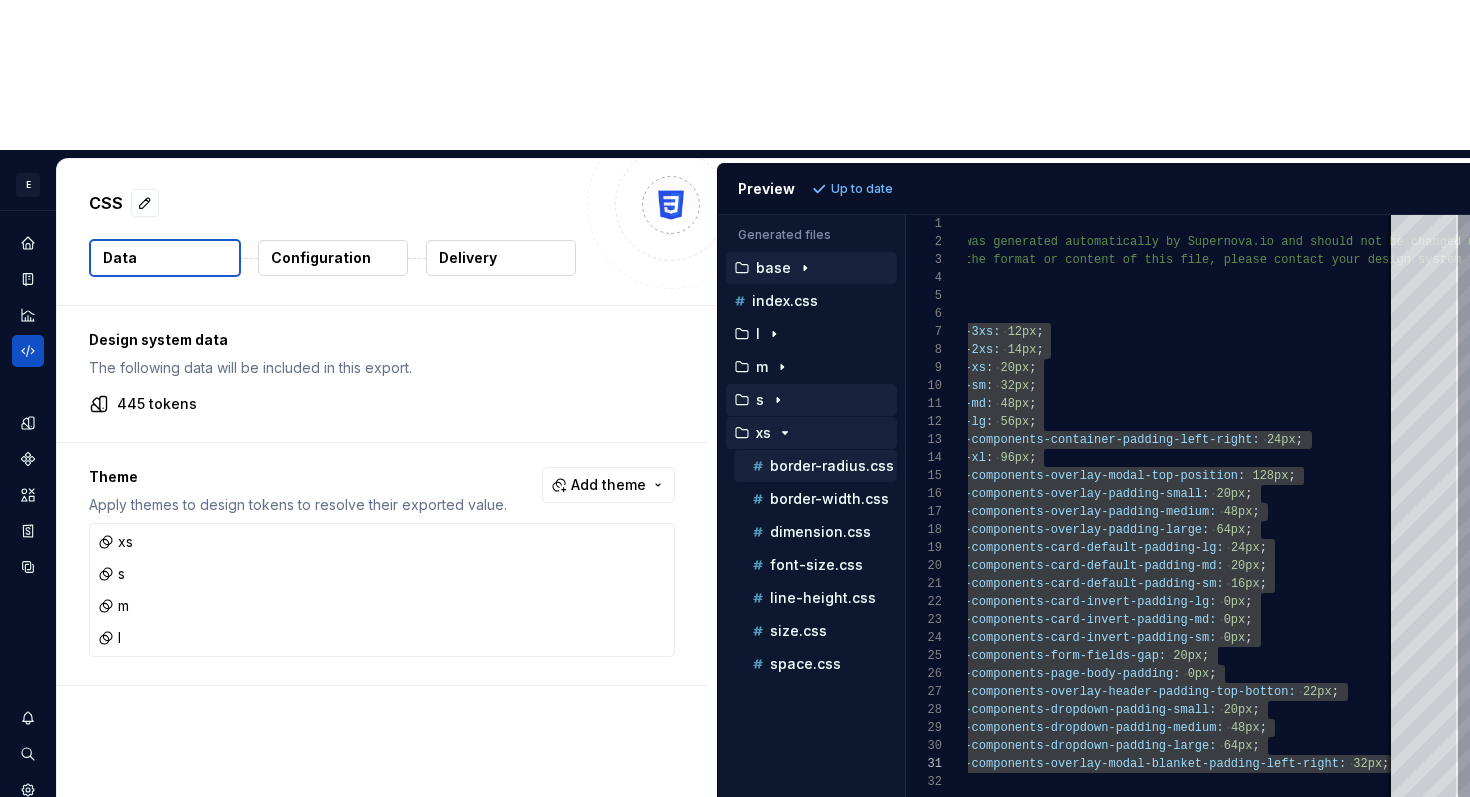 click on "border-radius.css" at bounding box center (832, 466) 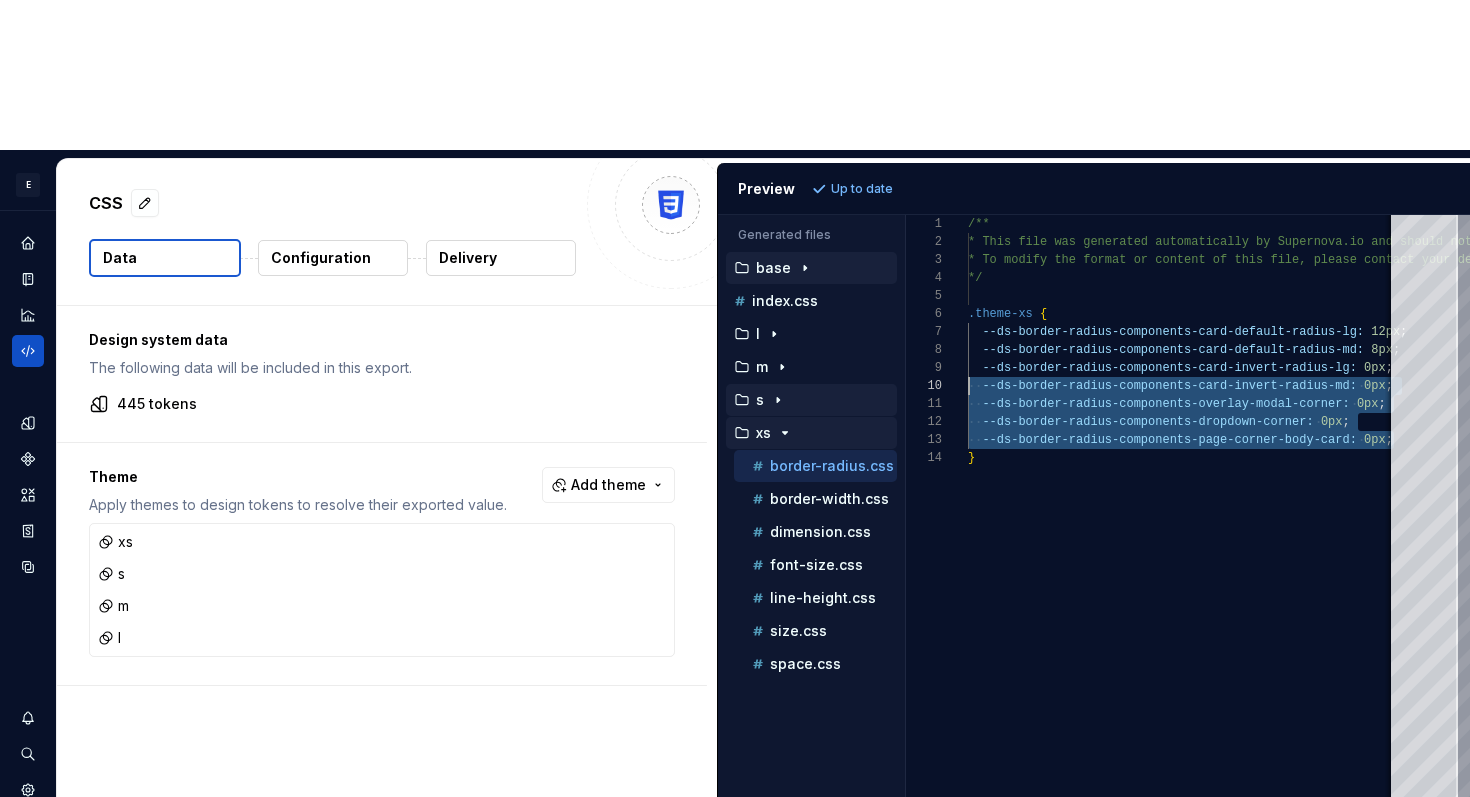 scroll, scrollTop: 108, scrollLeft: 0, axis: vertical 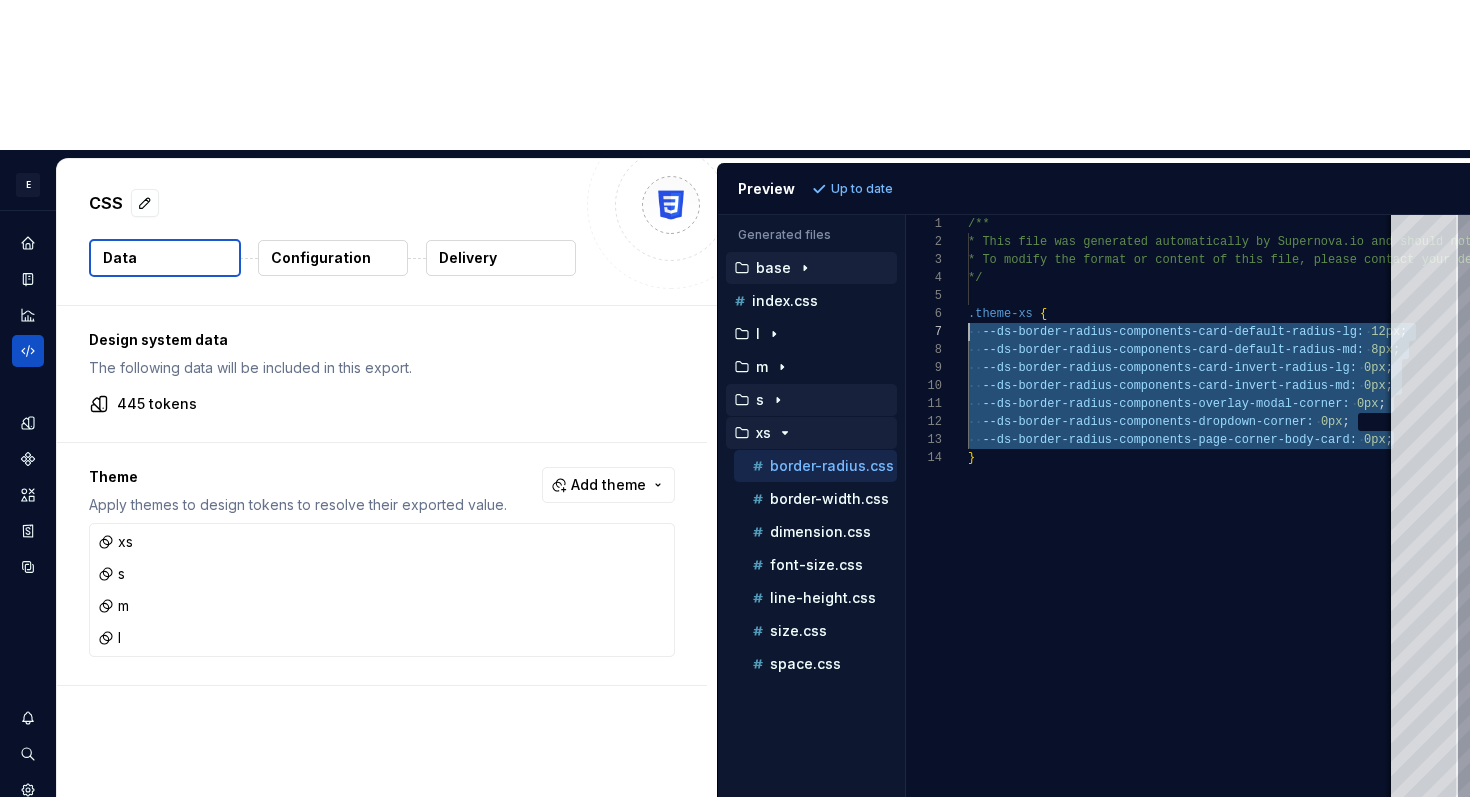 drag, startPoint x: 1326, startPoint y: 294, endPoint x: 832, endPoint y: 178, distance: 507.4367 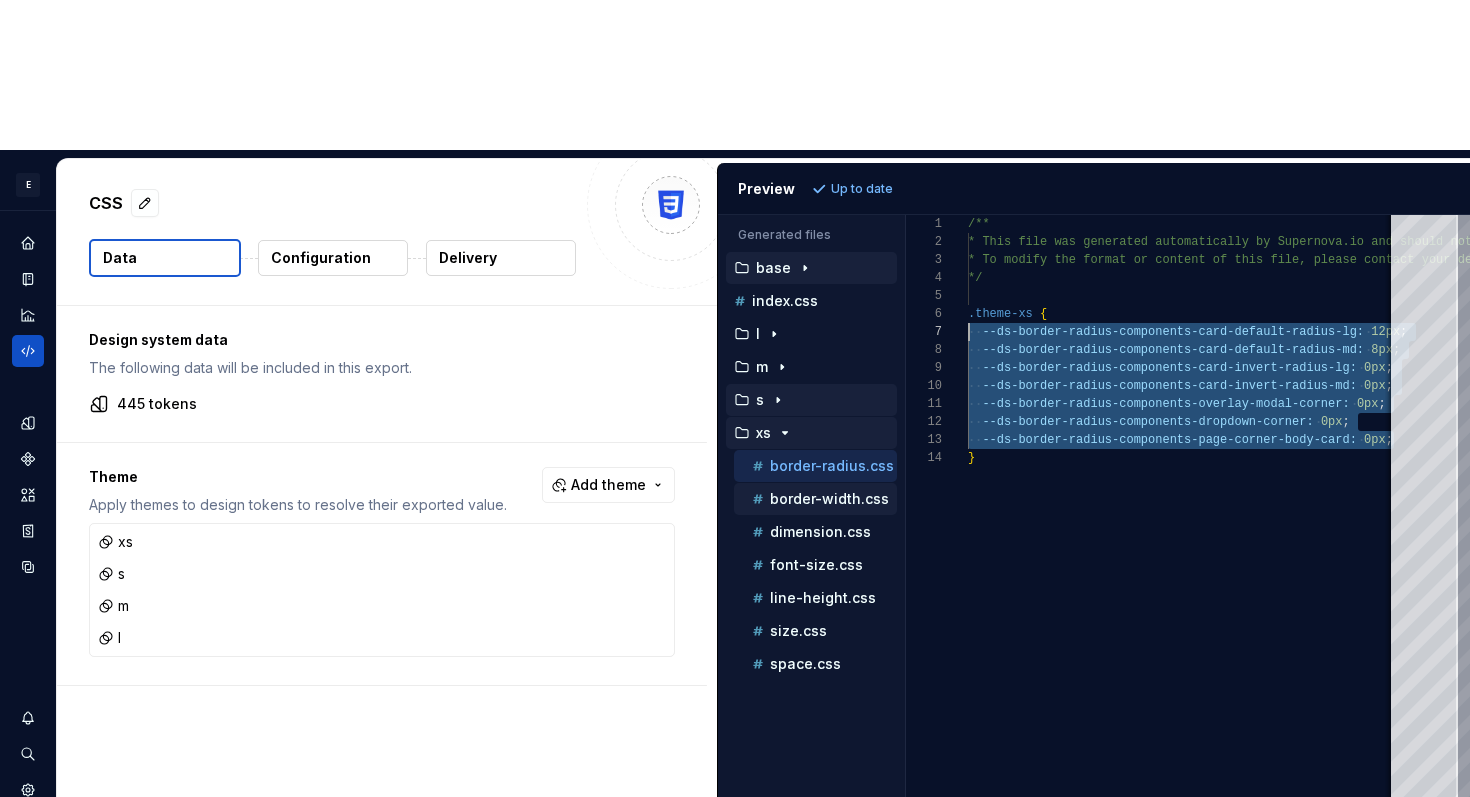 click on "border-width.css" at bounding box center (829, 499) 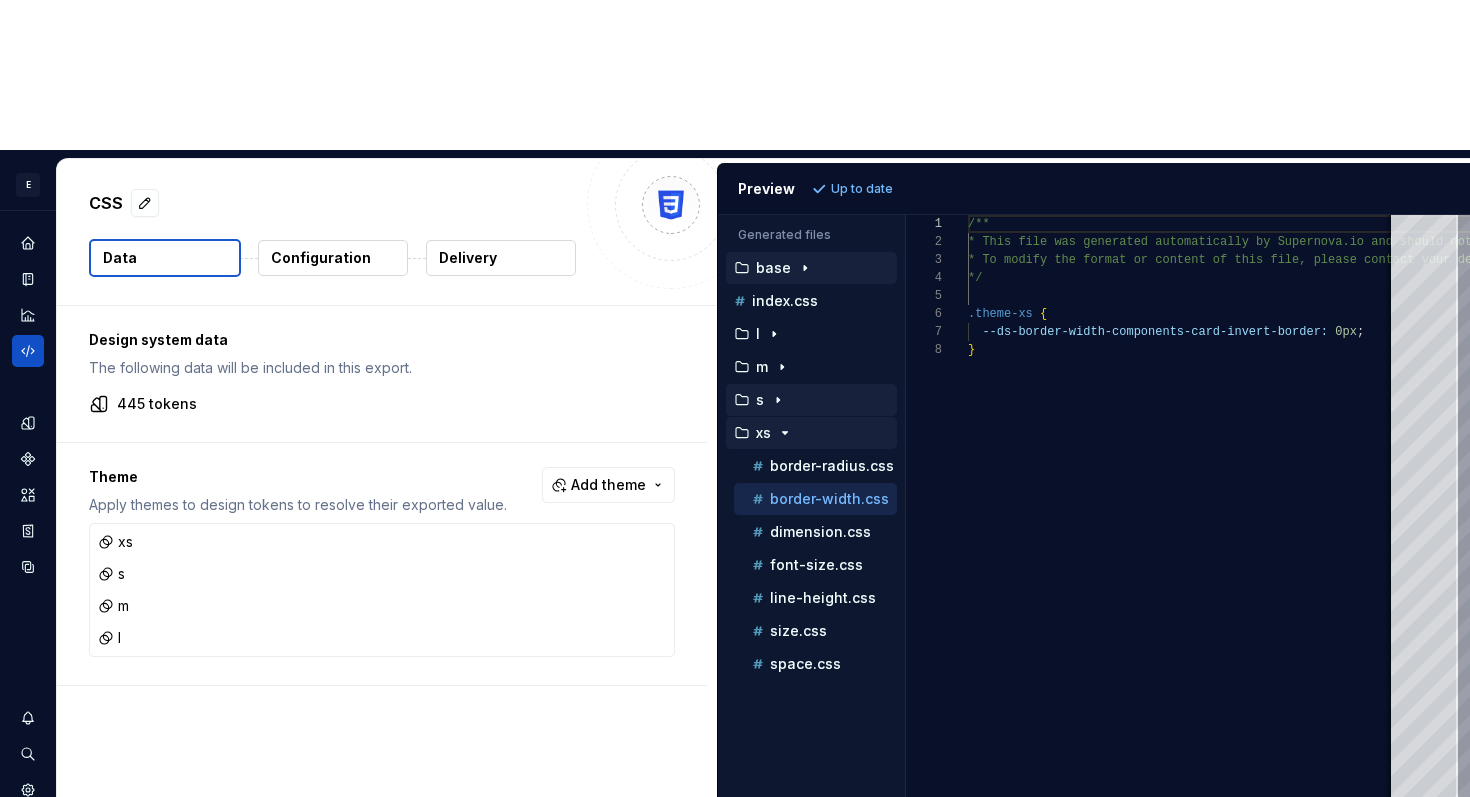 scroll, scrollTop: 0, scrollLeft: 0, axis: both 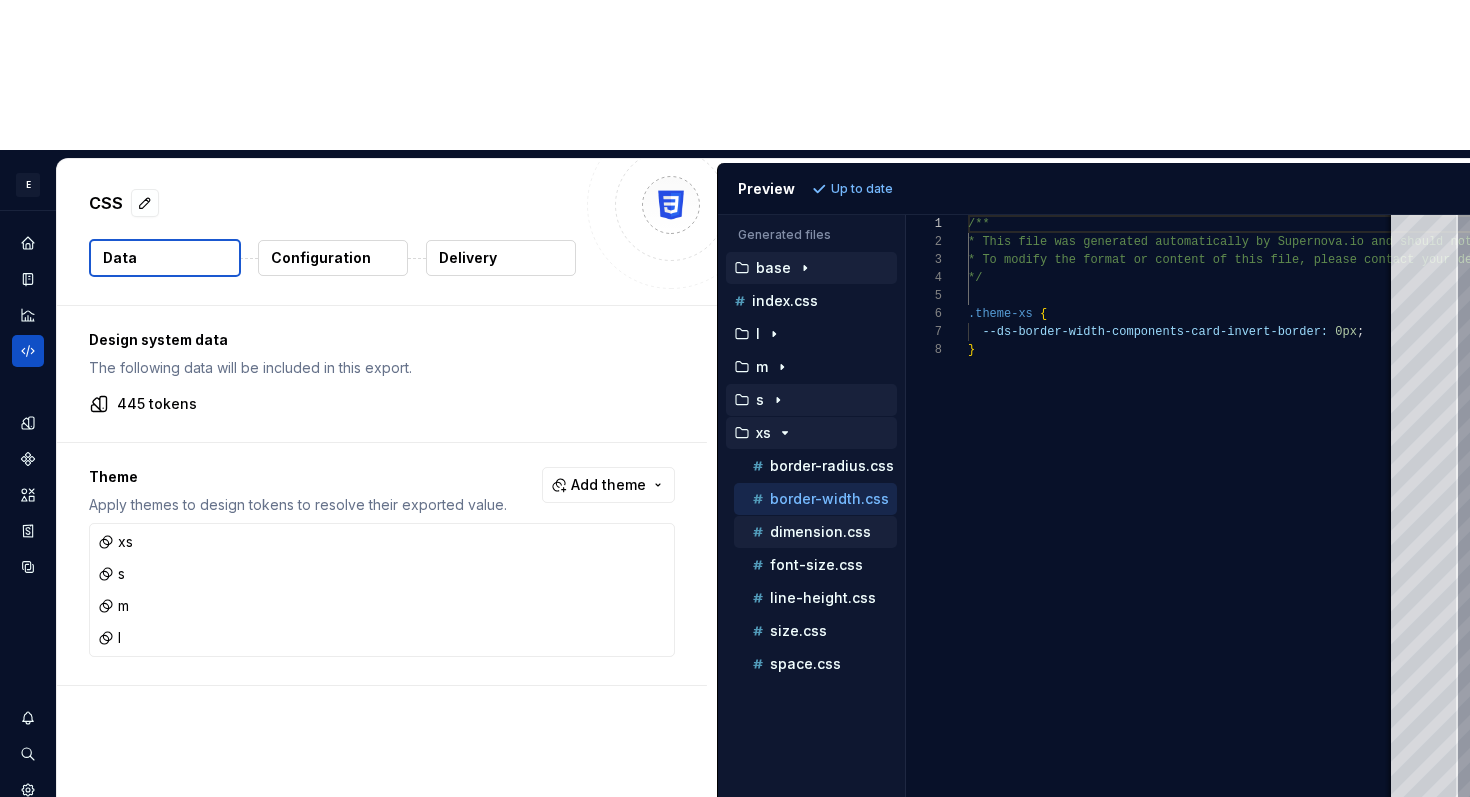 click on "dimension.css" at bounding box center (820, 532) 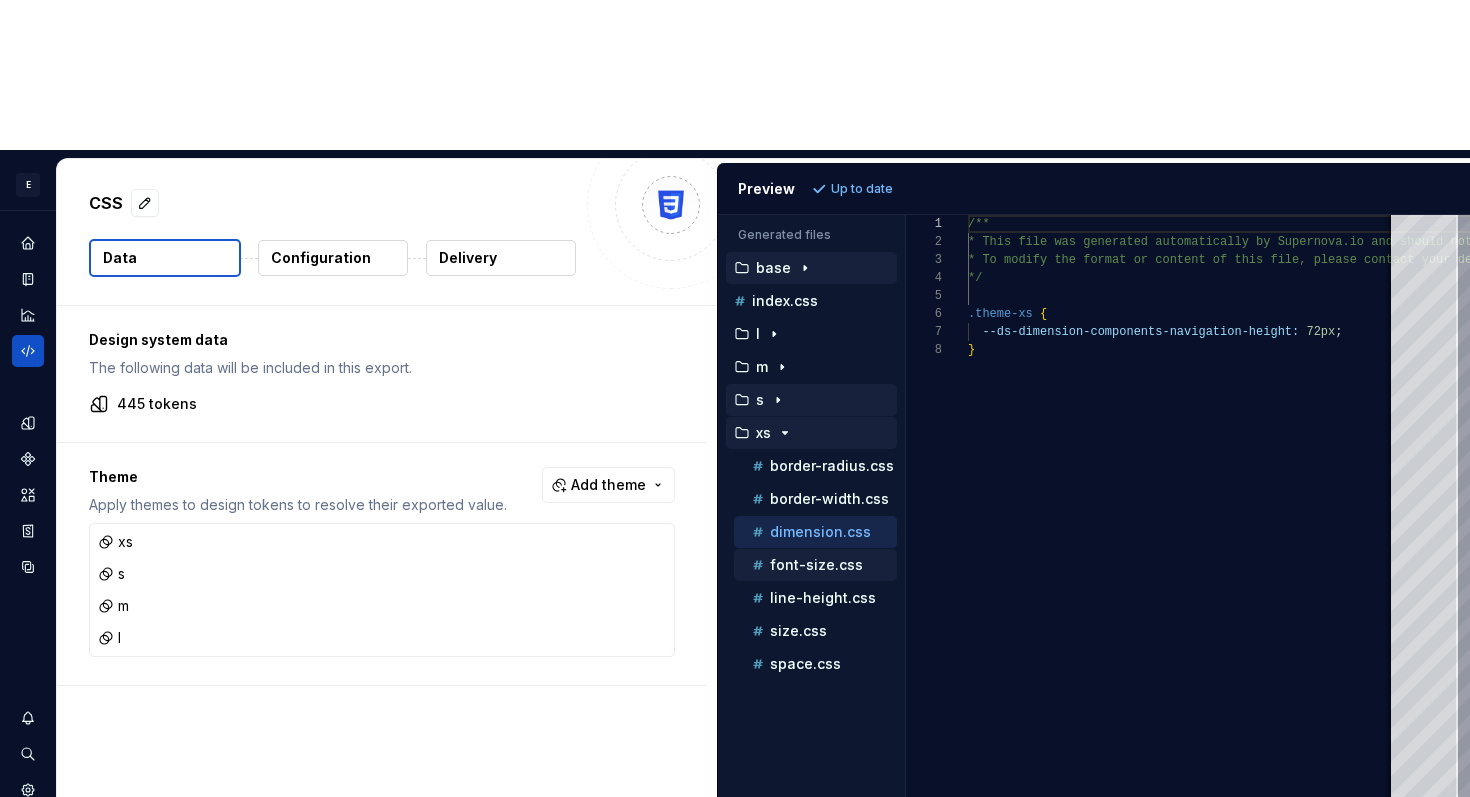 click on "font-size.css" at bounding box center (816, 565) 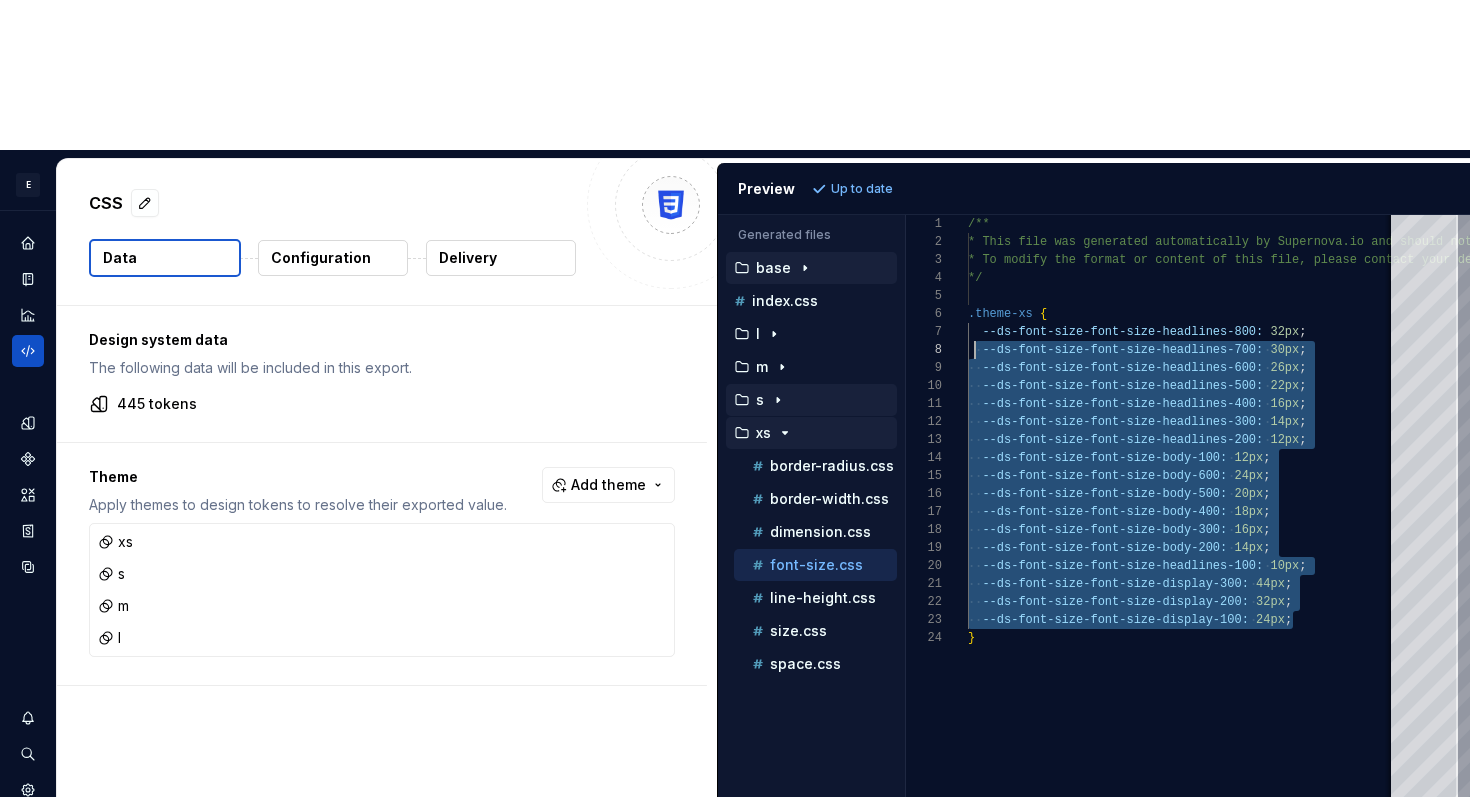 scroll, scrollTop: 108, scrollLeft: 0, axis: vertical 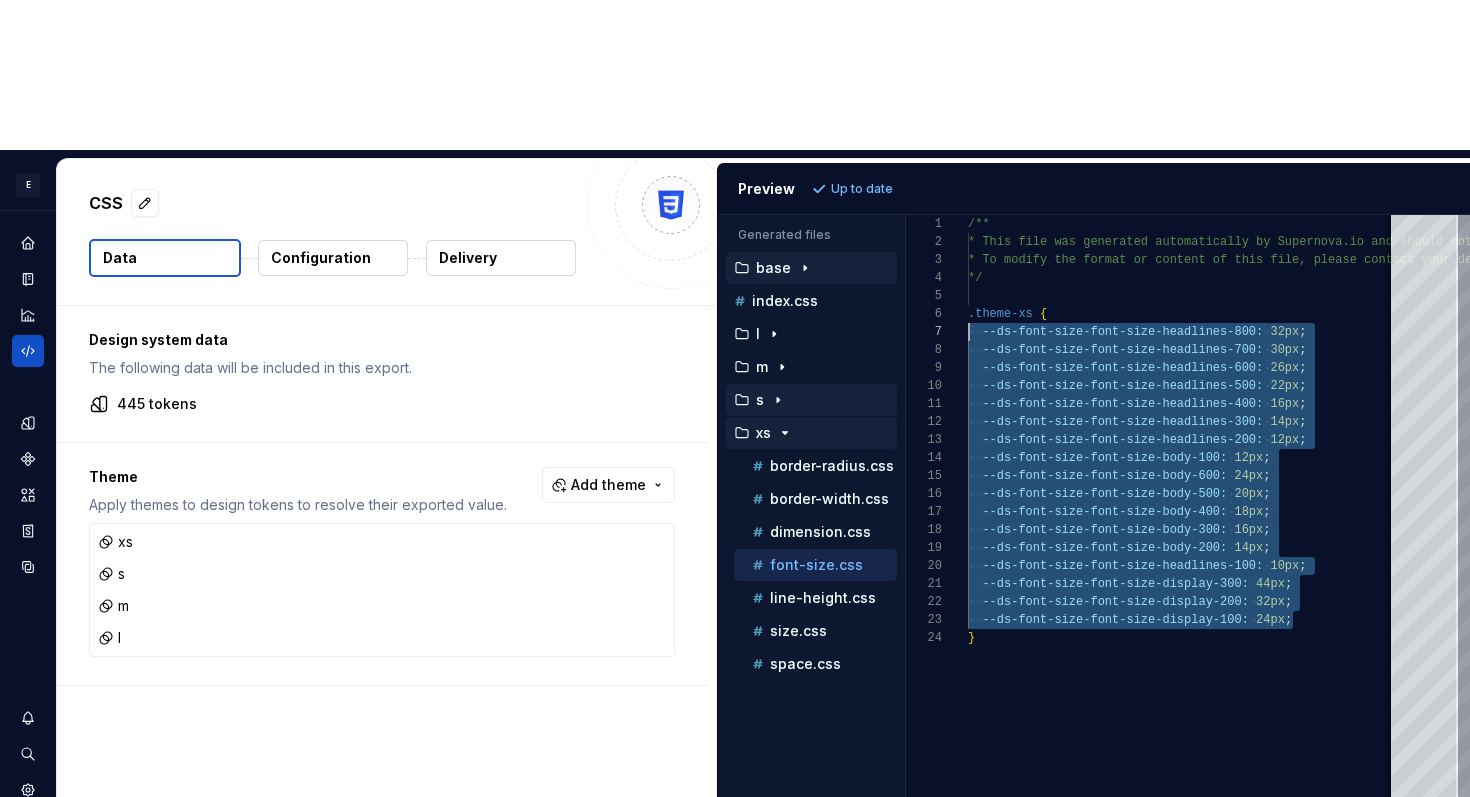 drag, startPoint x: 1326, startPoint y: 474, endPoint x: 951, endPoint y: 182, distance: 475.2778 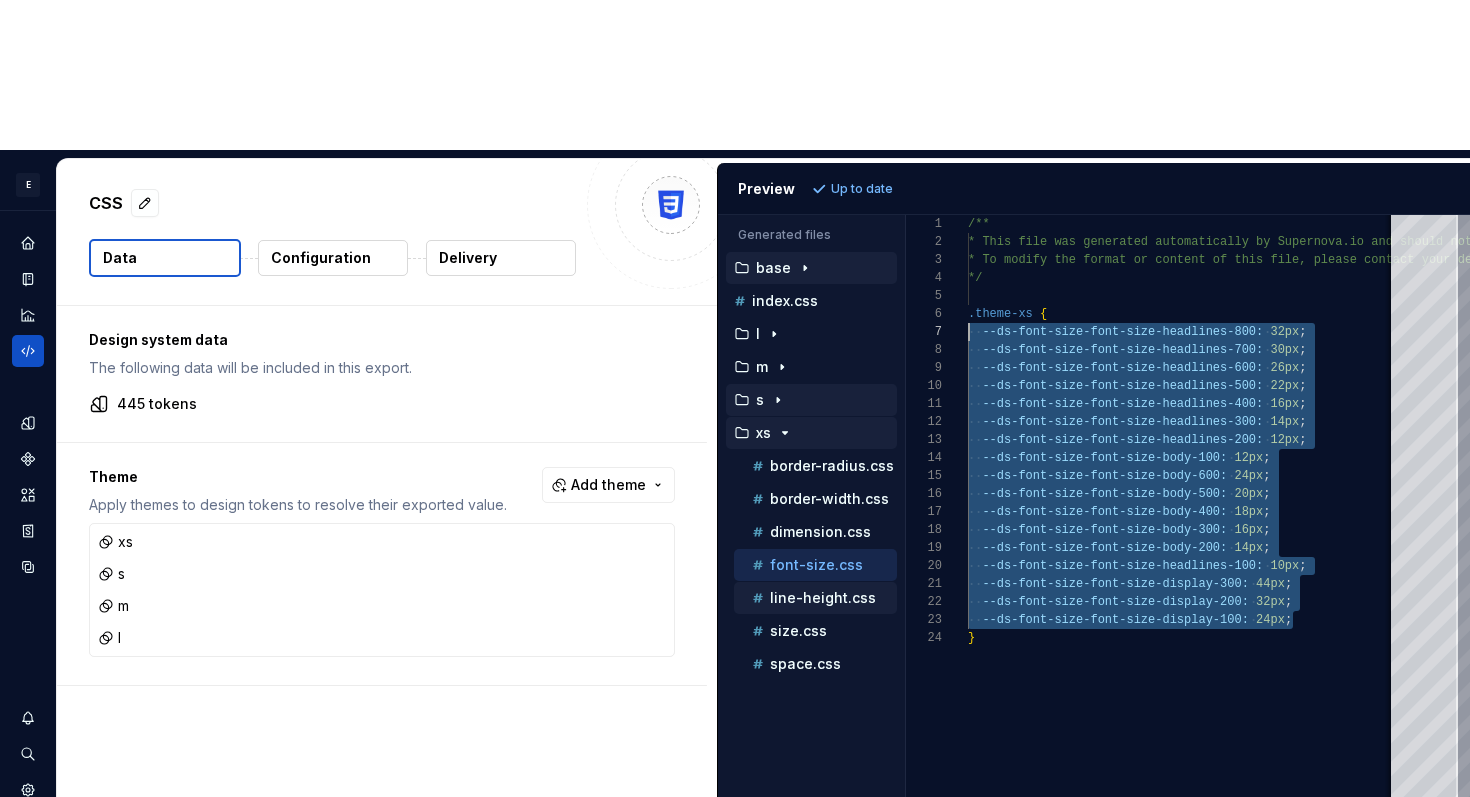click on "line-height.css" at bounding box center (823, 598) 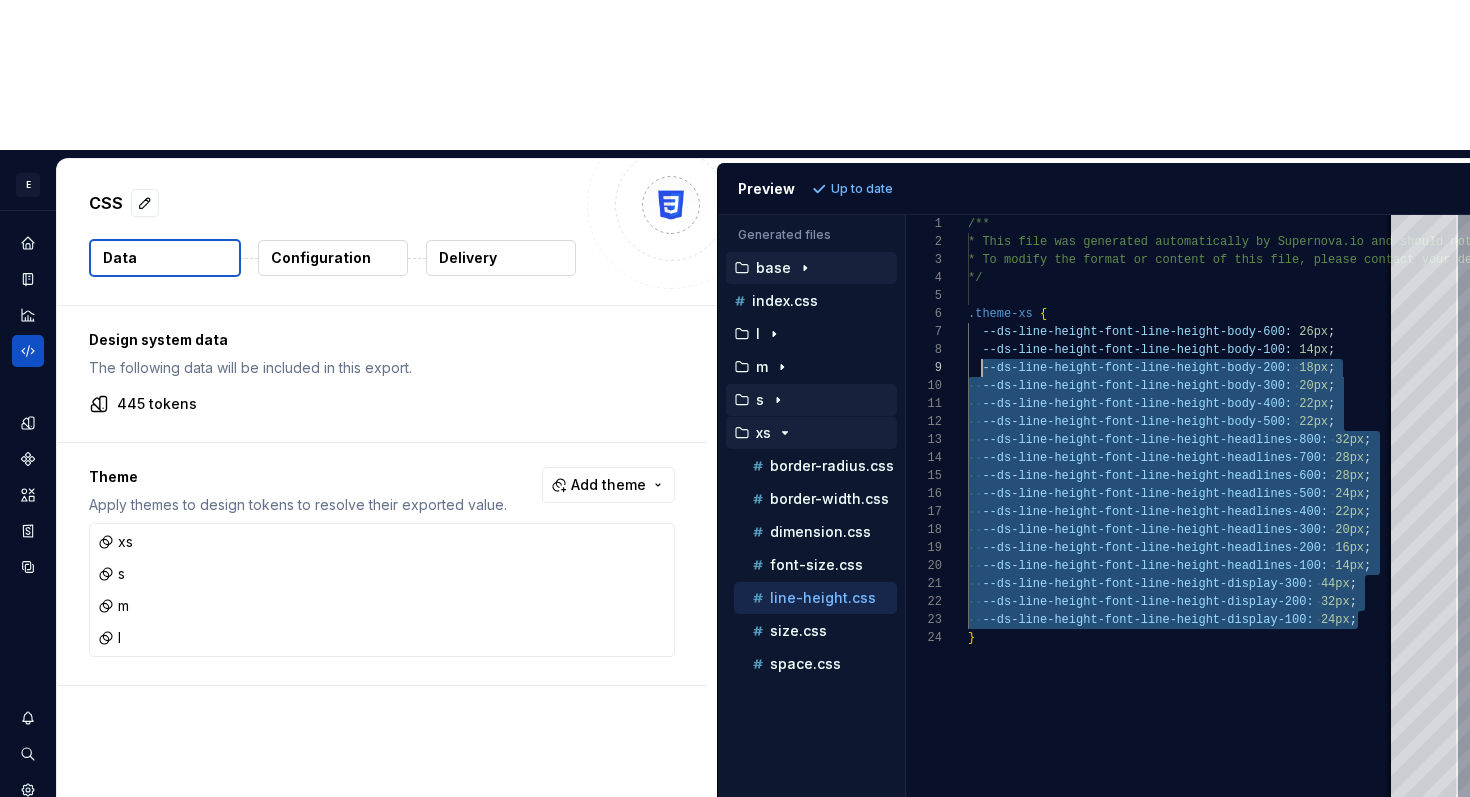 scroll, scrollTop: 108, scrollLeft: 0, axis: vertical 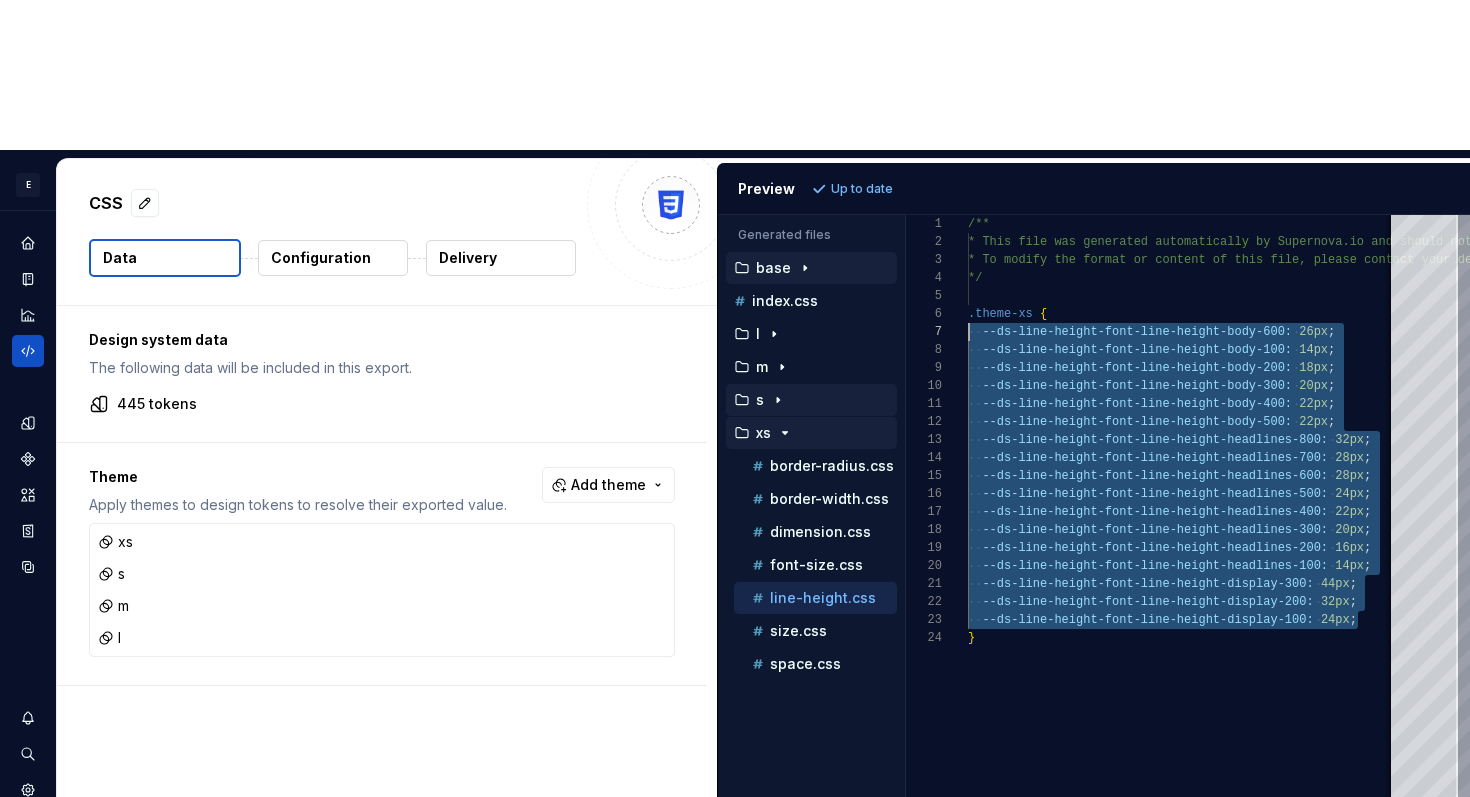 drag, startPoint x: 1369, startPoint y: 468, endPoint x: 958, endPoint y: 189, distance: 496.75143 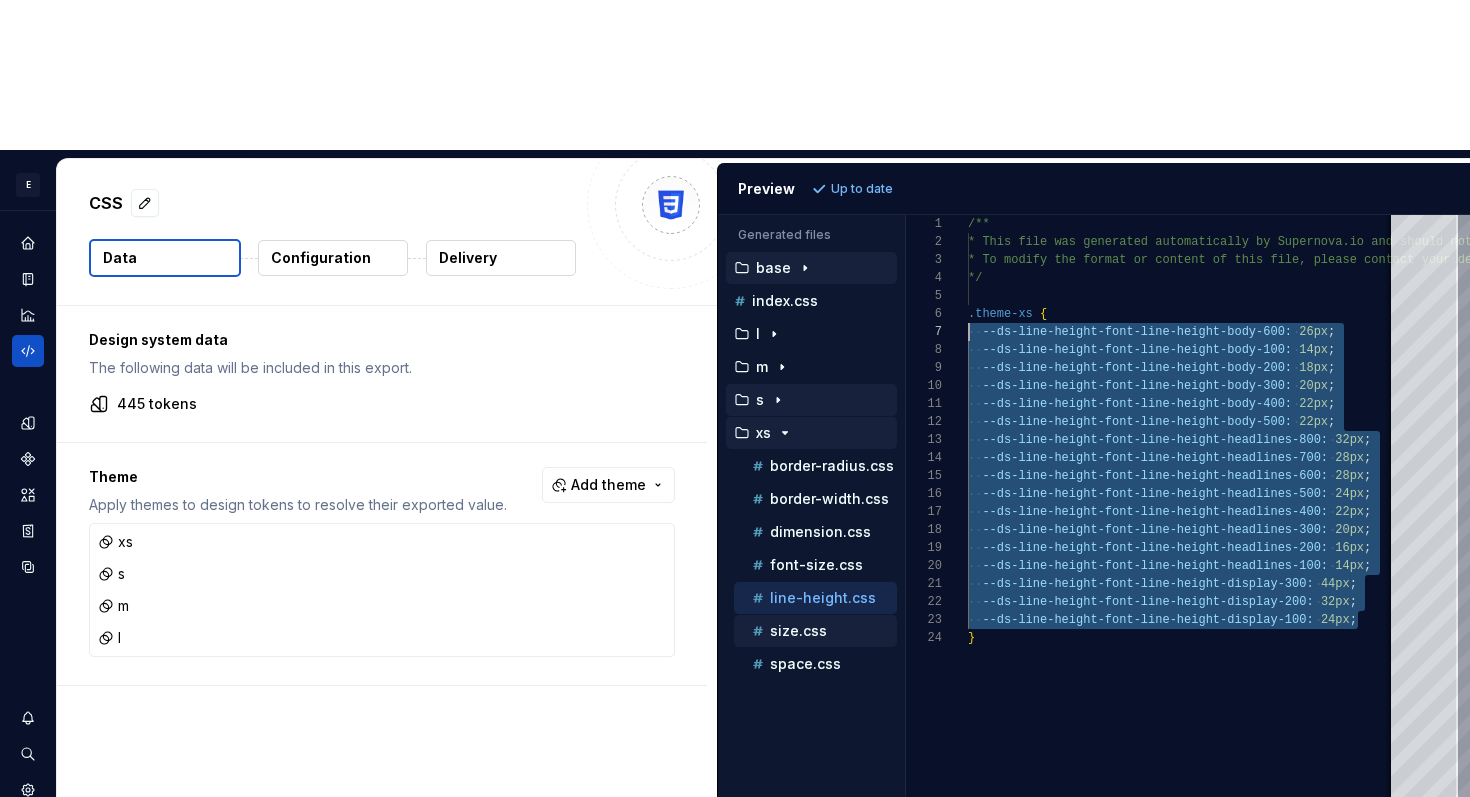click on "size.css" at bounding box center [815, 631] 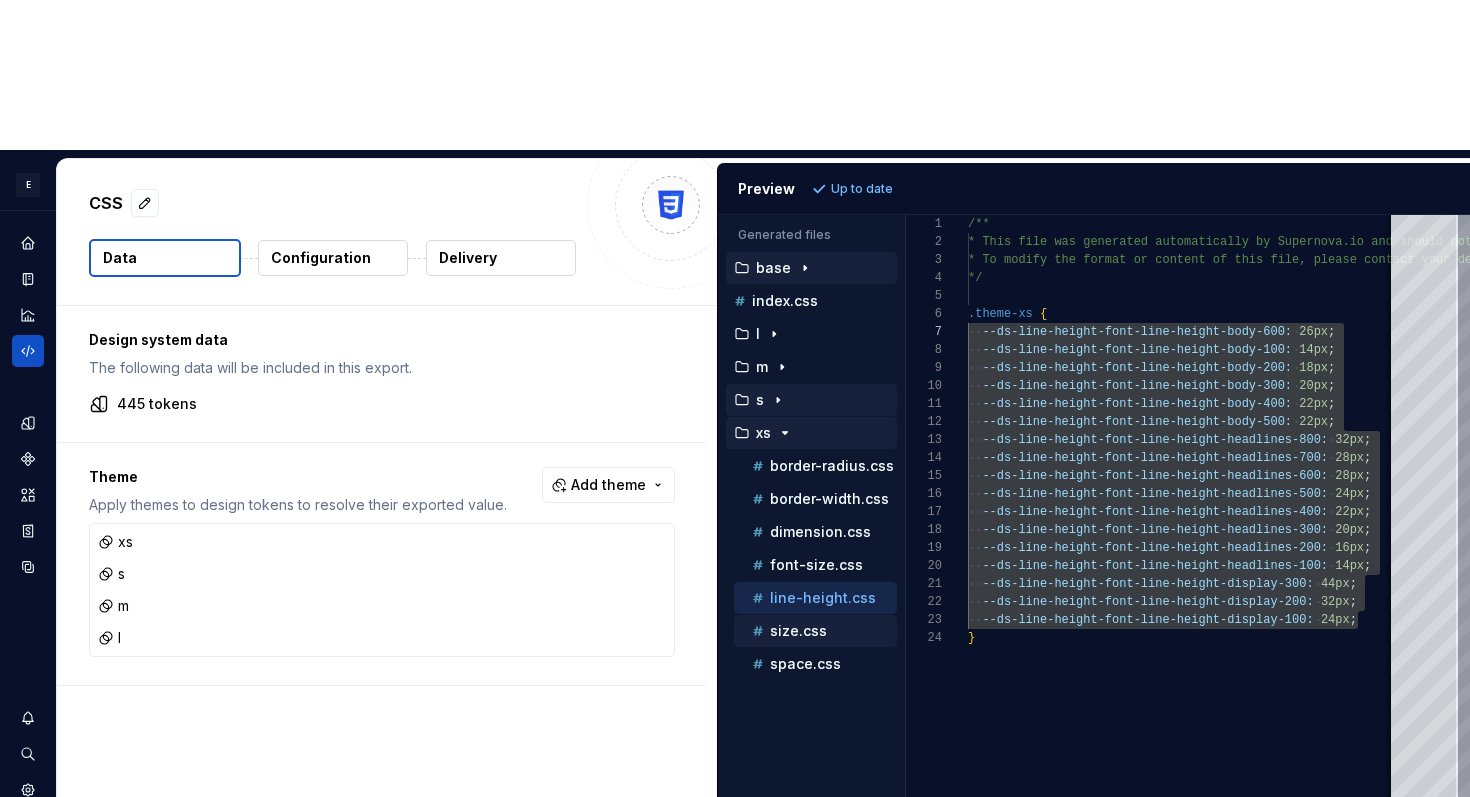 click on "size.css" at bounding box center [798, 631] 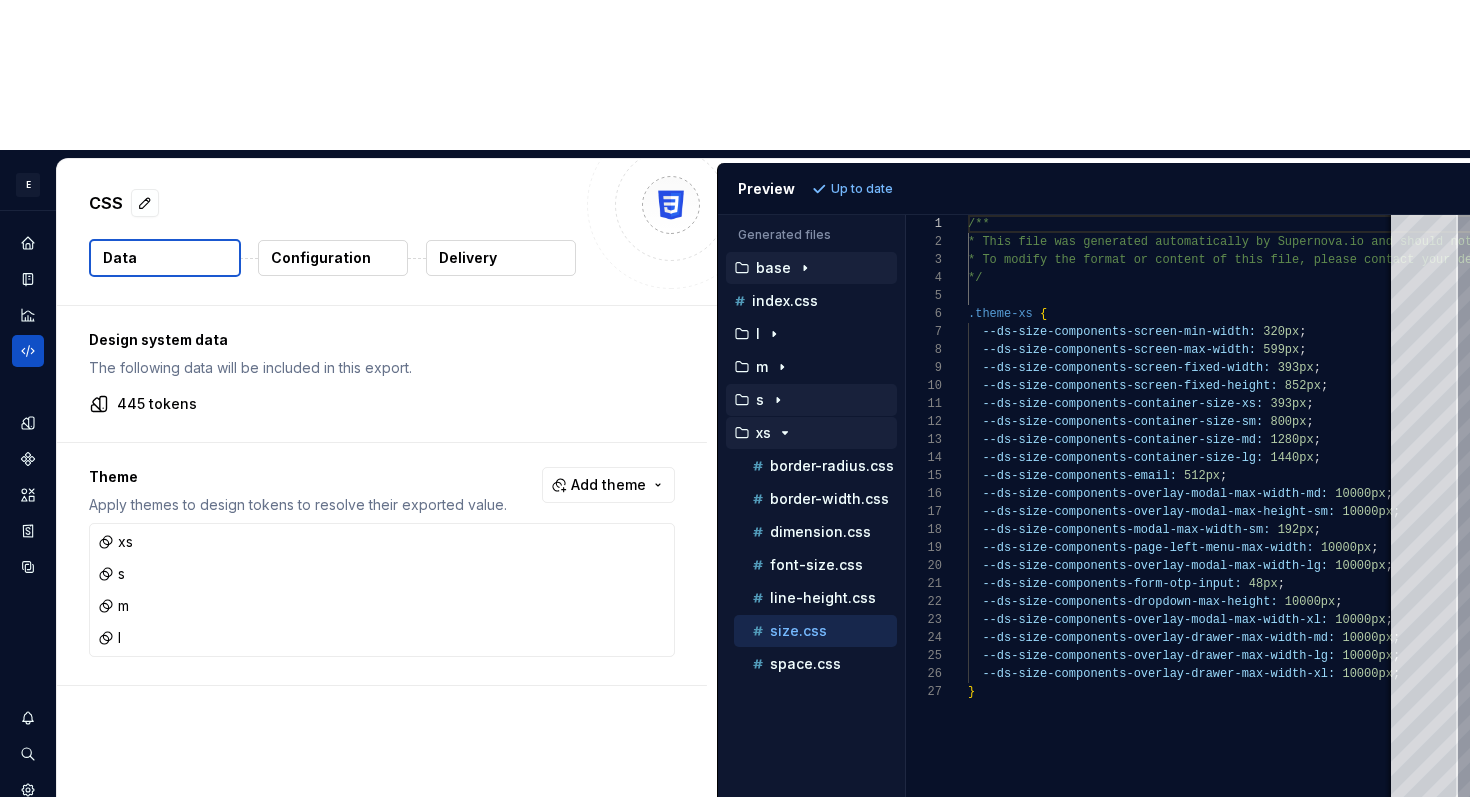 click on "/**  * This file was generated automatically by Supern ova.io and should not be changed manually.  * To modify the format or content of this file, p lease contact your design system team.   */ .theme-xs   {    --ds-size-components-screen-min-width:   320px ;    --ds-size-components-screen-max-width:   599px ;    --ds-size-components-screen-fixed-width:   393px ;    --ds-size-components-screen-fixed-height:   852px ;    --ds-size-components-container-size-xs:   393px ;    --ds-size-components-container-size-sm:   800px ;    --ds-size-components-container-size-md:   1280px ;    --ds-size-components-container-size-lg:   1440px ;    --ds-size-components-email:   512px ;    --ds-size-components-overlay-modal-max-width-md:   10000px ;    --ds-size-components-overlay-modal-max-height-sm:   10000px ;    --ds-size-components-modal-max-width-sm:   192px ;    --ds-size-components-page-left-menu-max-width:   10000px ;      10000px ;      48px" at bounding box center (1320, 581) 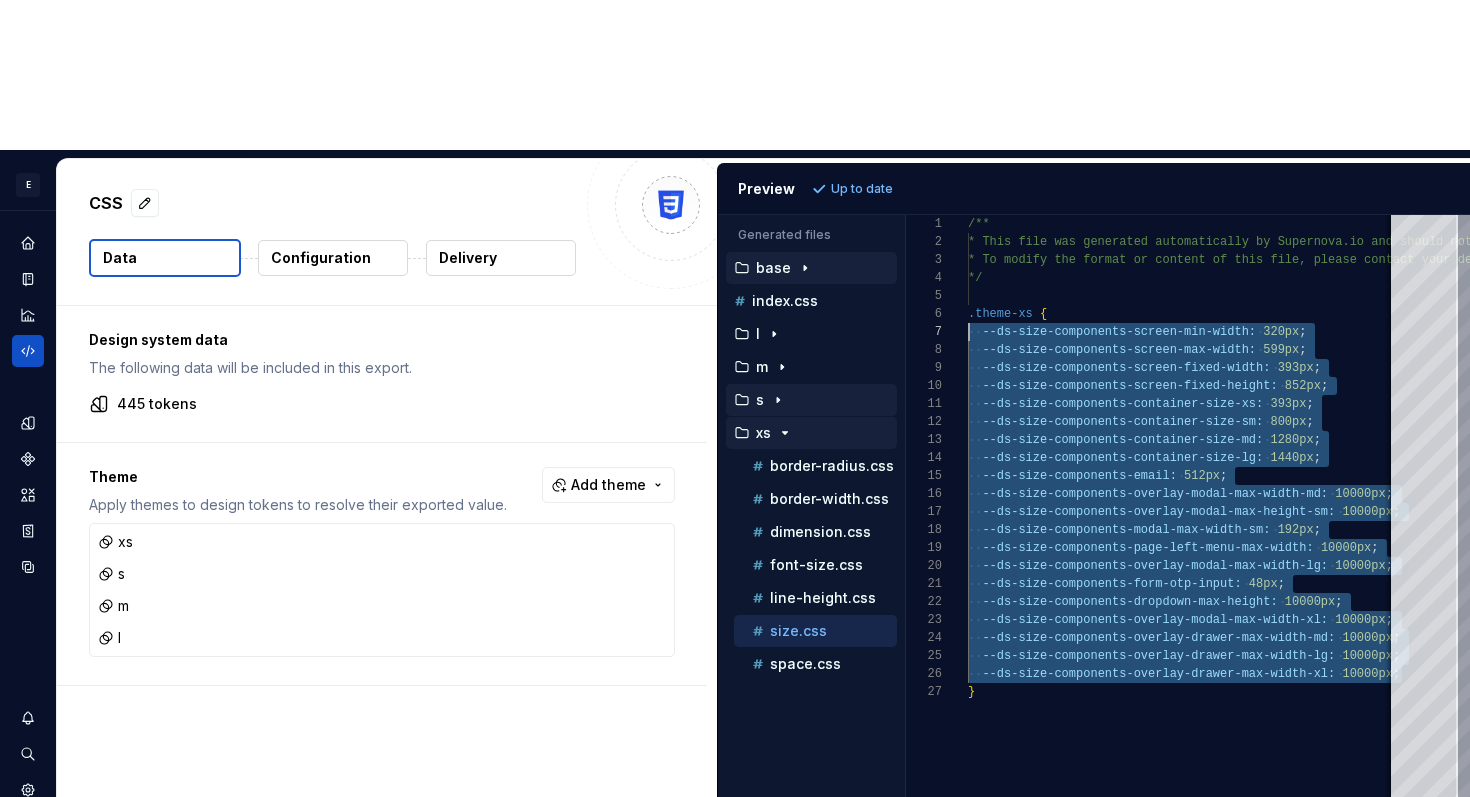 scroll, scrollTop: 108, scrollLeft: 0, axis: vertical 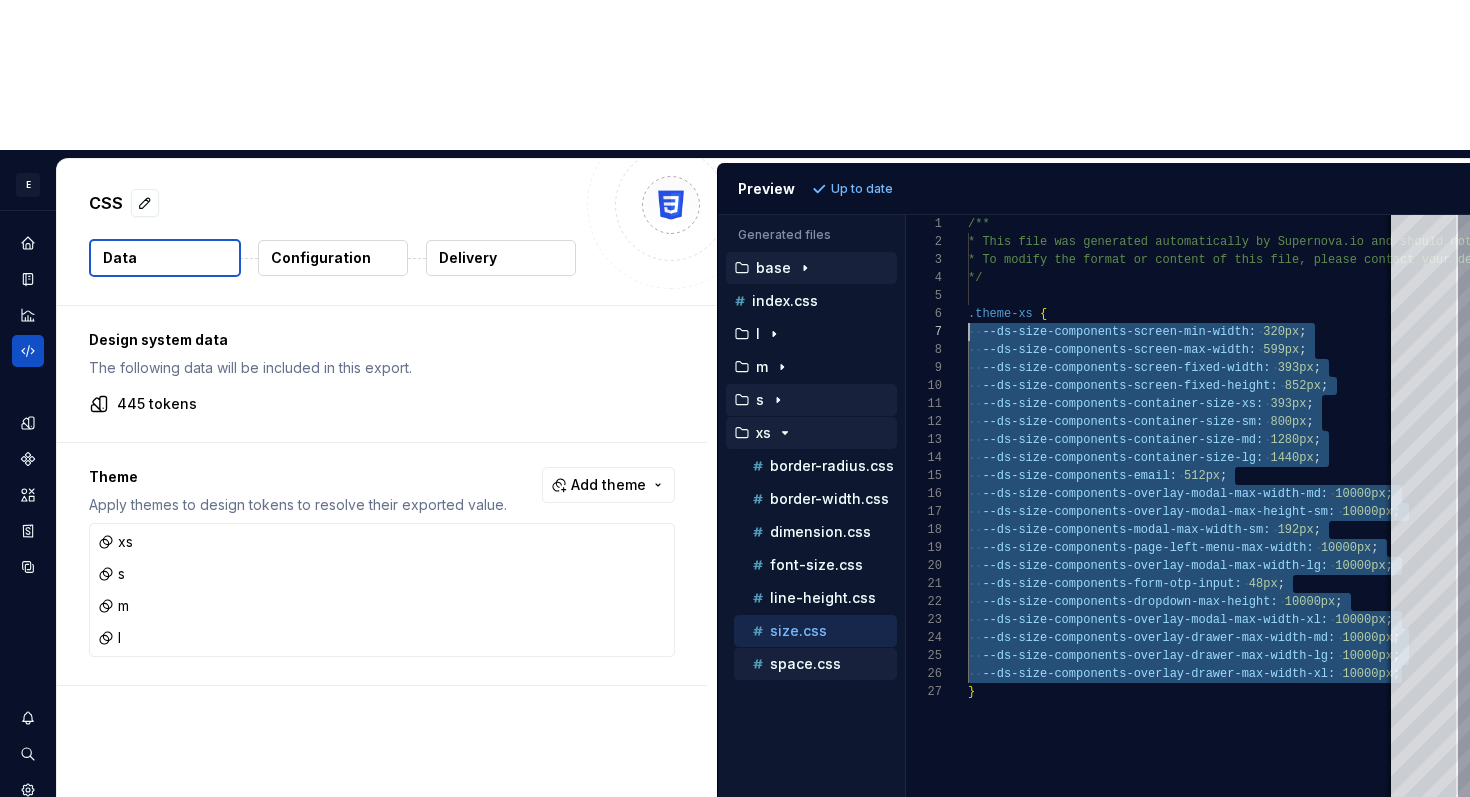 click on "space.css" at bounding box center [805, 664] 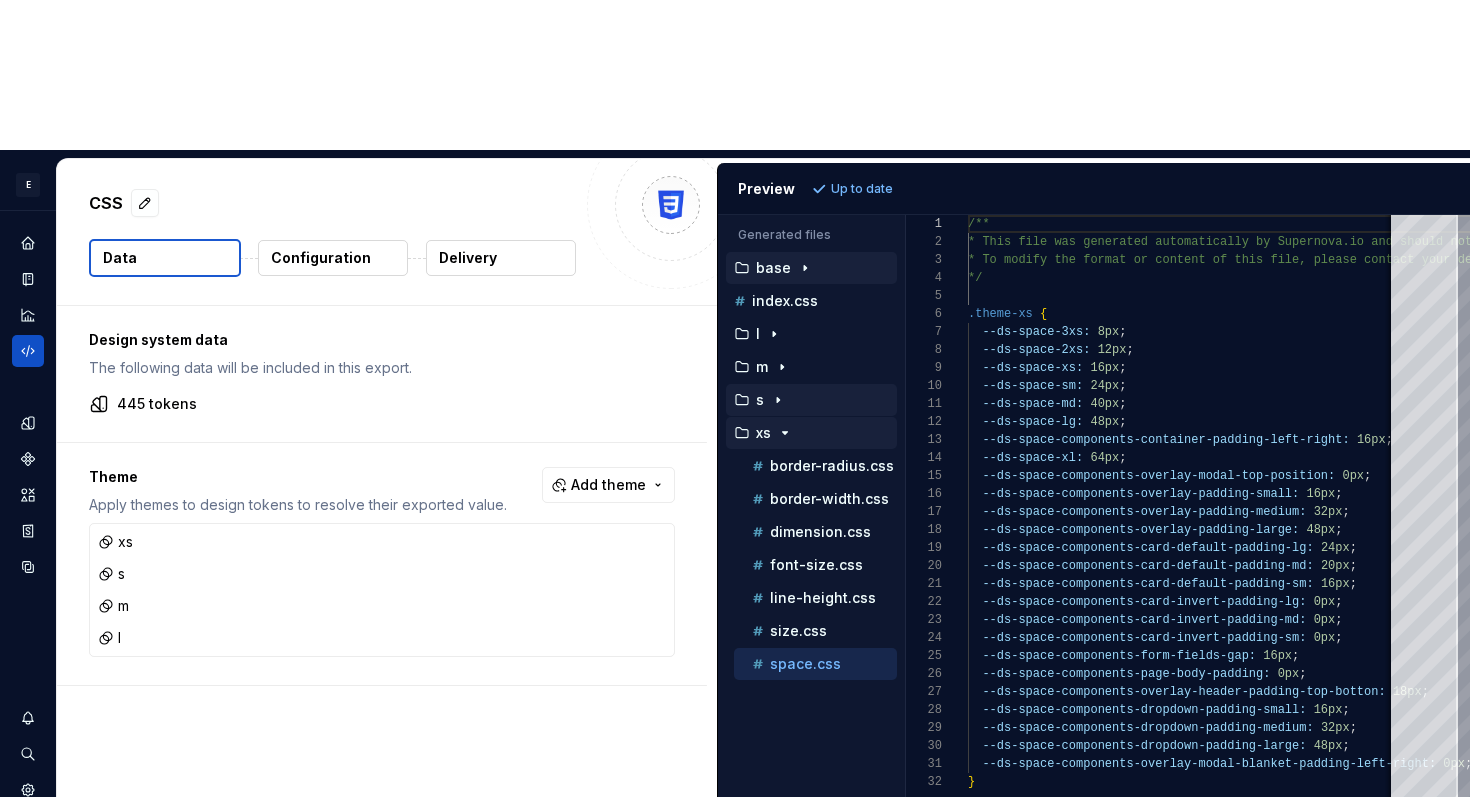 scroll, scrollTop: 0, scrollLeft: 0, axis: both 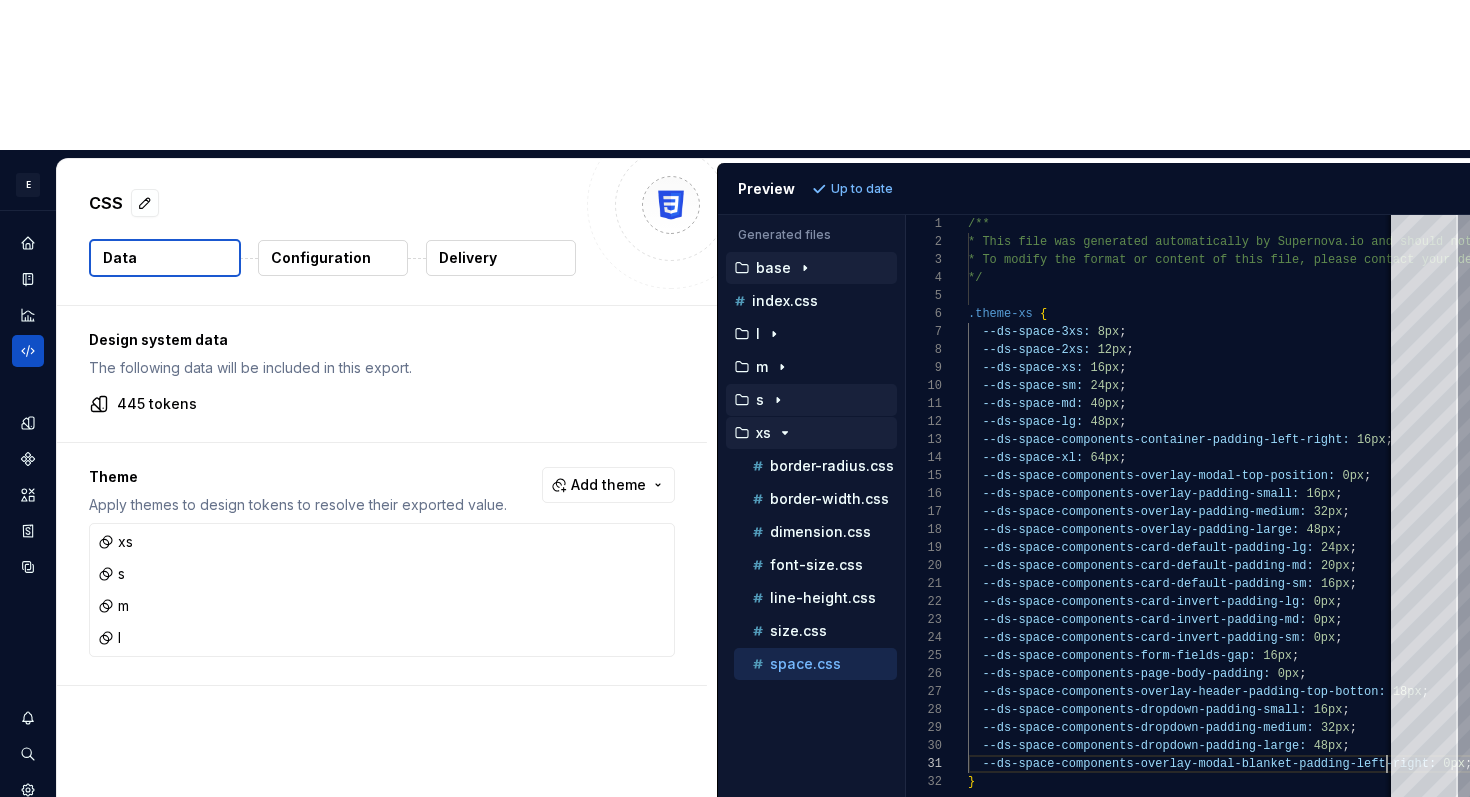 click on "/**  * This file was generated automatically by Supern ova.io and should not be changed manually.  * To modify the format or content of this file, p lease contact your design system team.   */ .theme-xs   {    --ds-space-3xs:   8px ;    --ds-space-2xs:   12px ;    --ds-space-xs:   16px ;    --ds-space-sm:   24px ;    --ds-space-md:   40px ;    --ds-space-lg:   48px ;    --ds-space-components-container-padding-left-right :   16px ;    --ds-space-xl:   64px ;    --ds-space-components-overlay-modal-top-position:   0px ;    --ds-space-components-overlay-padding-small:   16px ;    --ds-space-components-overlay-padding-medium:   32px ;    --ds-space-components-overlay-padding-large:   48px ;    --ds-space-components-card-default-padding-lg:   24px ;    --ds-space-components-card-default-padding-md:   20px ;    --ds-space-components-card-default-padding-sm:   16px ;    --ds-space-components-card-invert-padding-lg:   0px ;      0px ;" at bounding box center (1320, 581) 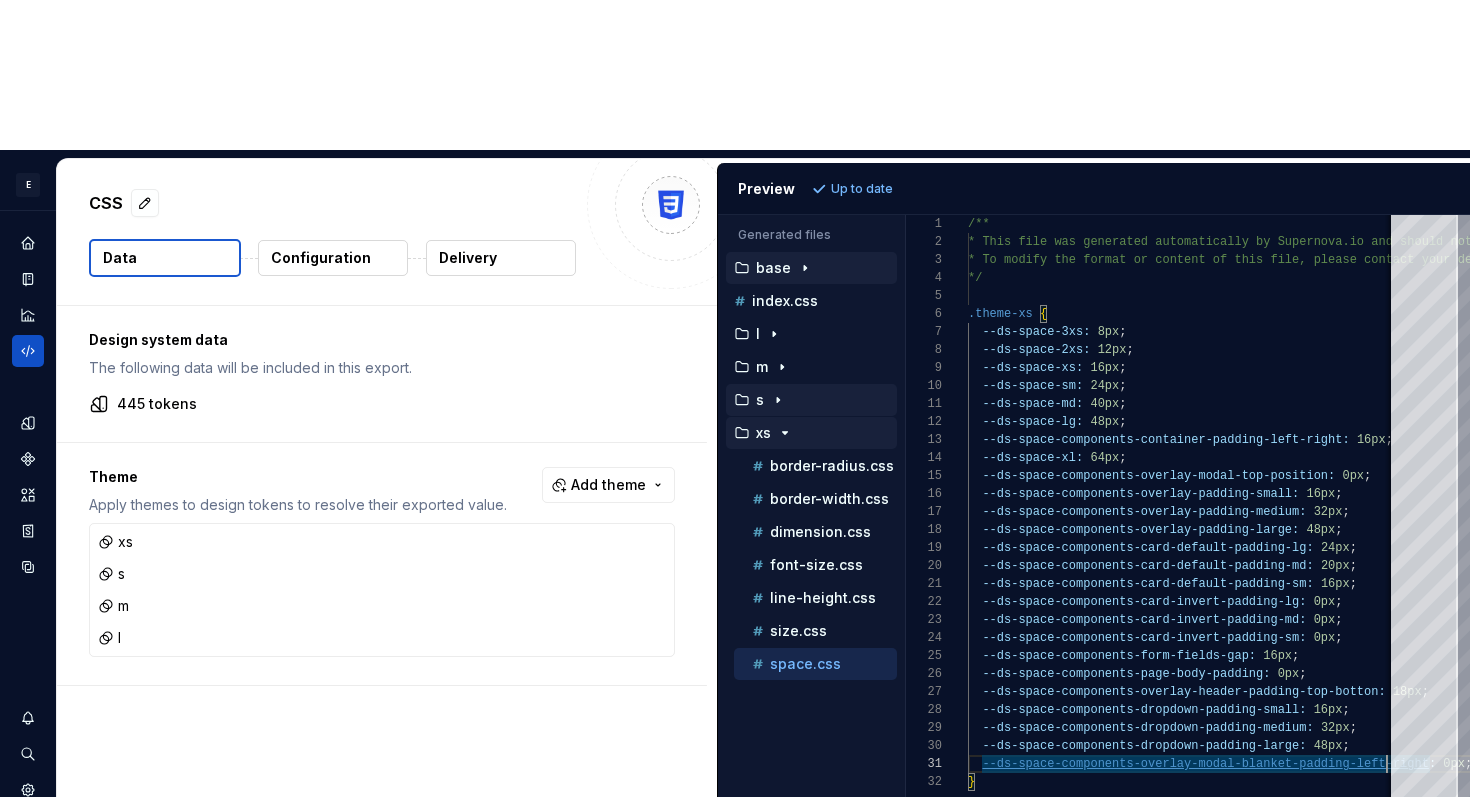 scroll, scrollTop: 0, scrollLeft: 504, axis: horizontal 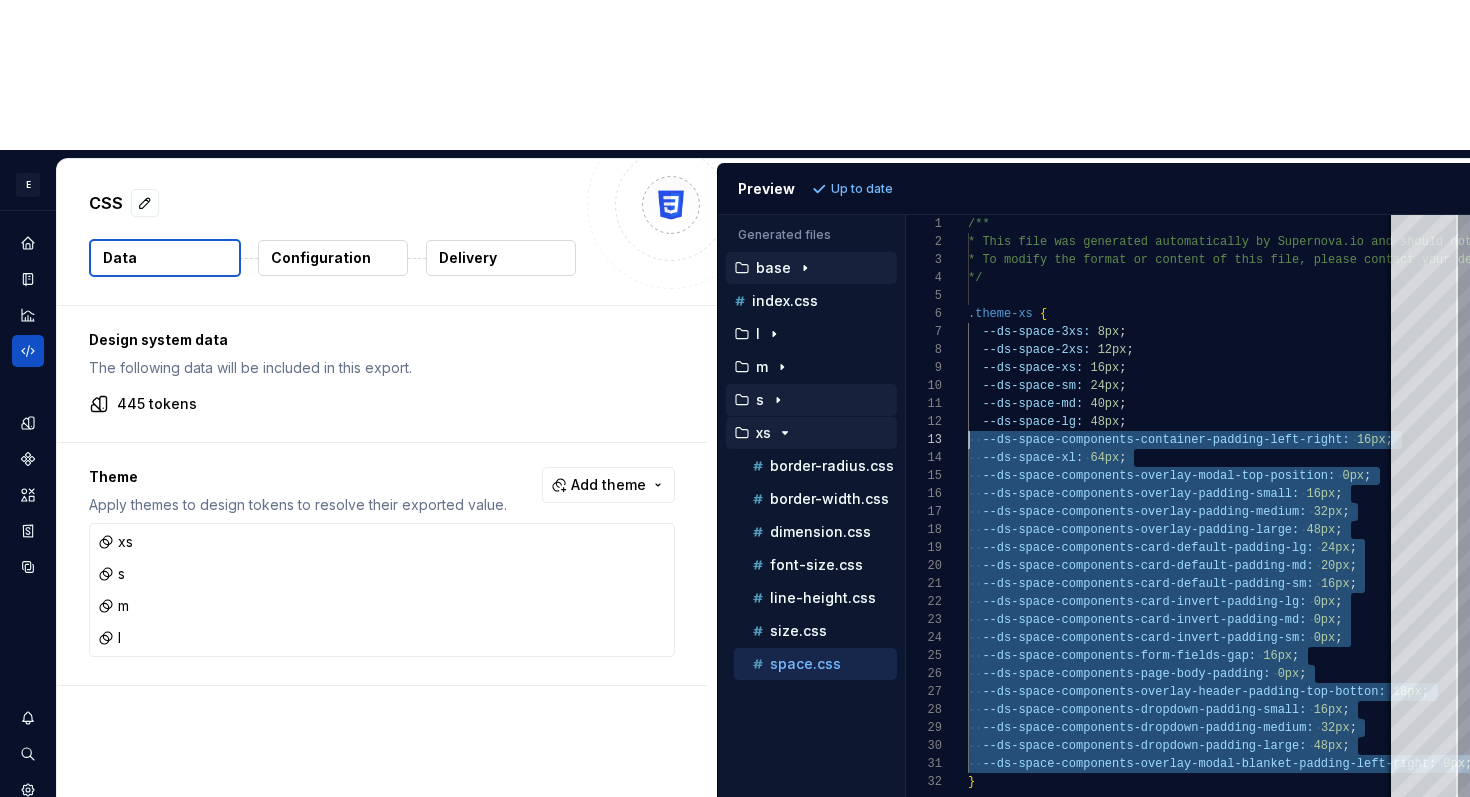 type on "**********" 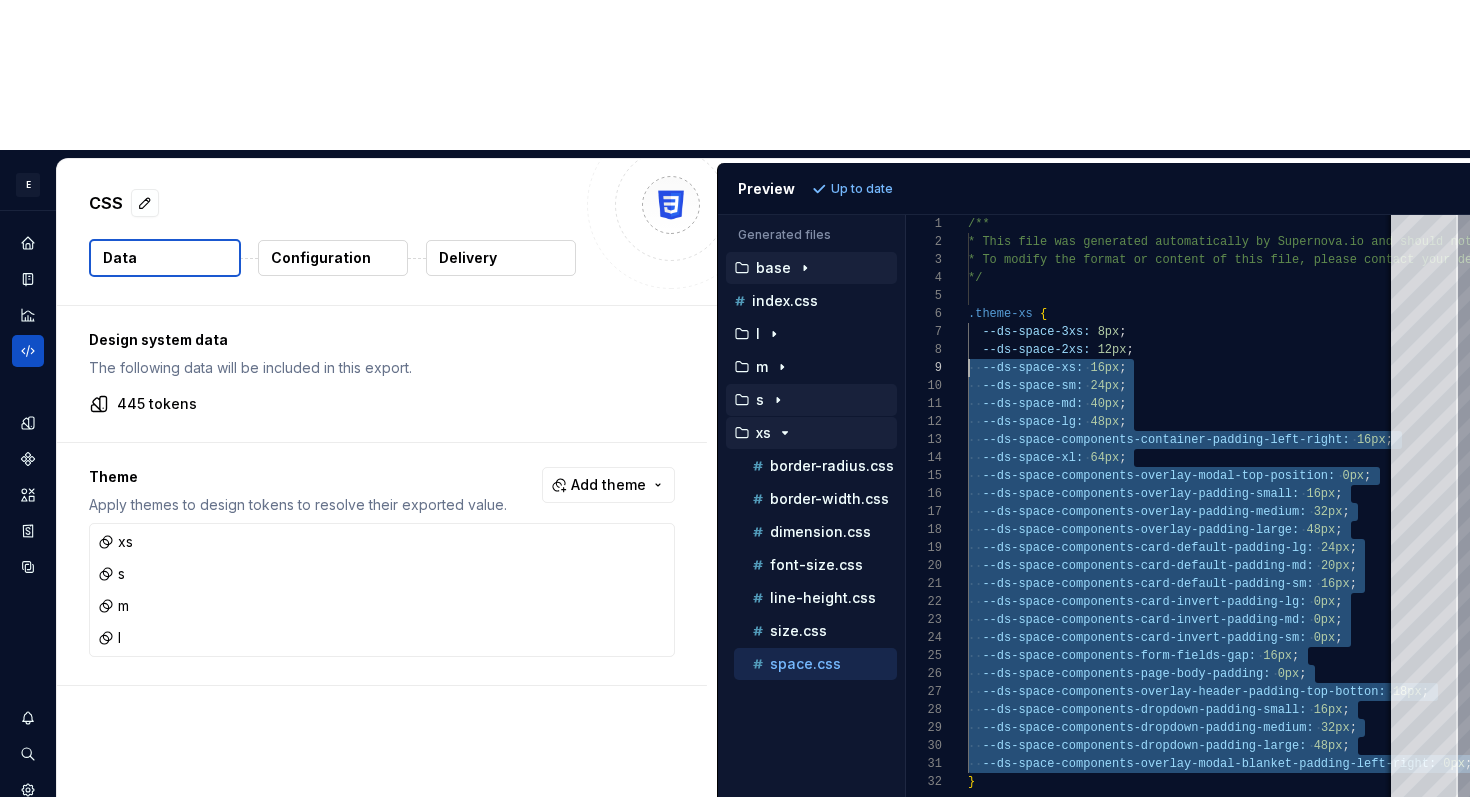 scroll, scrollTop: 108, scrollLeft: 0, axis: vertical 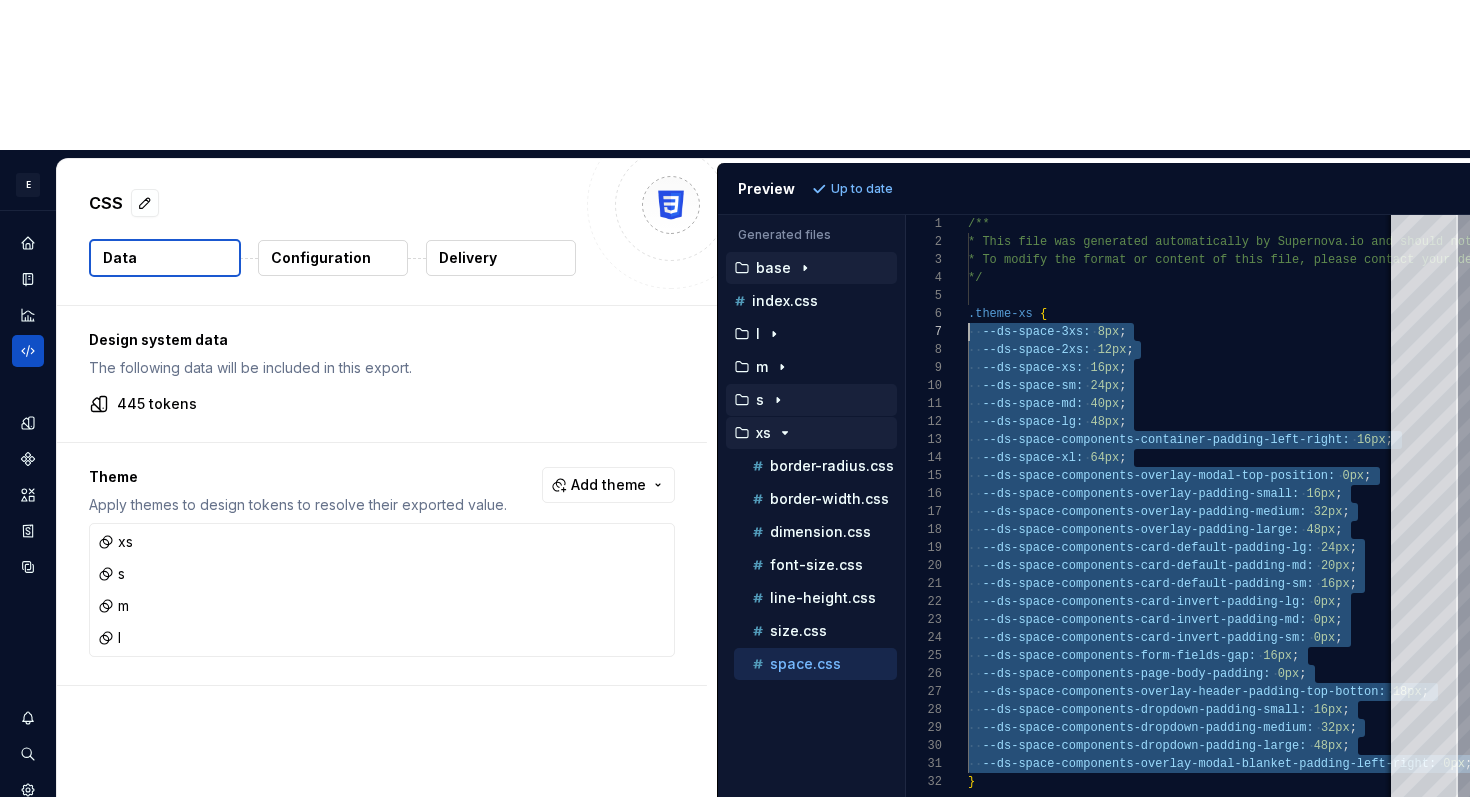 drag, startPoint x: 1382, startPoint y: 614, endPoint x: 851, endPoint y: 176, distance: 688.33496 